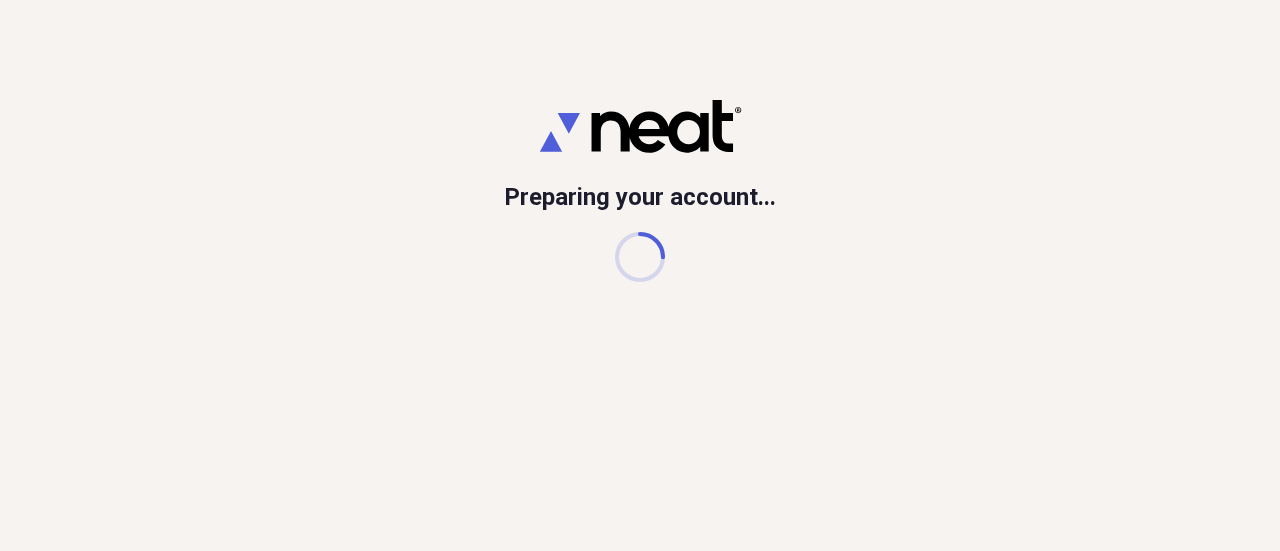 scroll, scrollTop: 0, scrollLeft: 0, axis: both 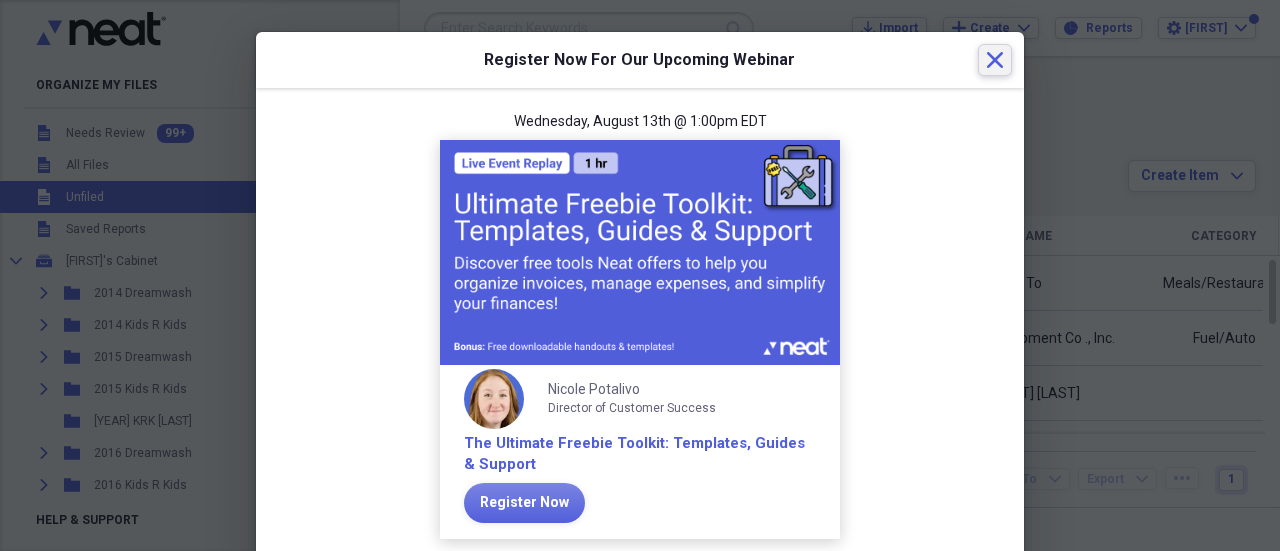click on "Close" at bounding box center (995, 60) 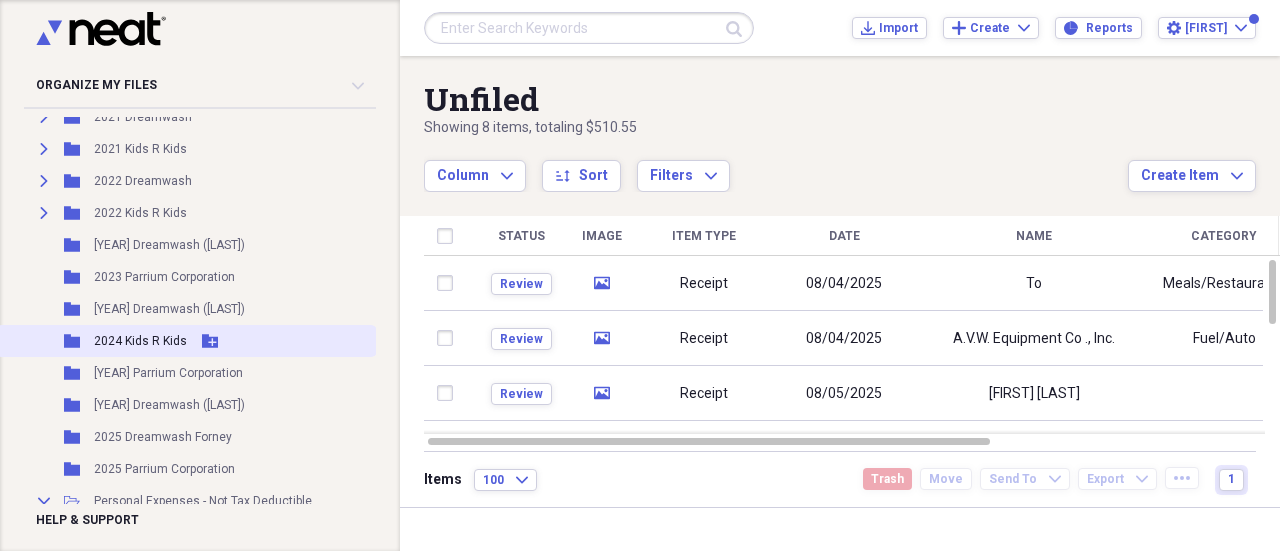 scroll, scrollTop: 700, scrollLeft: 0, axis: vertical 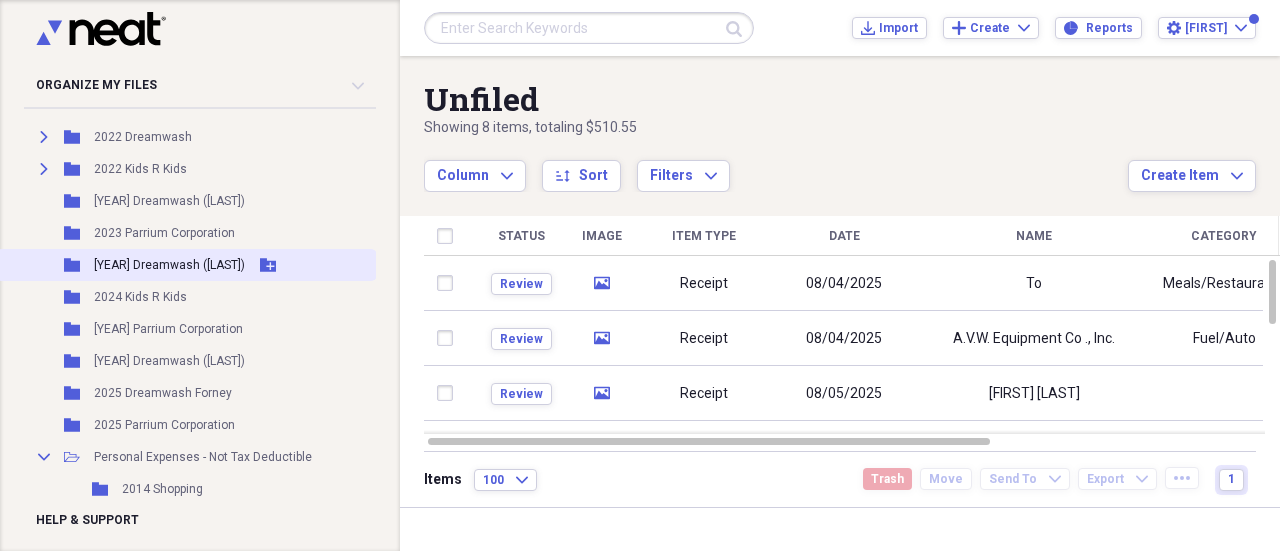click on "[YEAR] Dreamwash ([CITY])" at bounding box center [169, 265] 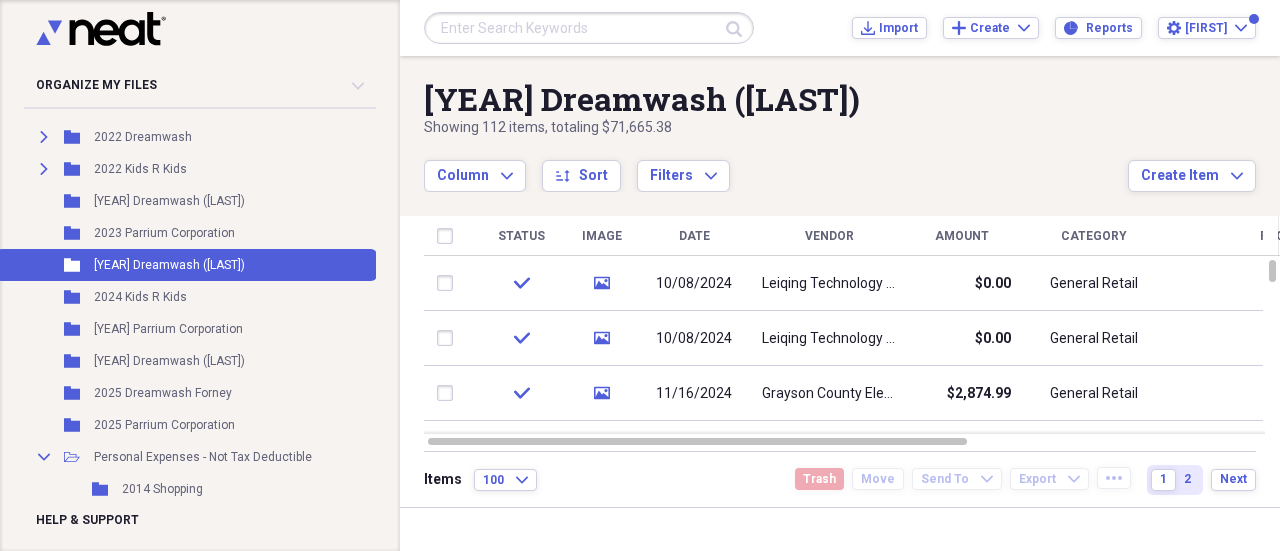 click on "Date" at bounding box center (694, 236) 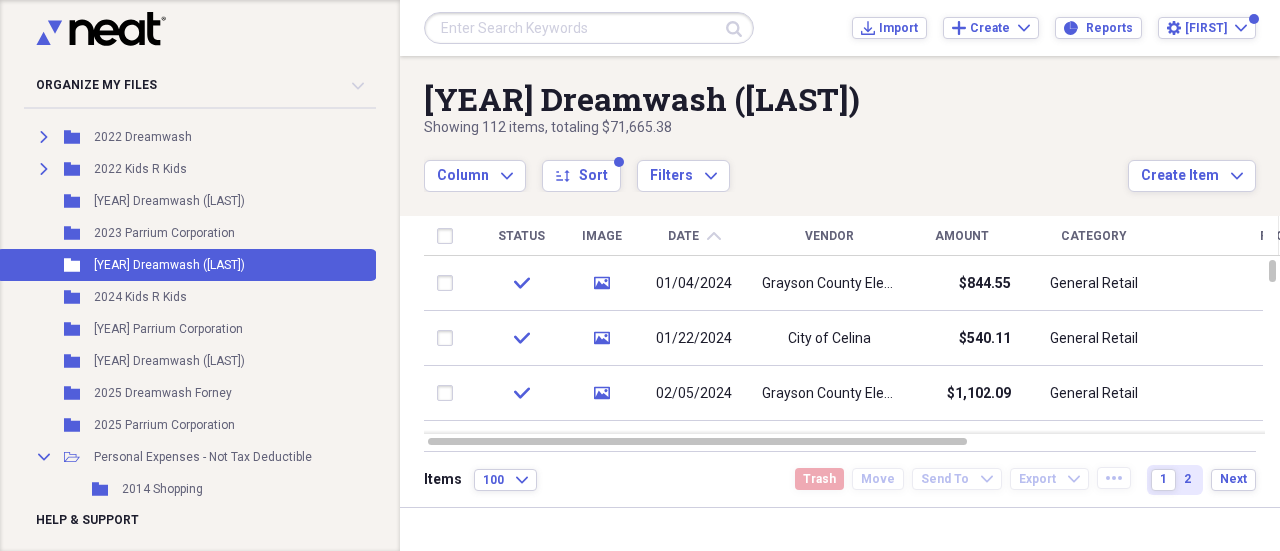 click on "Date" at bounding box center (683, 236) 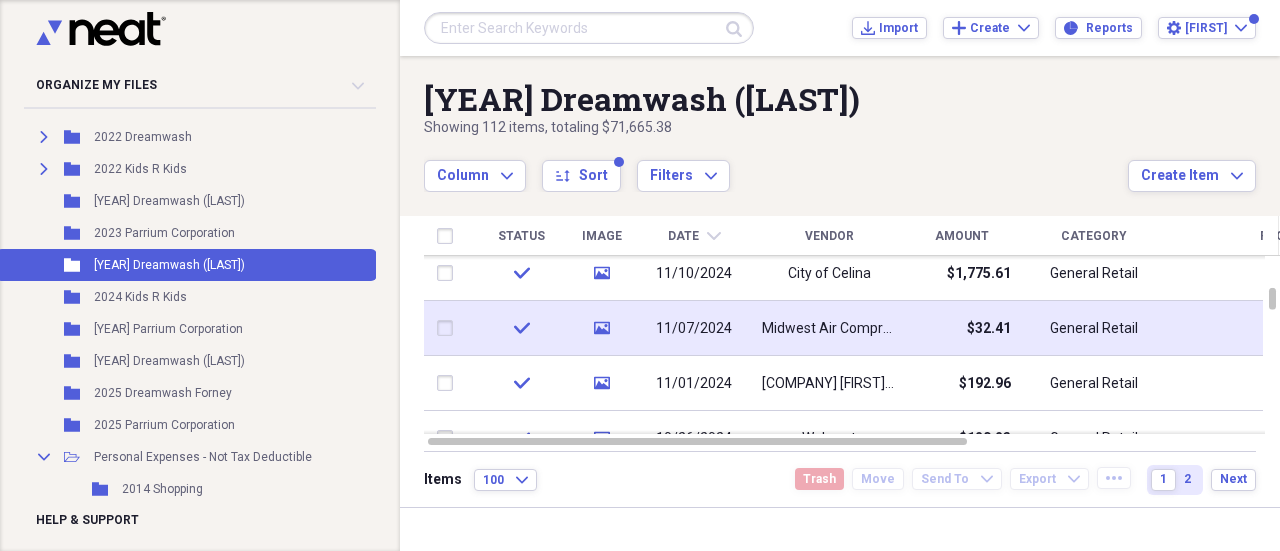 click on "Midwest Air Compressor" at bounding box center [829, 329] 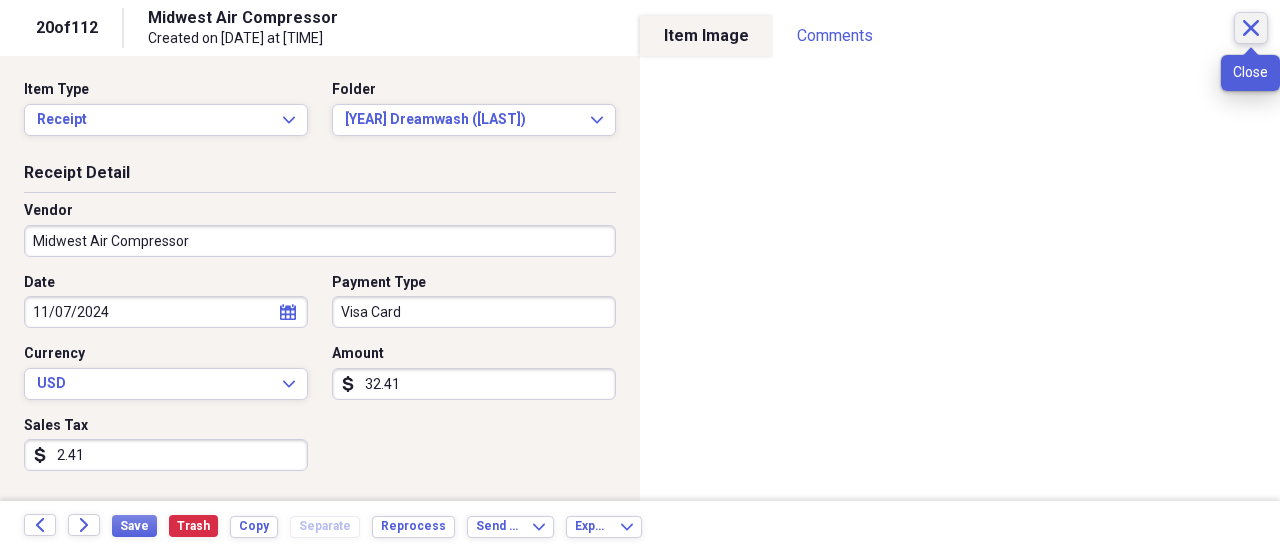 click on "Close" at bounding box center [1251, 28] 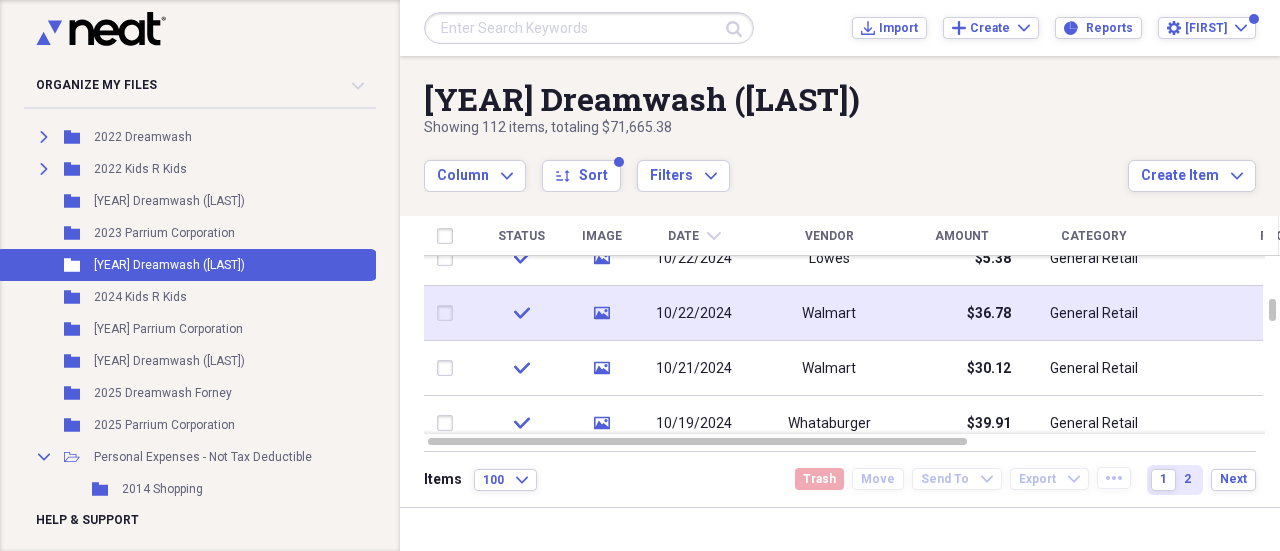 click on "Walmart" at bounding box center [829, 313] 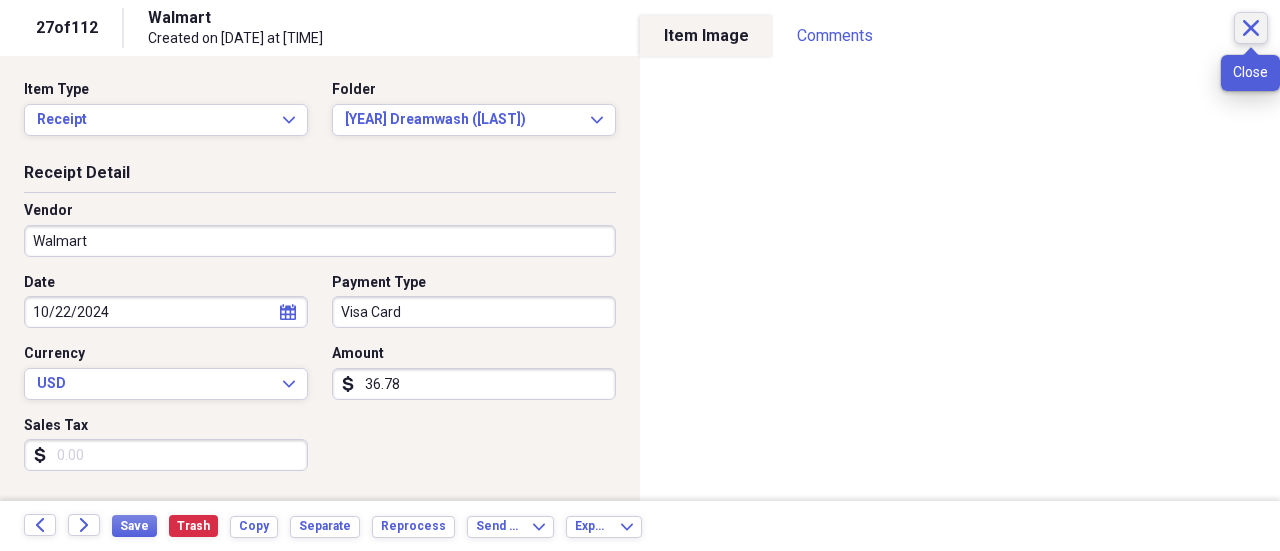 click 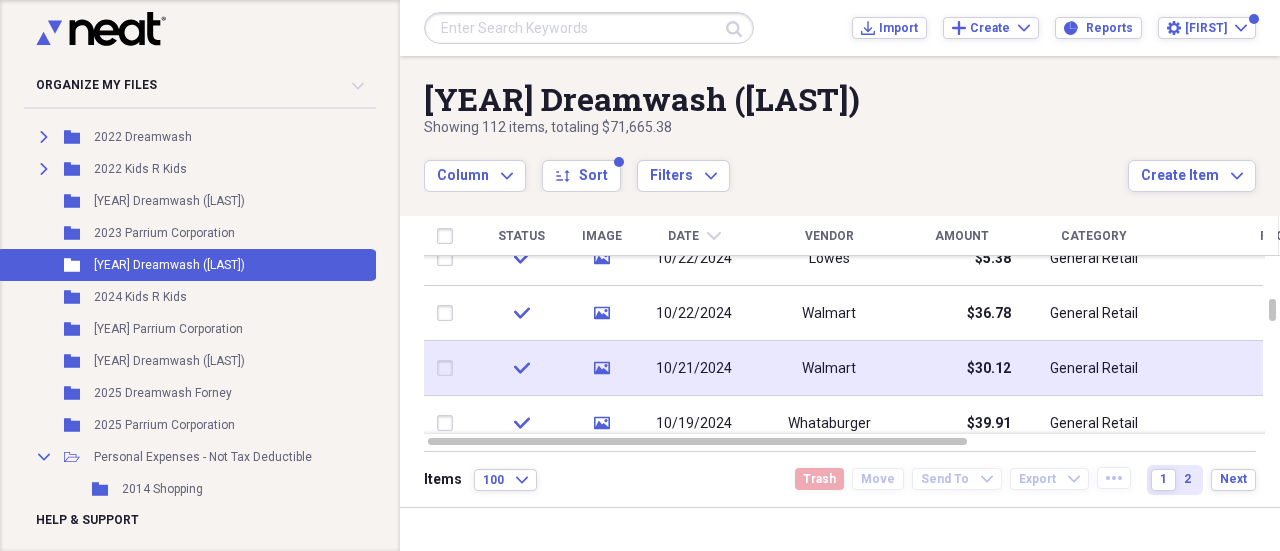 click on "Walmart" at bounding box center [829, 368] 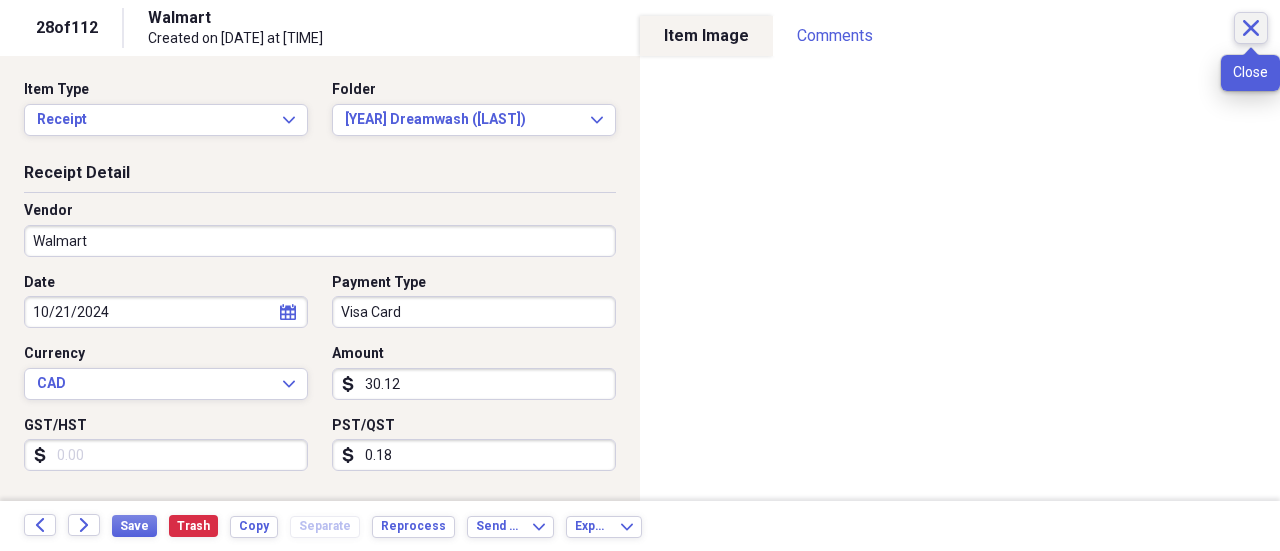 click on "Close" 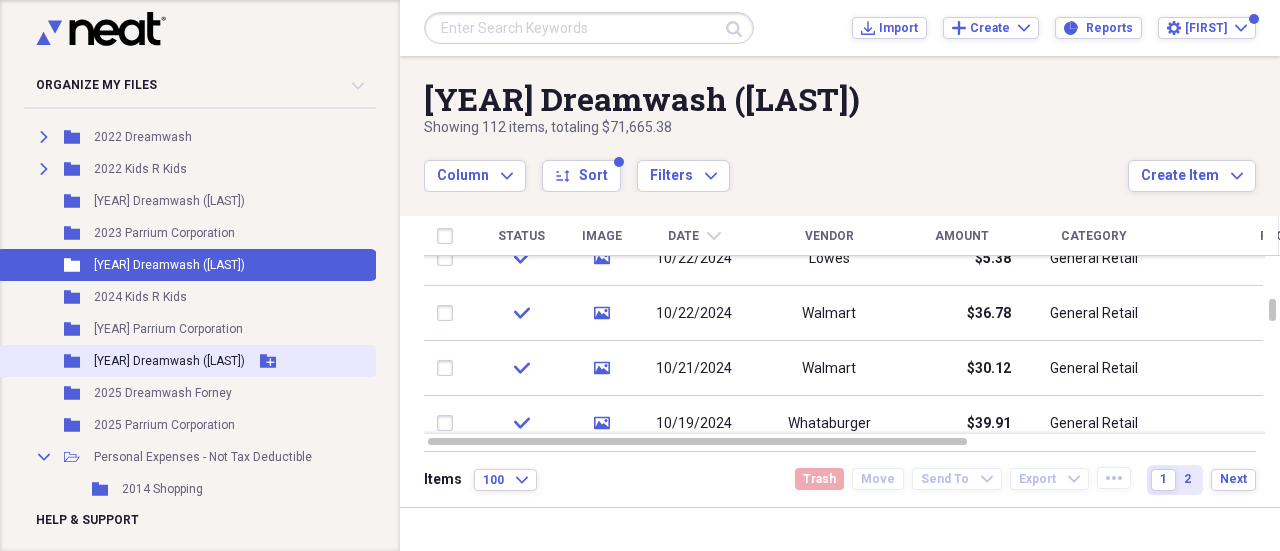 click on "[YEAR] Dreamwash ([CITY])" at bounding box center (169, 361) 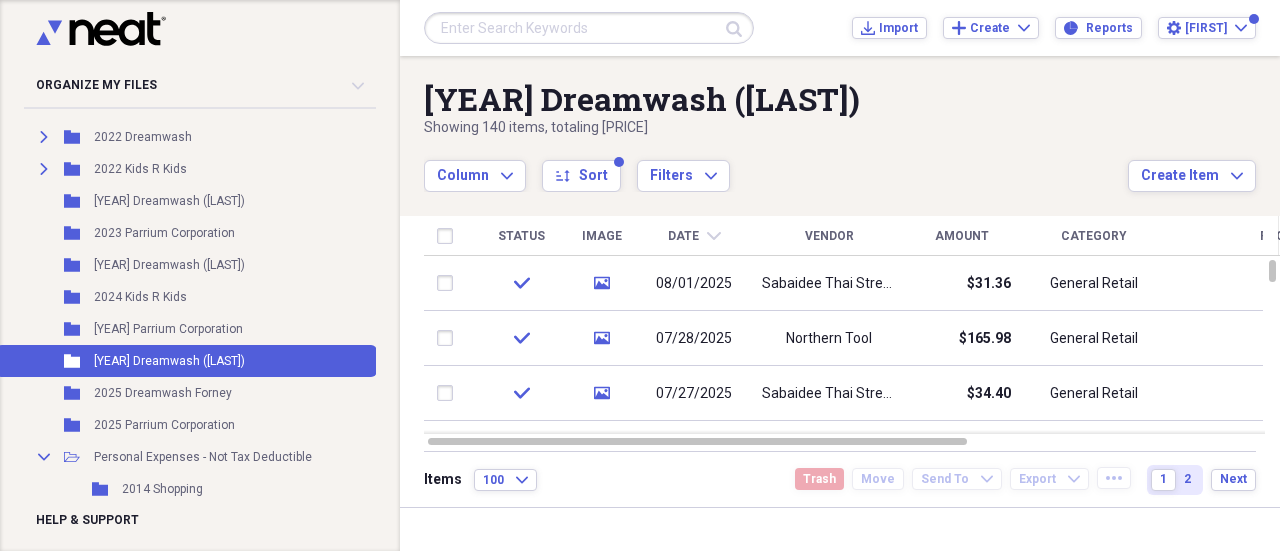 click on "Date" at bounding box center [683, 236] 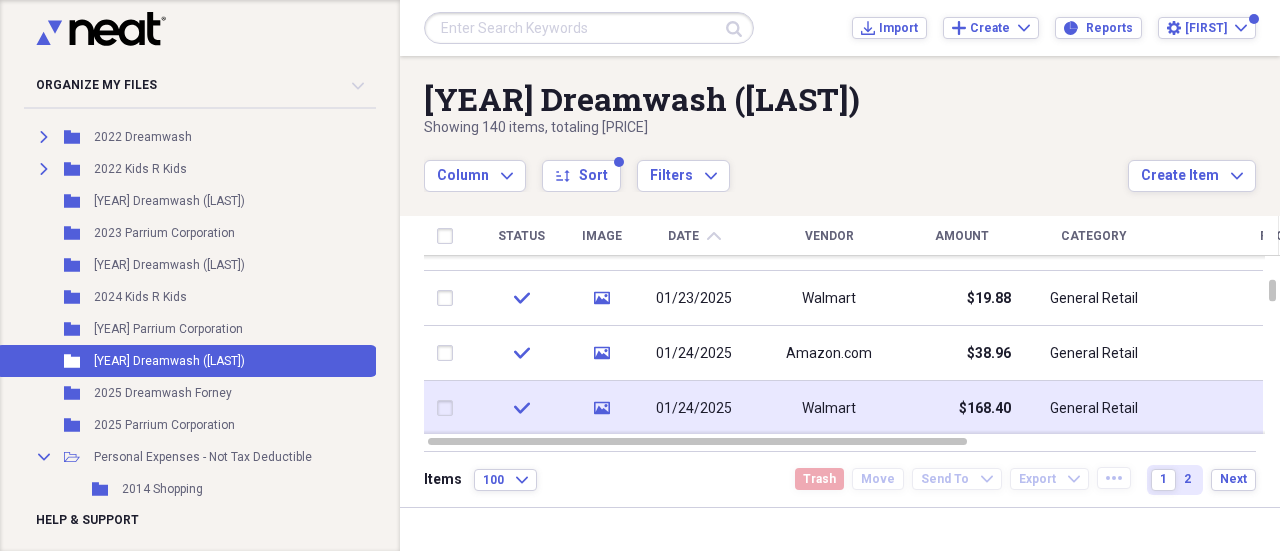 click on "Walmart" at bounding box center [829, 408] 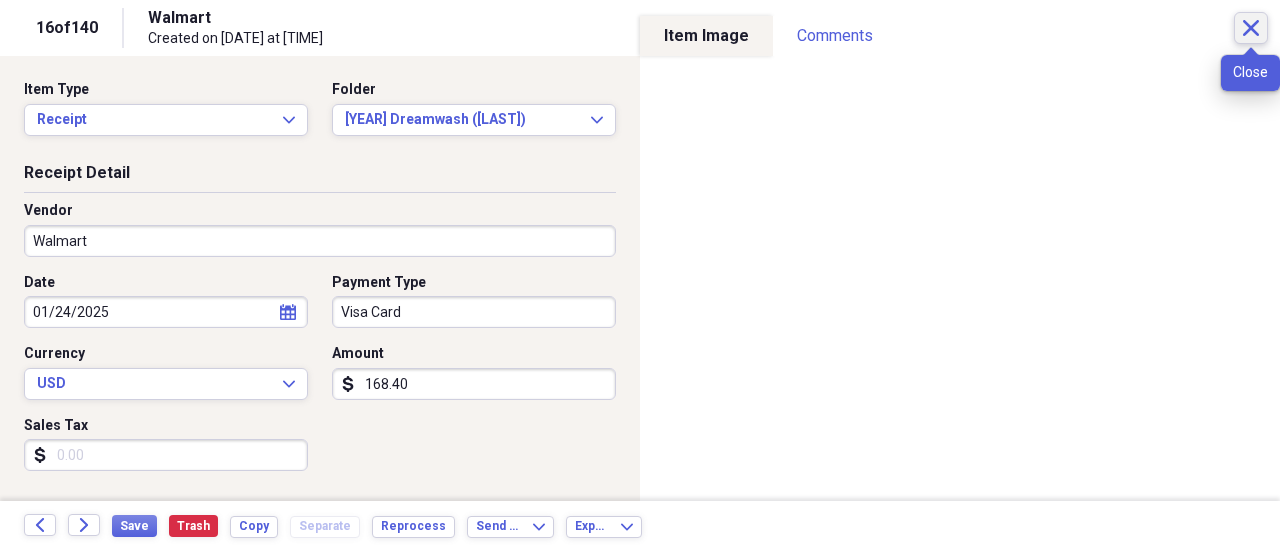click on "Close" 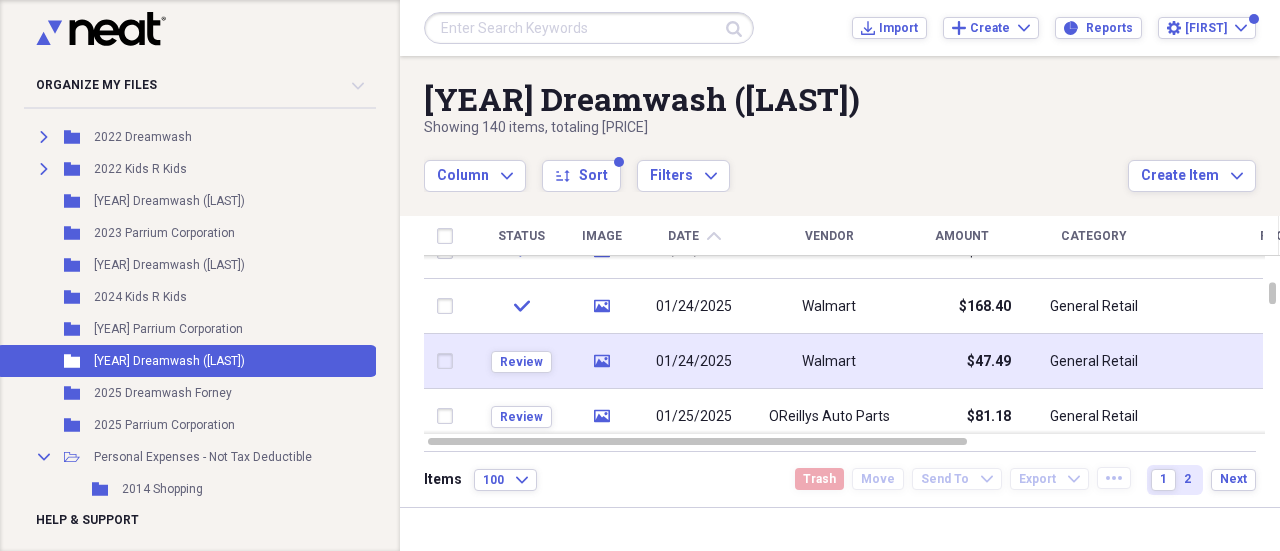 click on "Walmart" at bounding box center (829, 361) 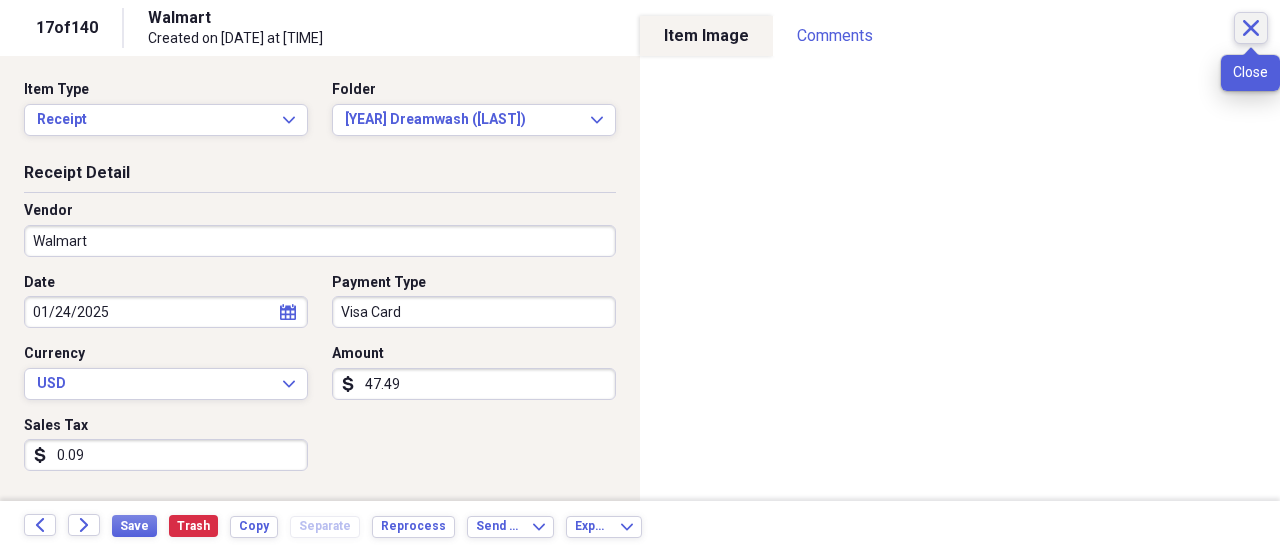 click on "Close" 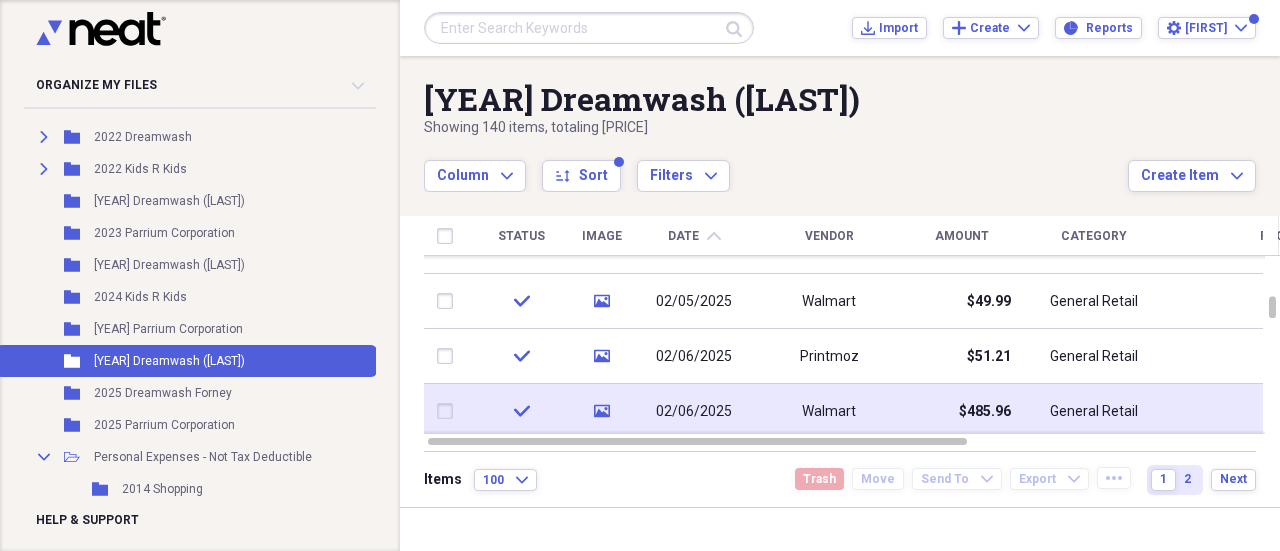 click on "$485.96" at bounding box center [985, 412] 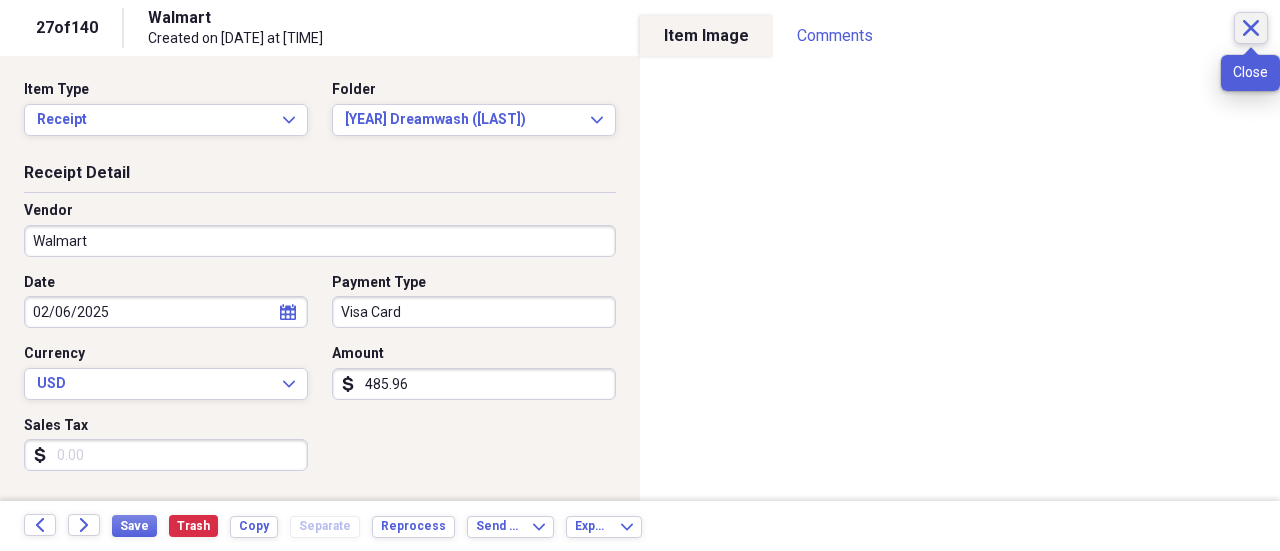 click on "Close" 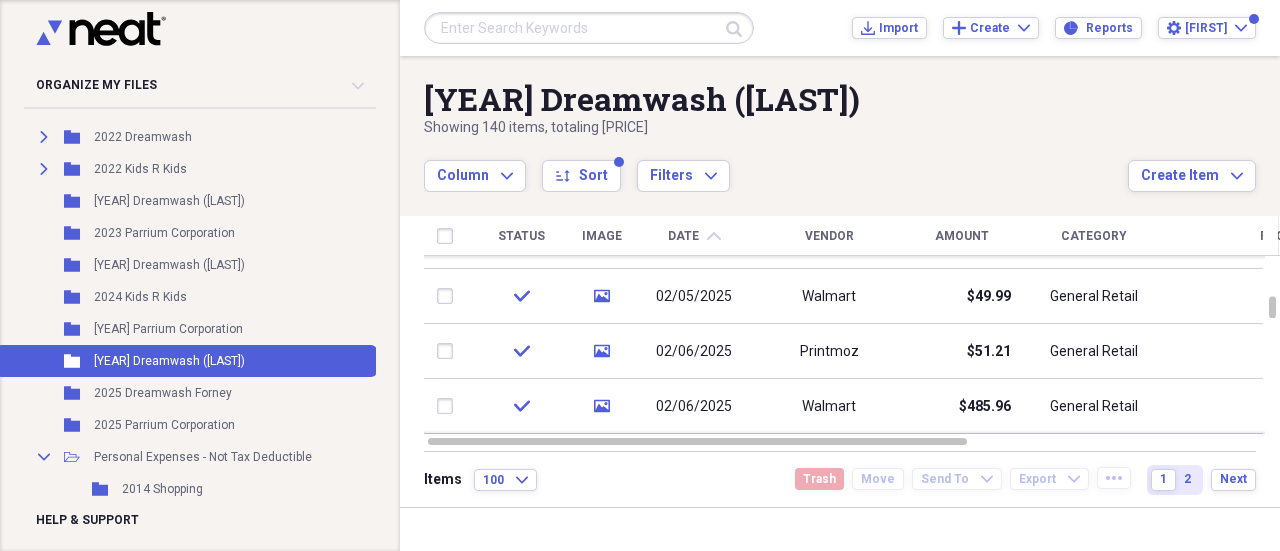 click at bounding box center (589, 28) 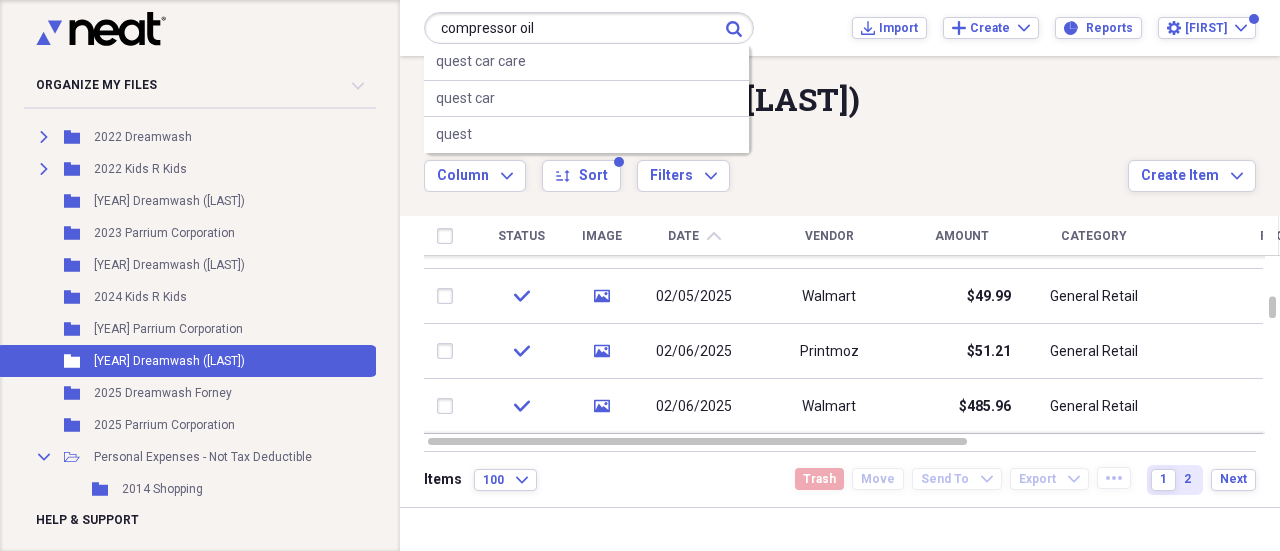 type on "compressor oil" 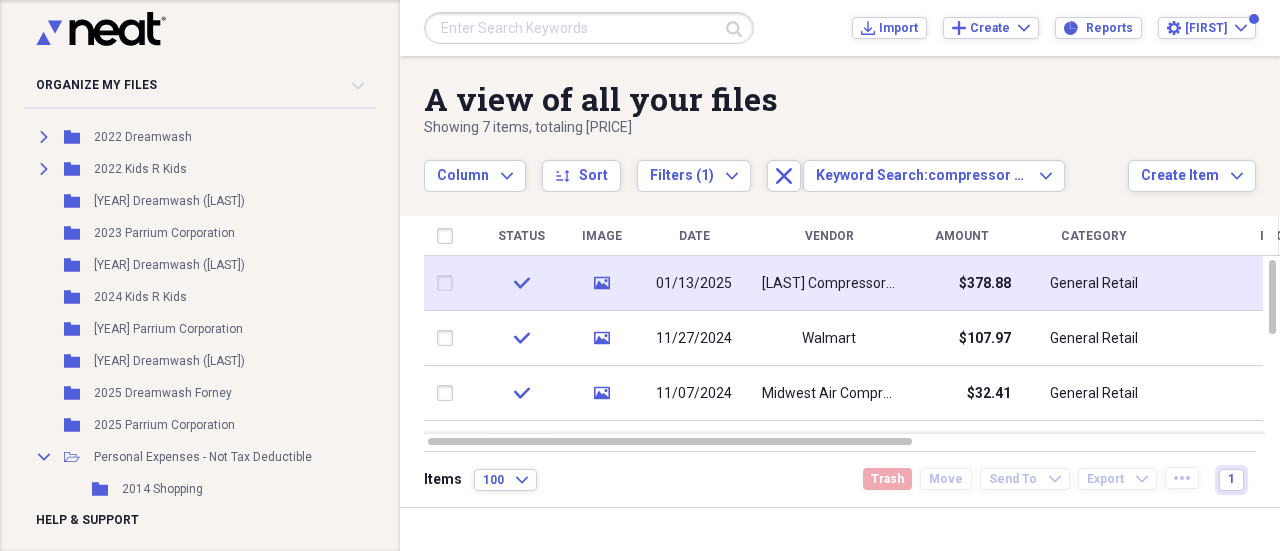 click on "Riehl Compressor Services" at bounding box center (829, 284) 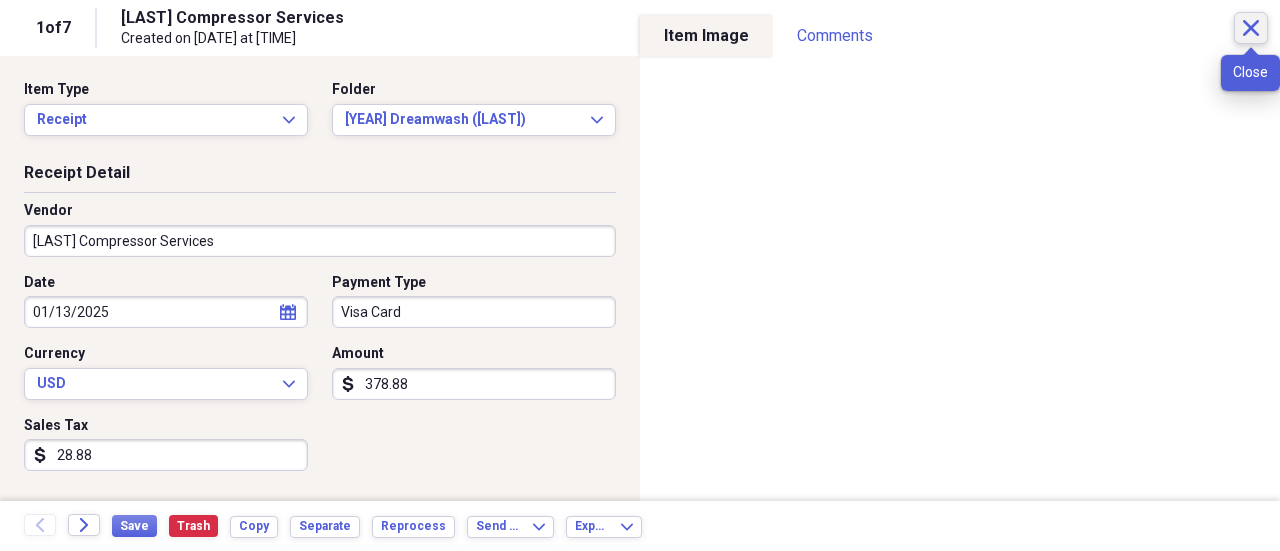 click 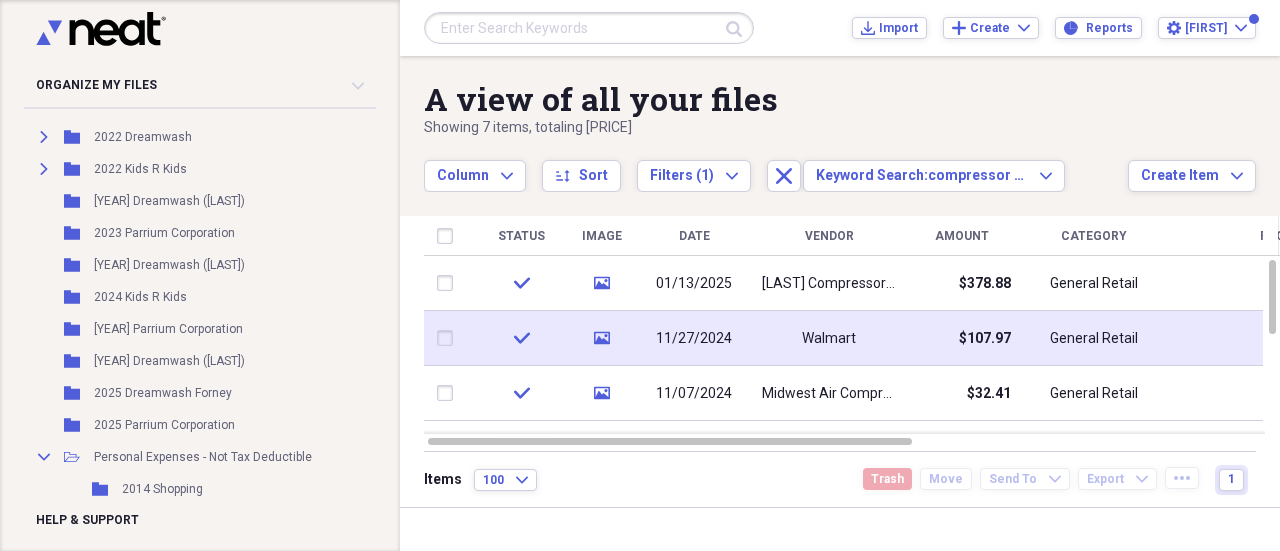 click on "$107.97" at bounding box center [961, 338] 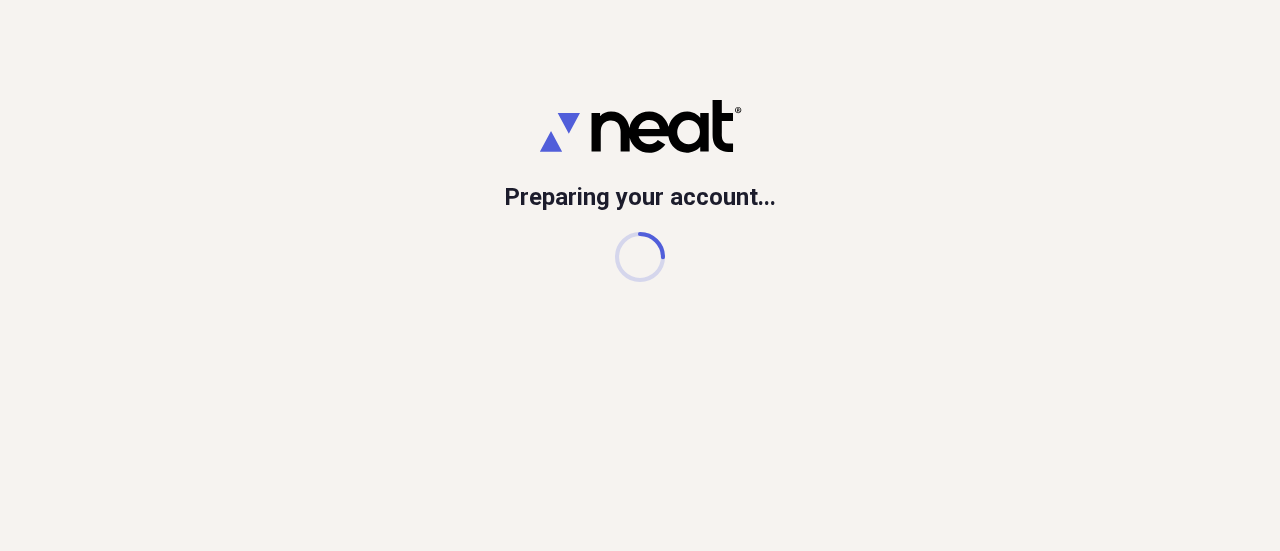 scroll, scrollTop: 0, scrollLeft: 0, axis: both 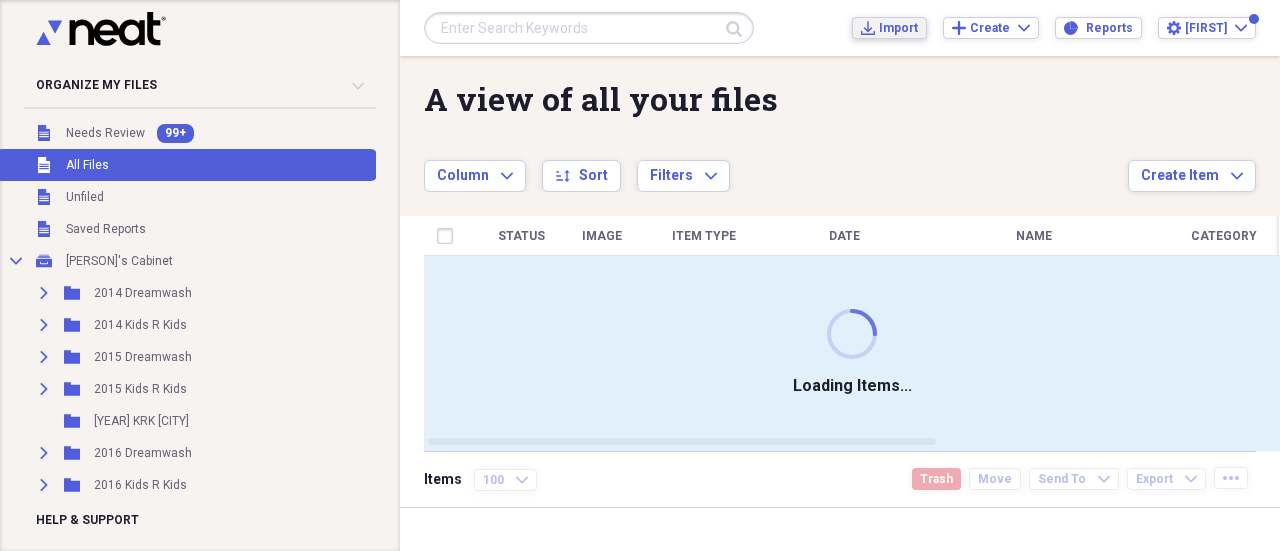 click on "Import" at bounding box center [898, 28] 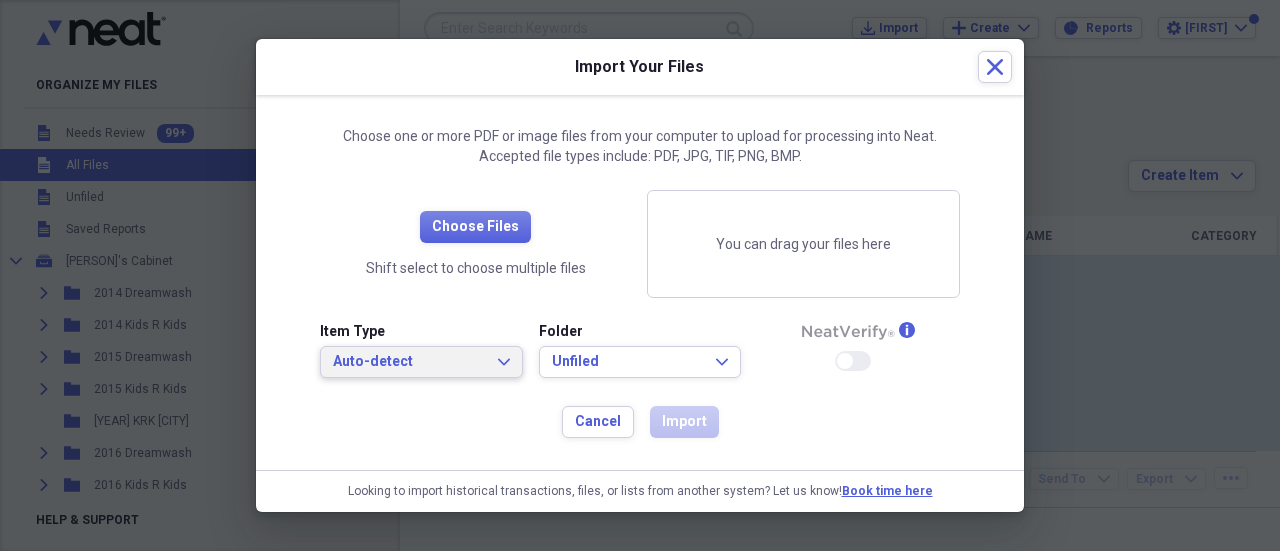 click on "Auto-detect" at bounding box center [409, 362] 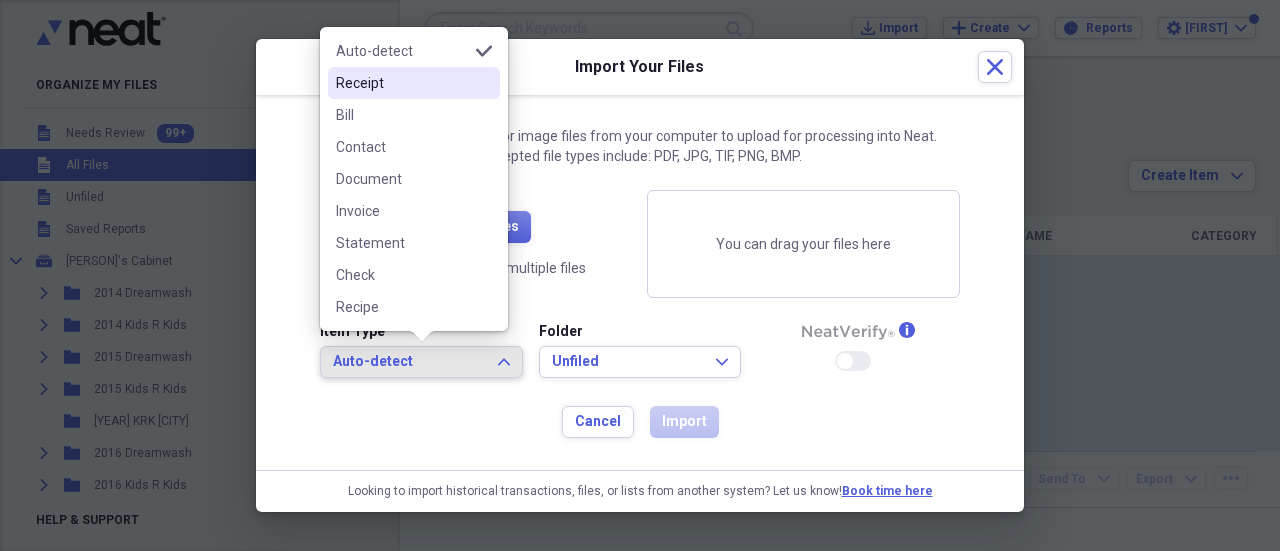 click on "Receipt" at bounding box center [402, 83] 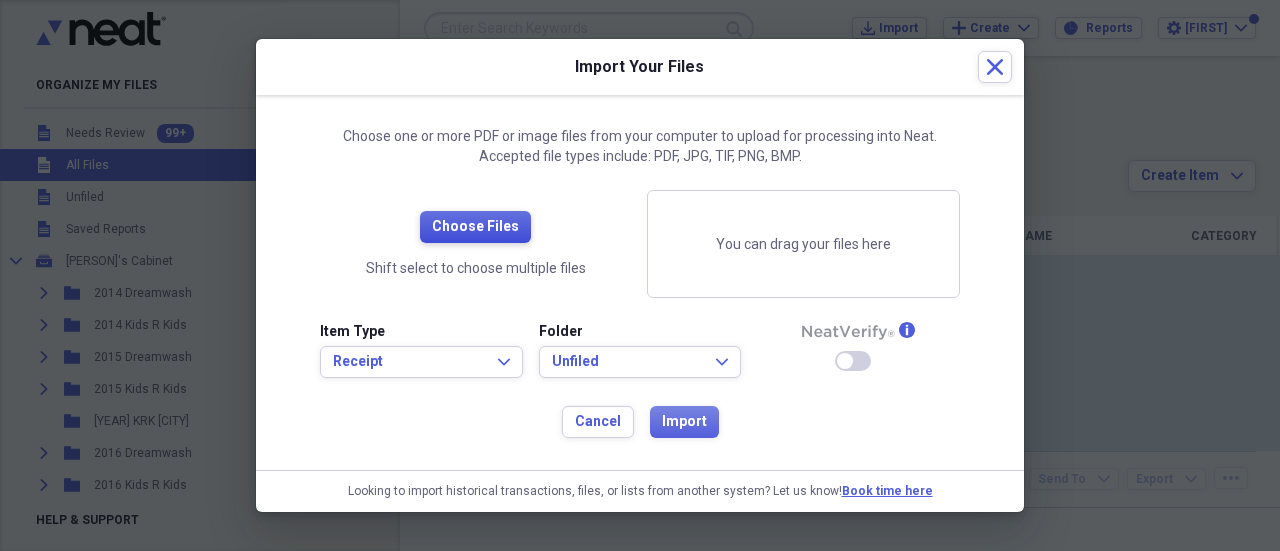click on "Choose Files" at bounding box center (475, 227) 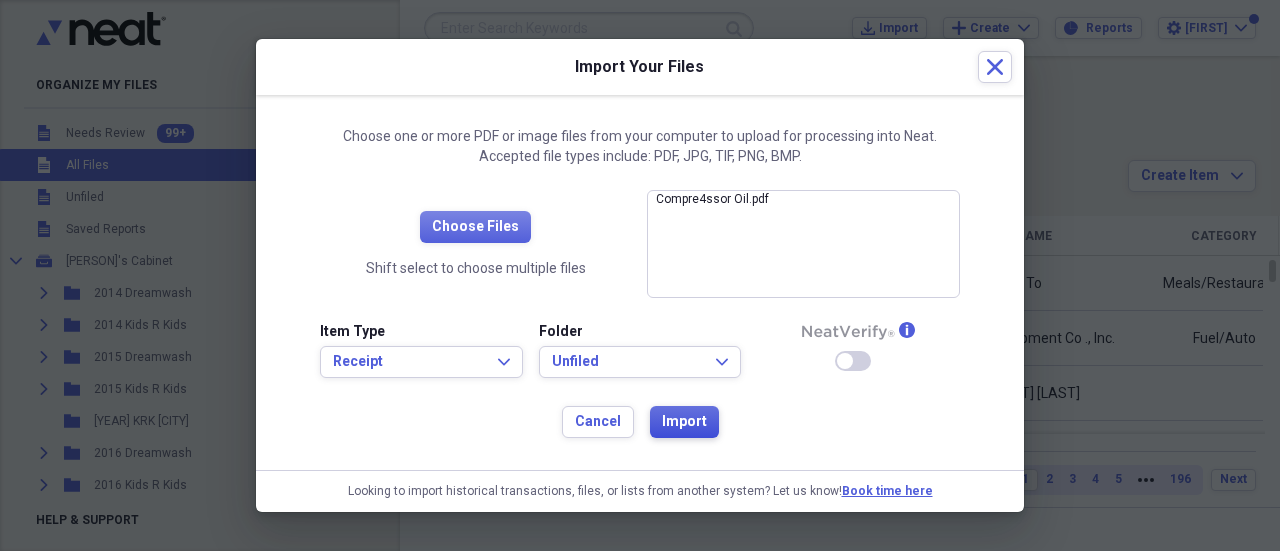 click on "Import" at bounding box center [684, 422] 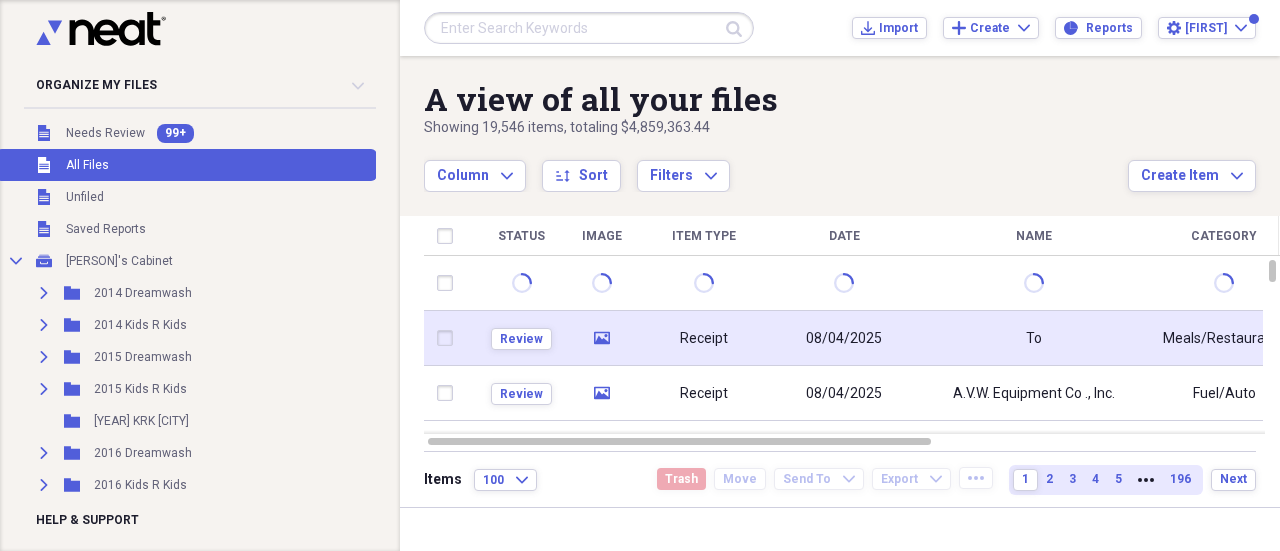 click on "08/04/2025" at bounding box center [844, 338] 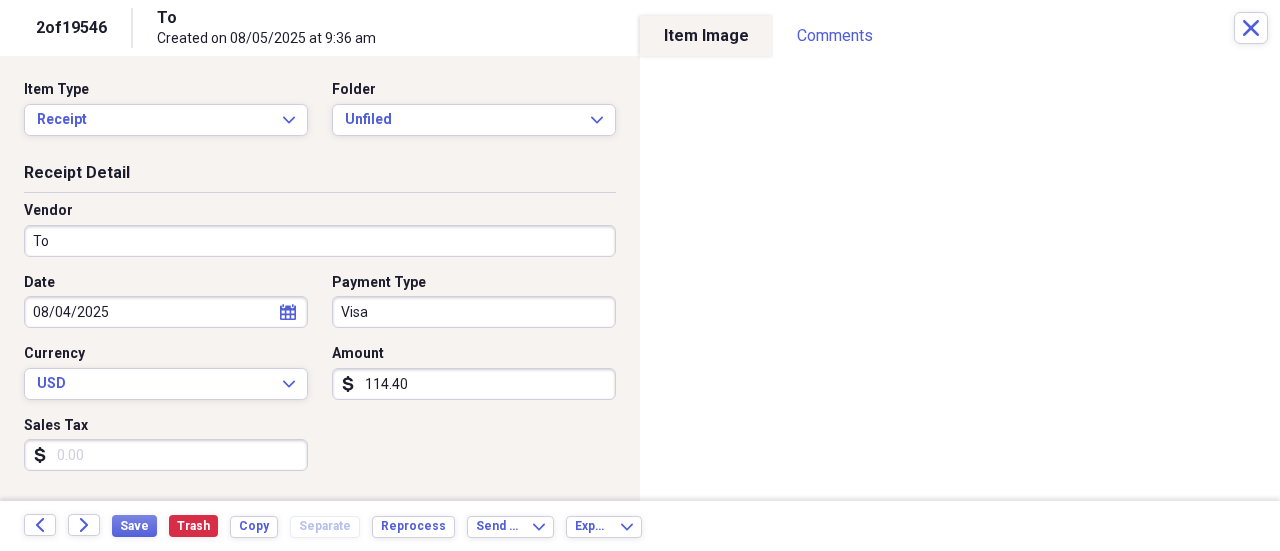 click on "To" at bounding box center (320, 241) 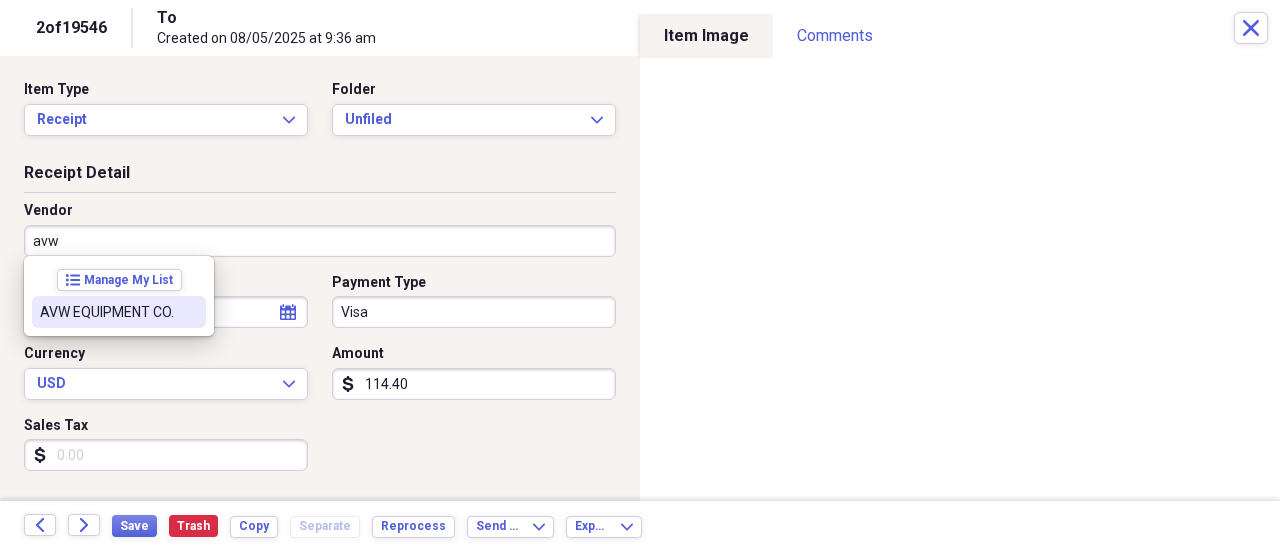 click on "AVW EQUIPMENT CO." at bounding box center (107, 312) 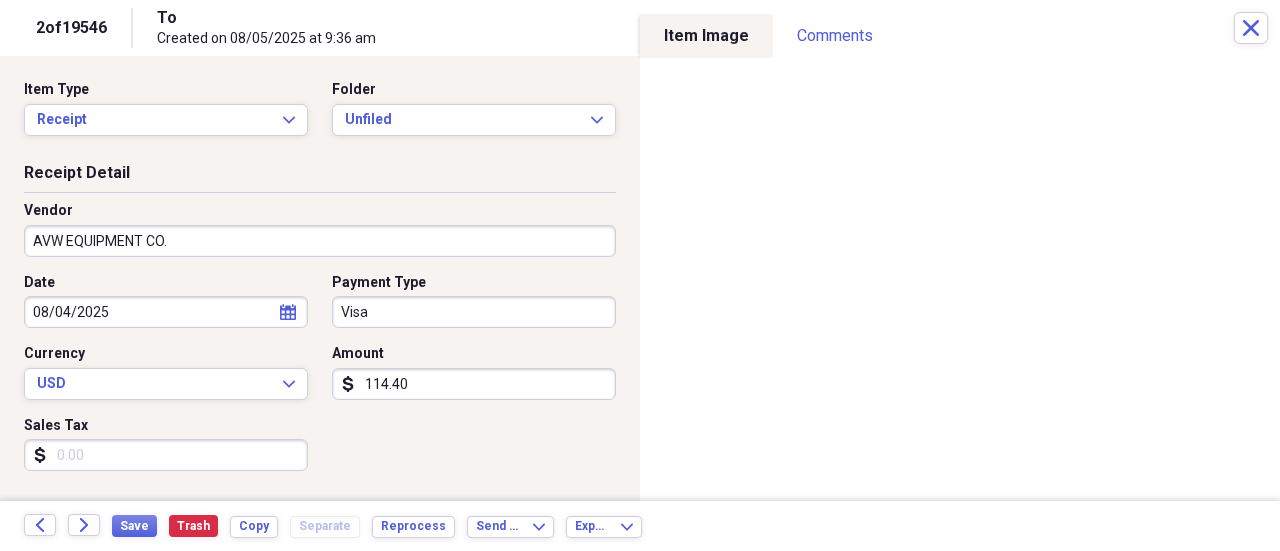 type on "General Retail" 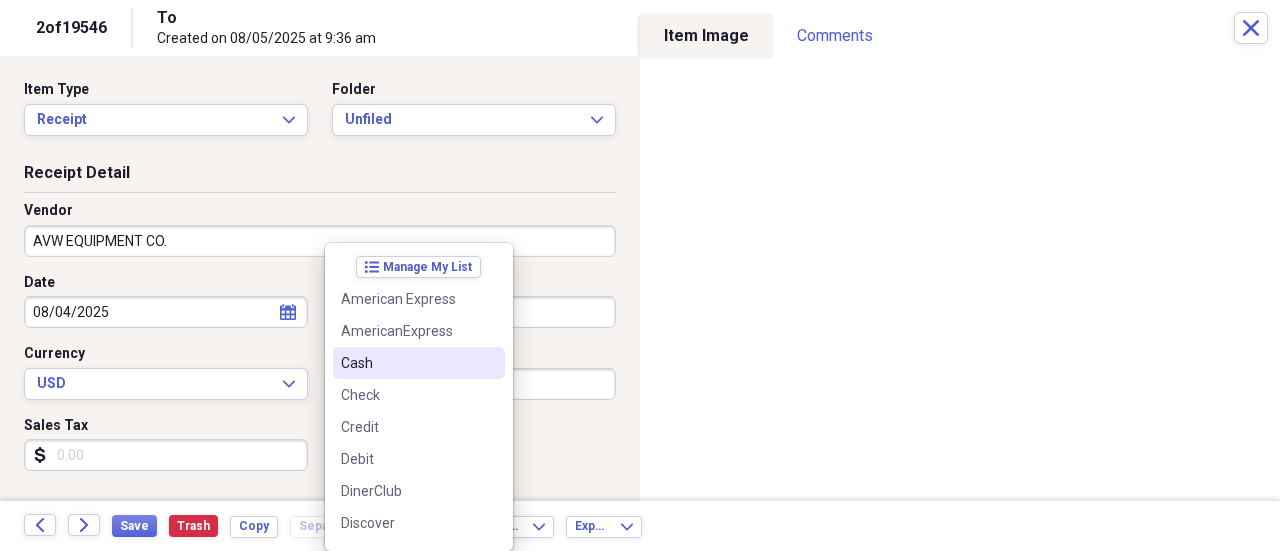 scroll, scrollTop: 284, scrollLeft: 0, axis: vertical 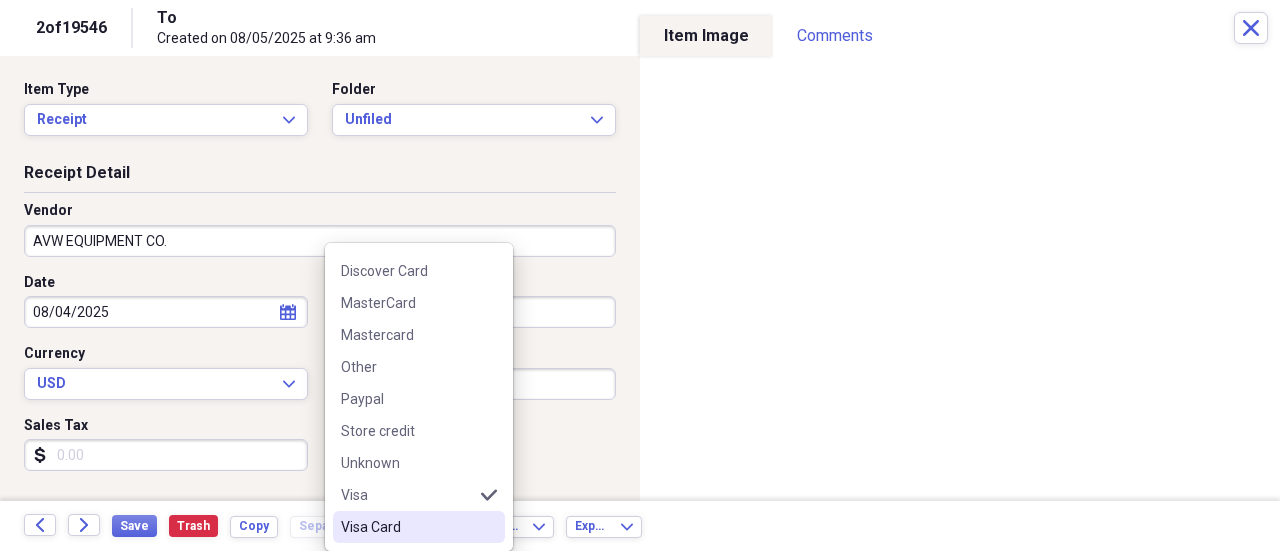click on "Visa Card" at bounding box center [407, 527] 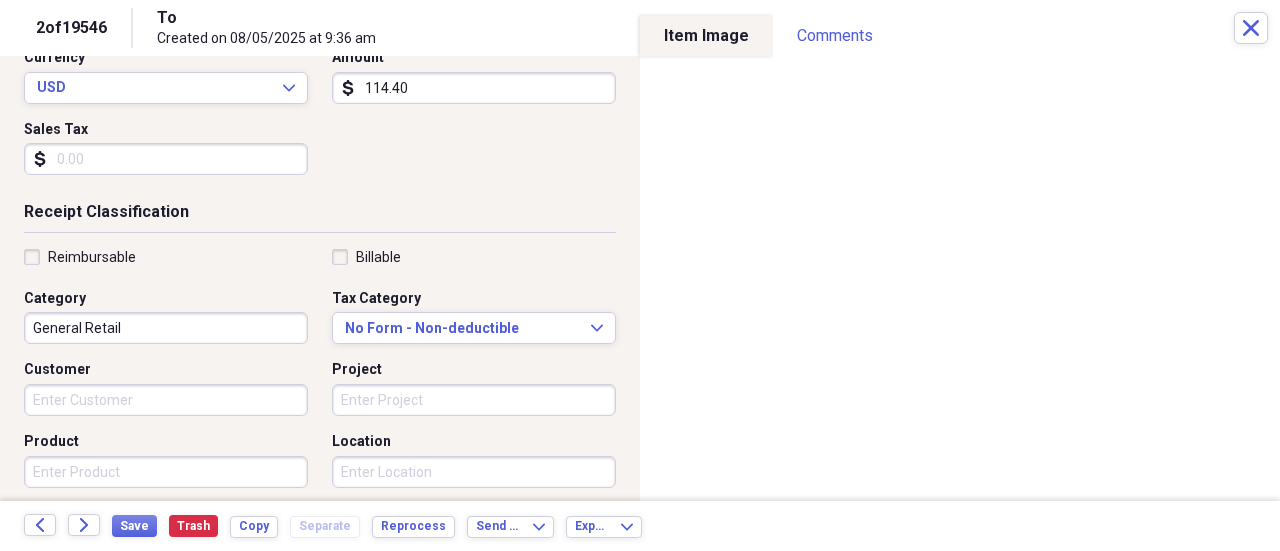 scroll, scrollTop: 300, scrollLeft: 0, axis: vertical 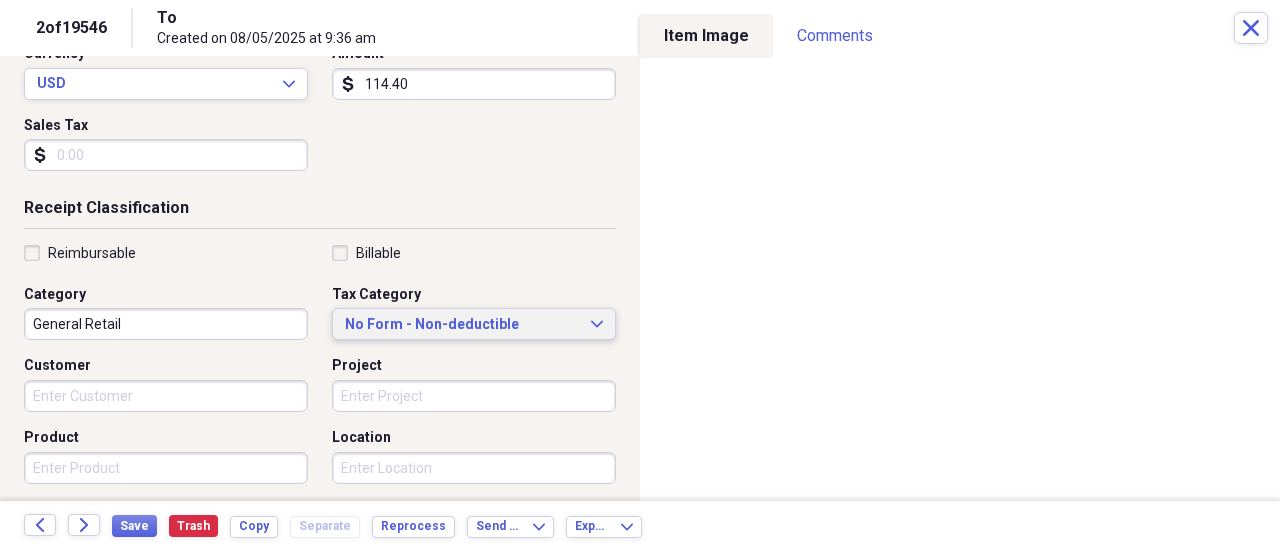 click on "No Form - Non-deductible" at bounding box center [462, 325] 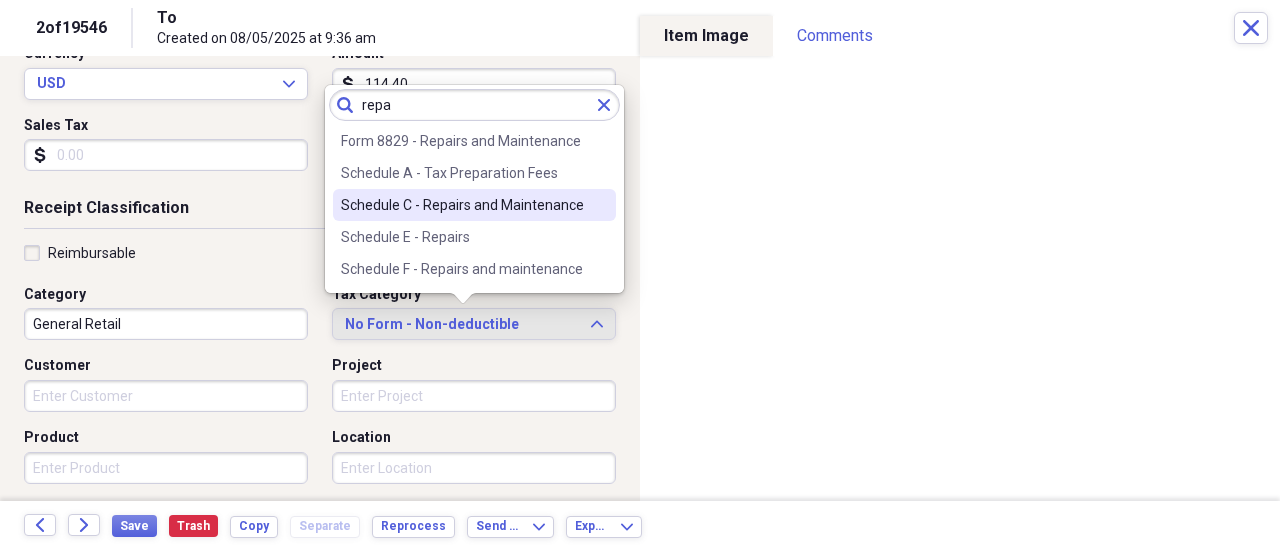 type on "repa" 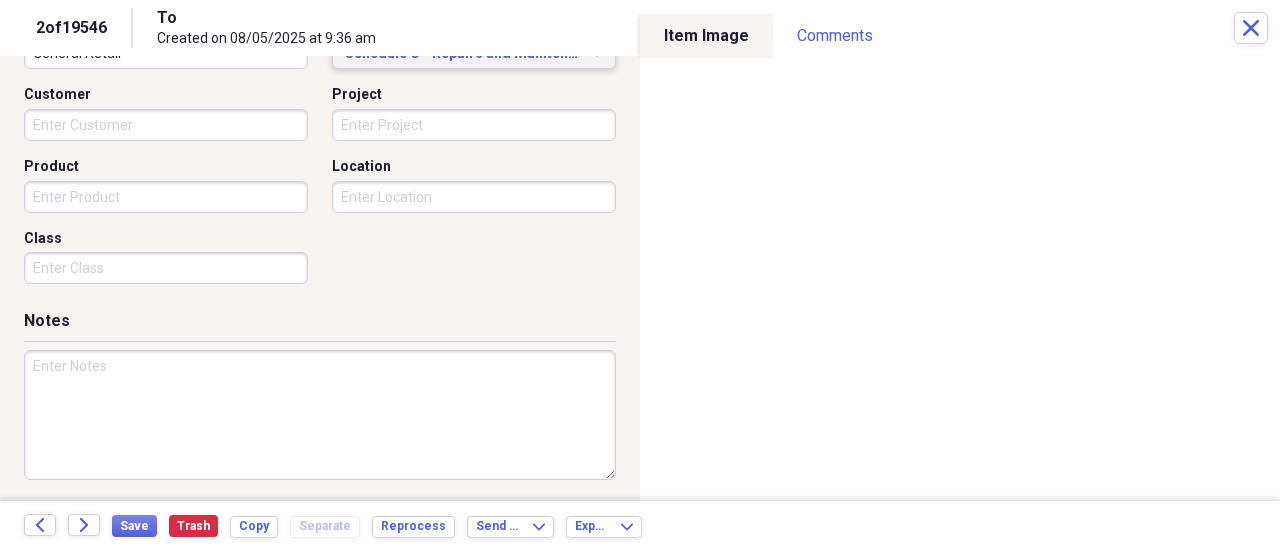 scroll, scrollTop: 573, scrollLeft: 0, axis: vertical 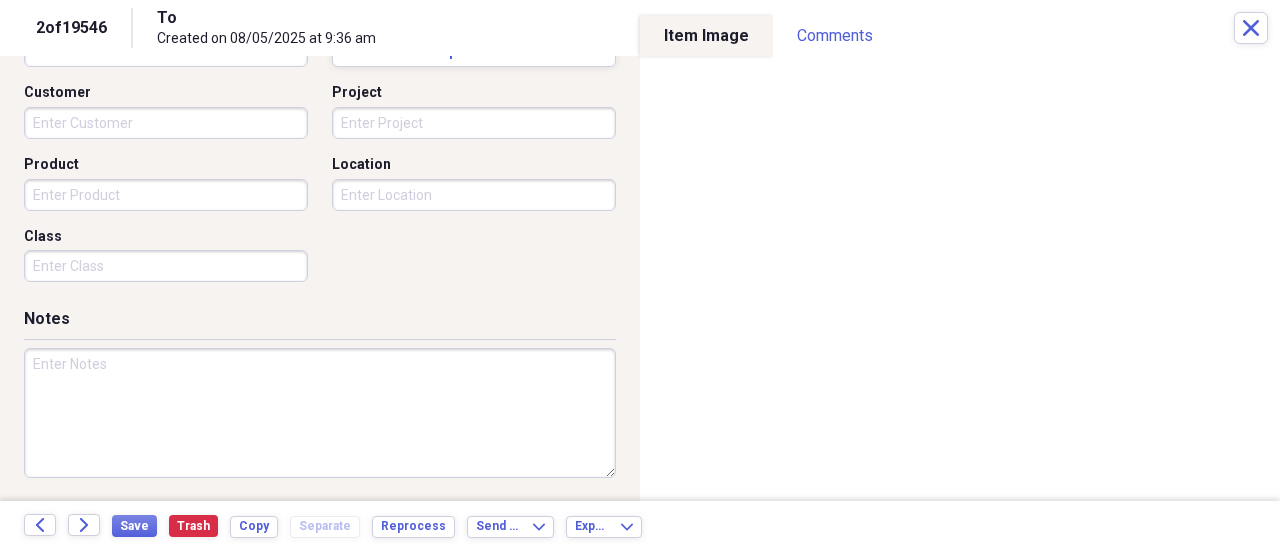 click at bounding box center [320, 413] 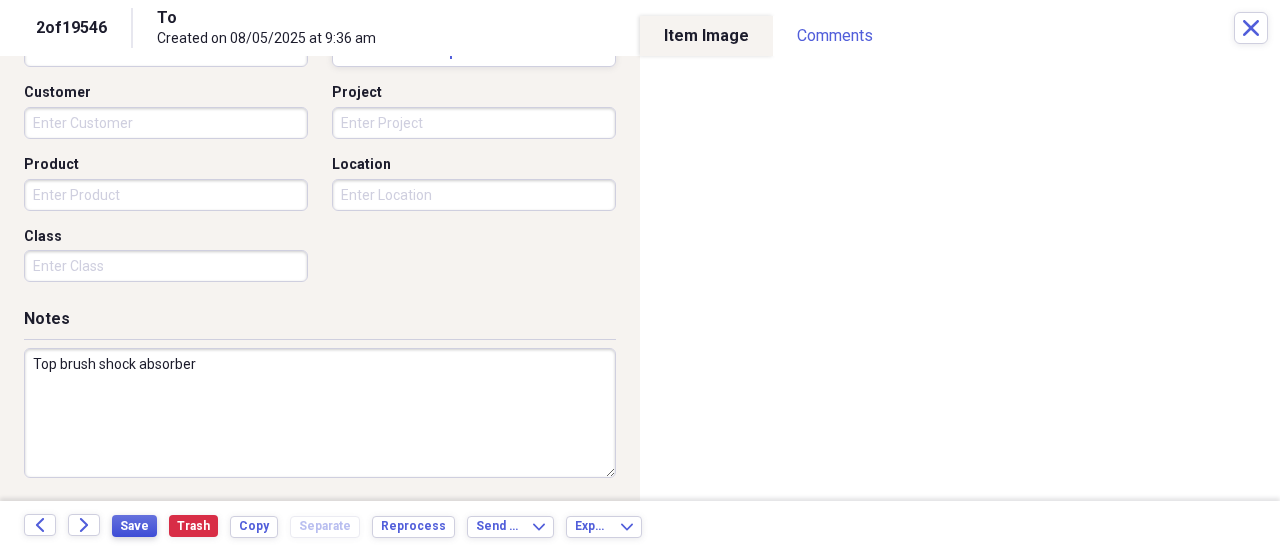 type on "Top brush shock absorber" 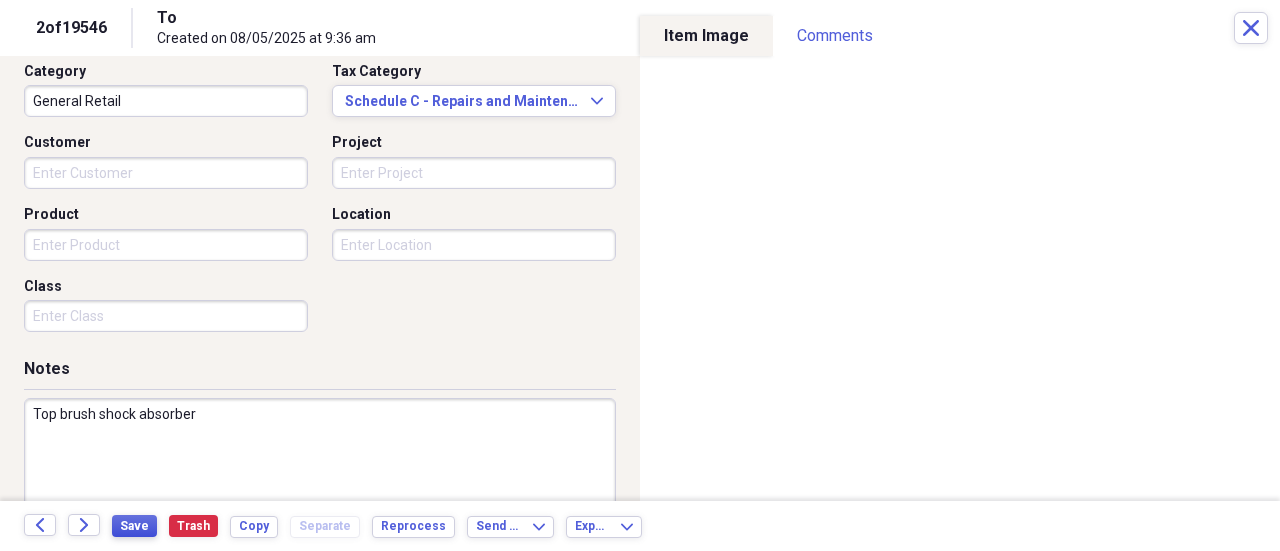 scroll, scrollTop: 573, scrollLeft: 0, axis: vertical 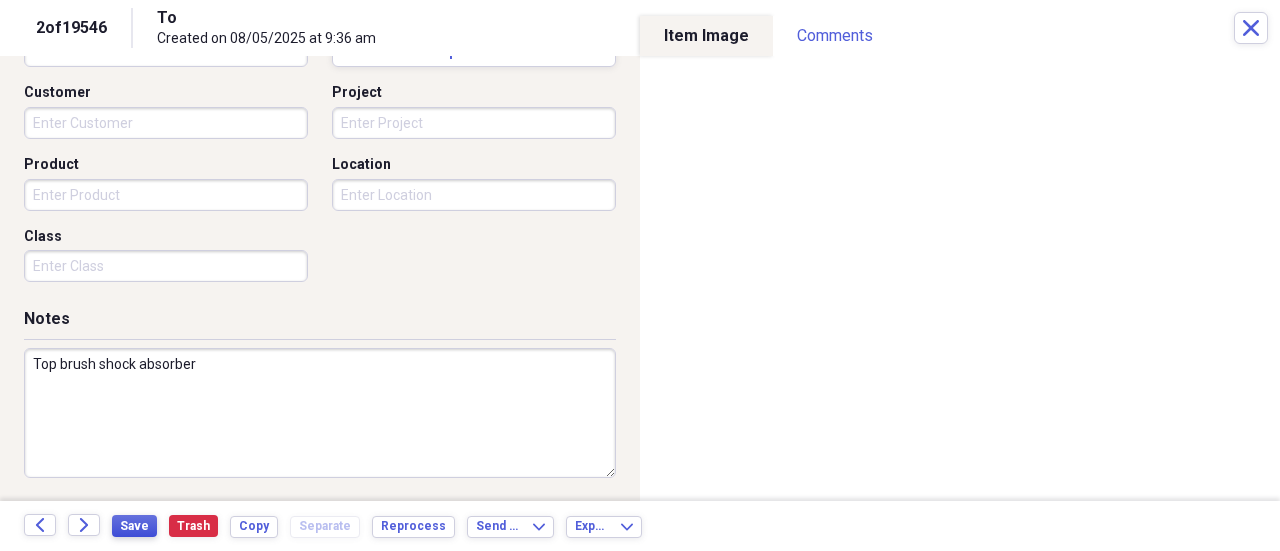 click on "Save" at bounding box center (134, 526) 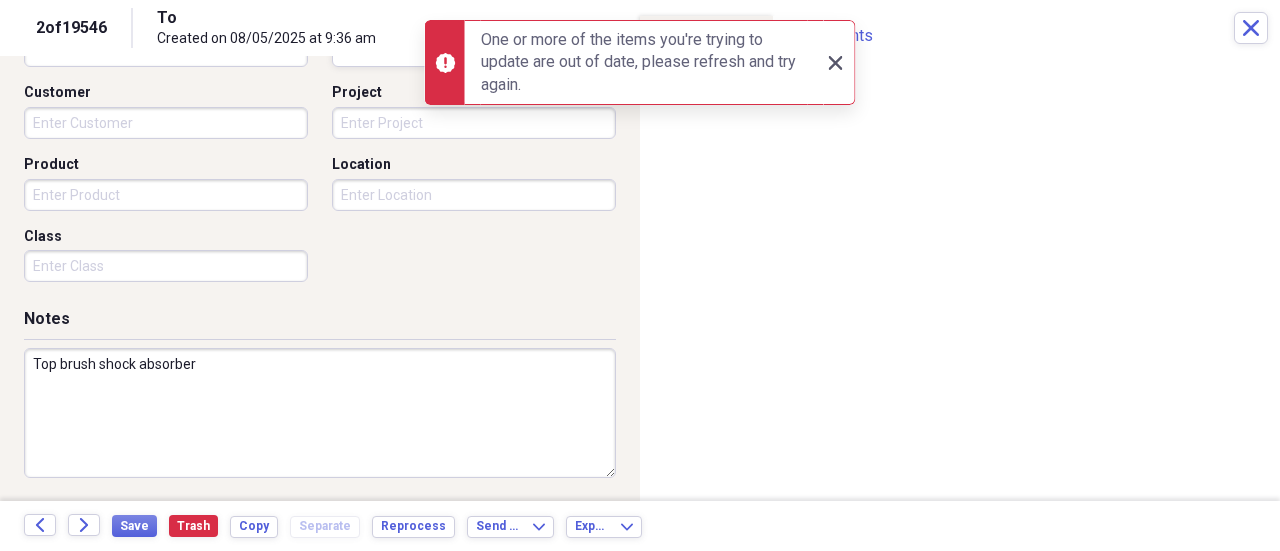 click 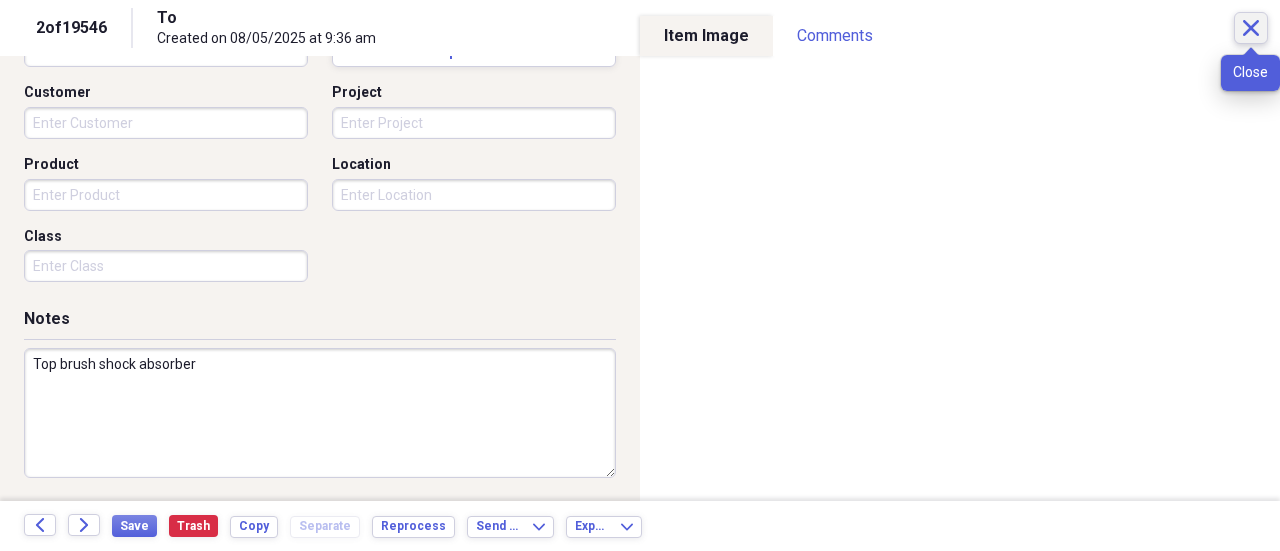 click on "Close" at bounding box center (1251, 28) 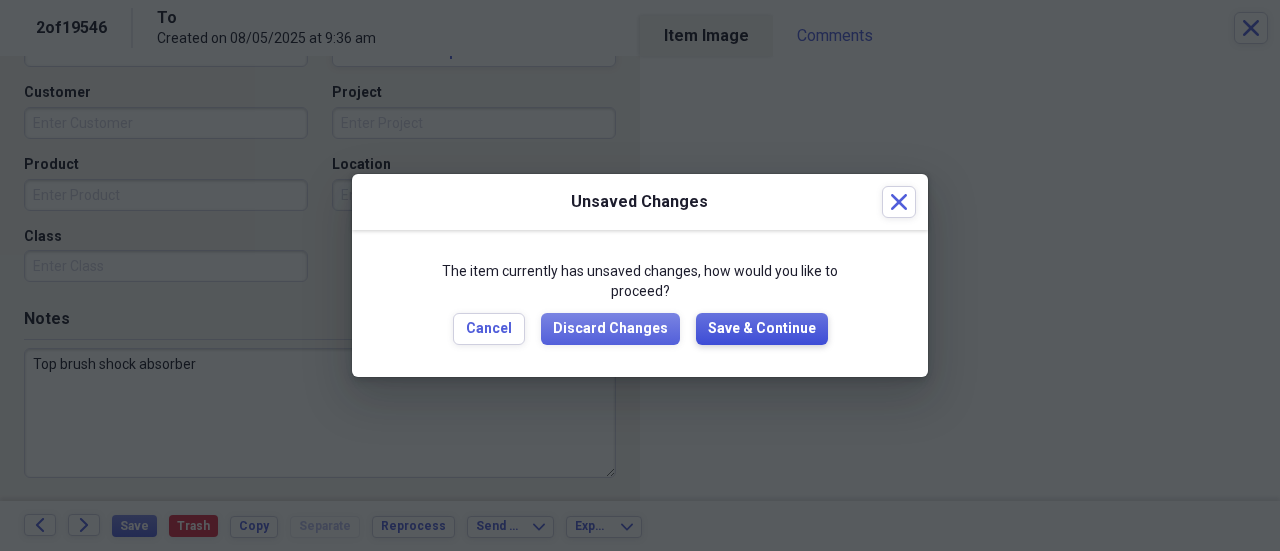 click on "Save & Continue" at bounding box center (762, 329) 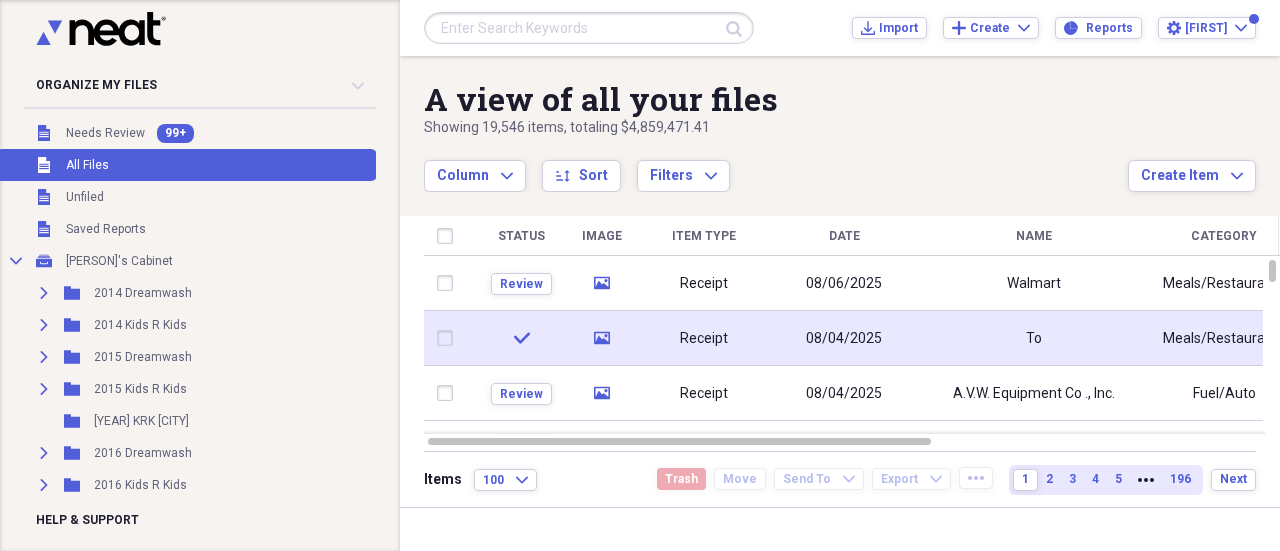 click on "Receipt" at bounding box center (704, 338) 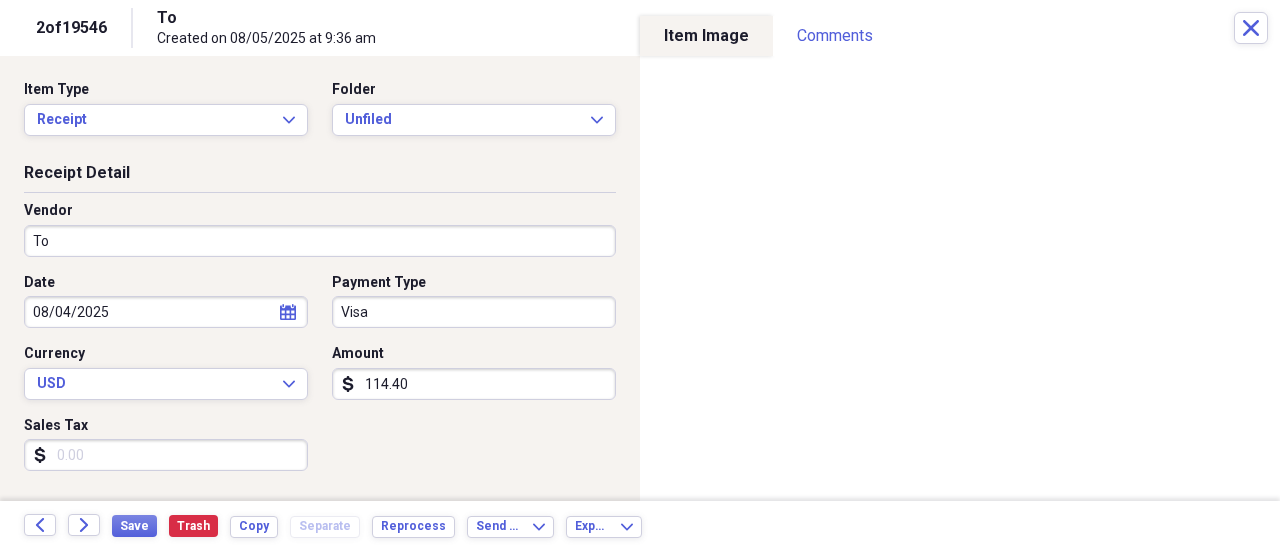 click on "To" at bounding box center [320, 241] 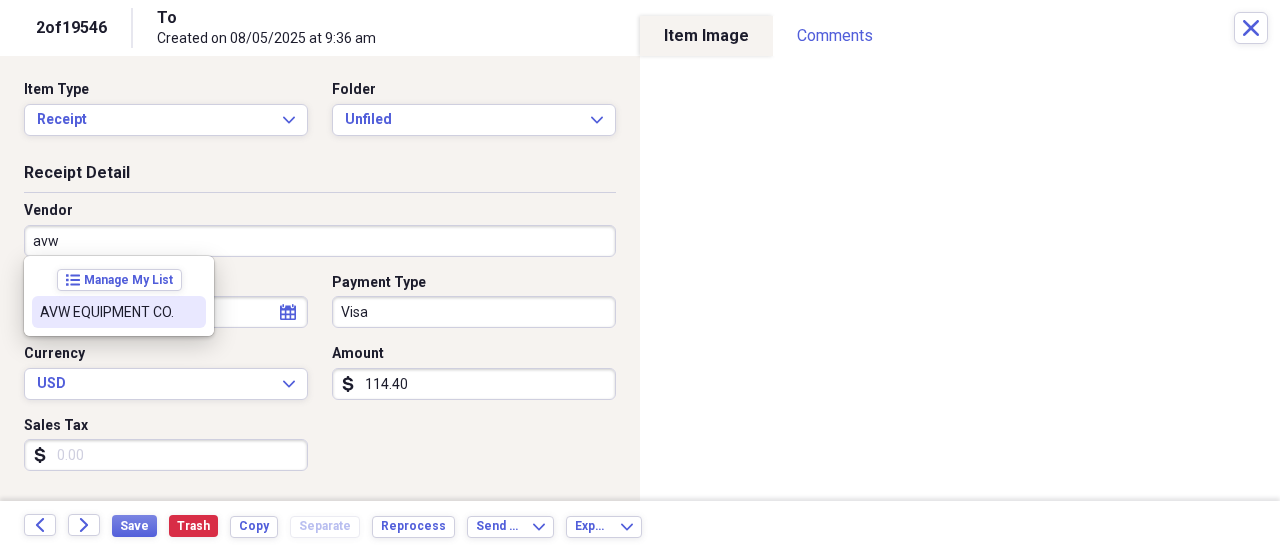 click on "AVW EQUIPMENT CO." at bounding box center (107, 312) 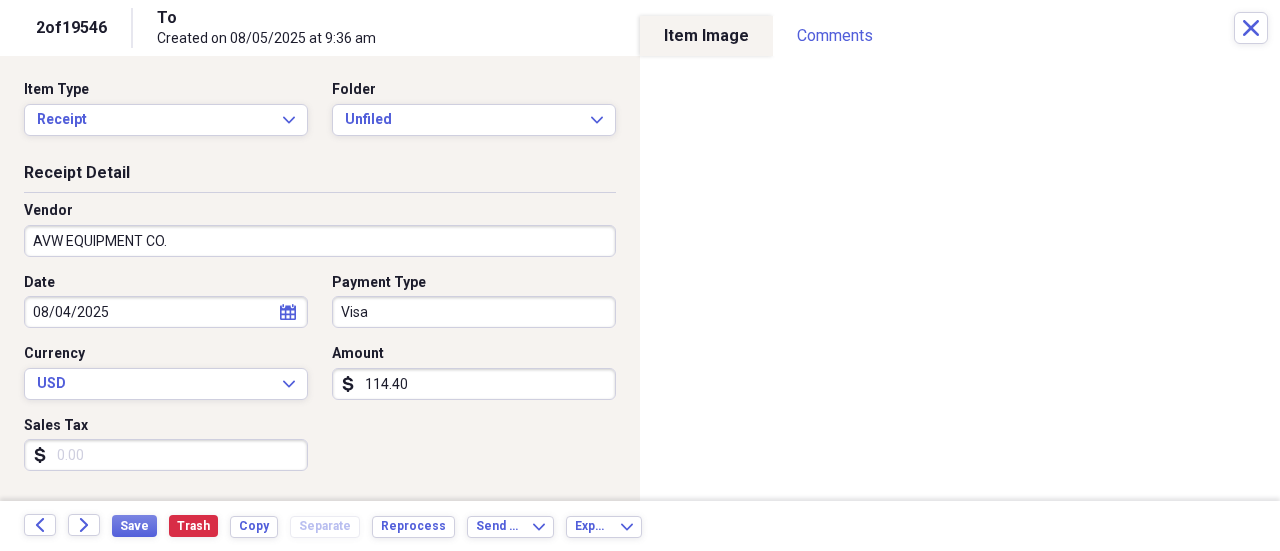 type on "General Retail" 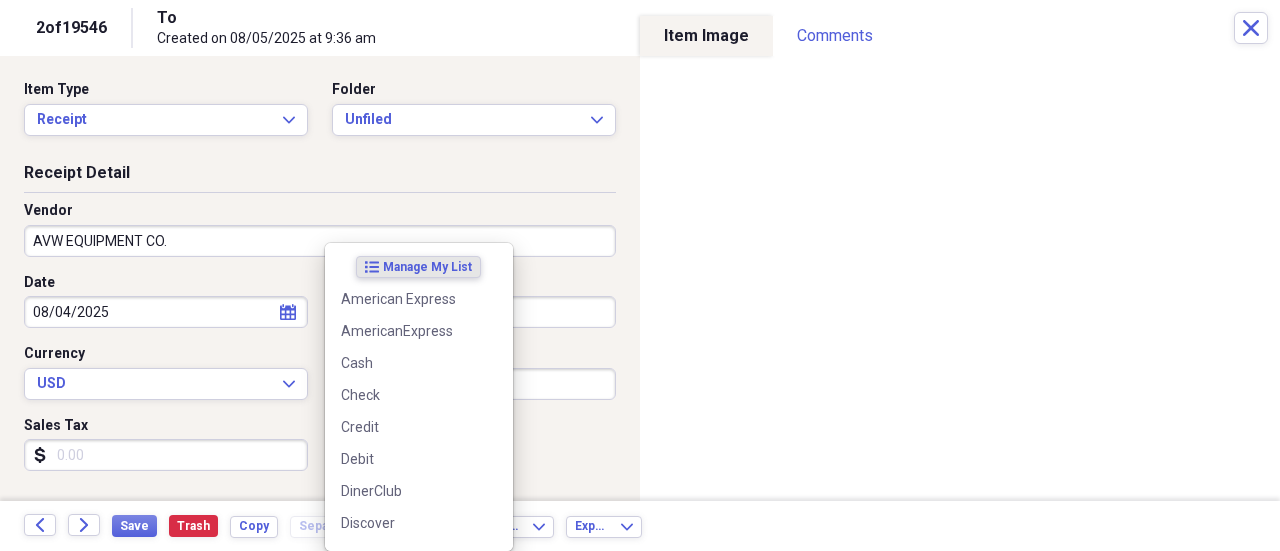 click on "Organize My Files 99+ Collapse Unfiled Needs Review 99+ Unfiled All Files Unfiled Unfiled Unfiled Saved Reports Collapse My Cabinet [FIRST]'s Cabinet Add Folder Expand Folder [YEAR] Dreamwash Add Folder Expand Folder [YEAR] Kids R Kids Add Folder Expand Folder [YEAR] Dreamwash Add Folder Expand Folder [YEAR] Kids R Kids Add Folder Folder [YEAR] KRK [CITY] Add Folder Expand Folder [YEAR] Dreamwash Add Folder Expand Folder [YEAR] Kids R Kids Add Folder Expand Folder [YEAR] Dreamwash Add Folder Expand Folder [YEAR] Kids R Kids Add Folder Expand Folder [YEAR] Dreamwash Add Folder Expand Folder [YEAR] Kids R Kids Add Folder Expand Folder [YEAR] Dreamwash Add Folder Expand Folder [YEAR] Kids R Kids Add Folder Expand Folder [YEAR] Dreamwash Add Folder Expand Folder [YEAR] Kids R Kids Add Folder Folder [YEAR] Dreamwash ([CITY]) Add Folder Folder [YEAR] Parrium Corporation Add Folder" at bounding box center [640, 275] 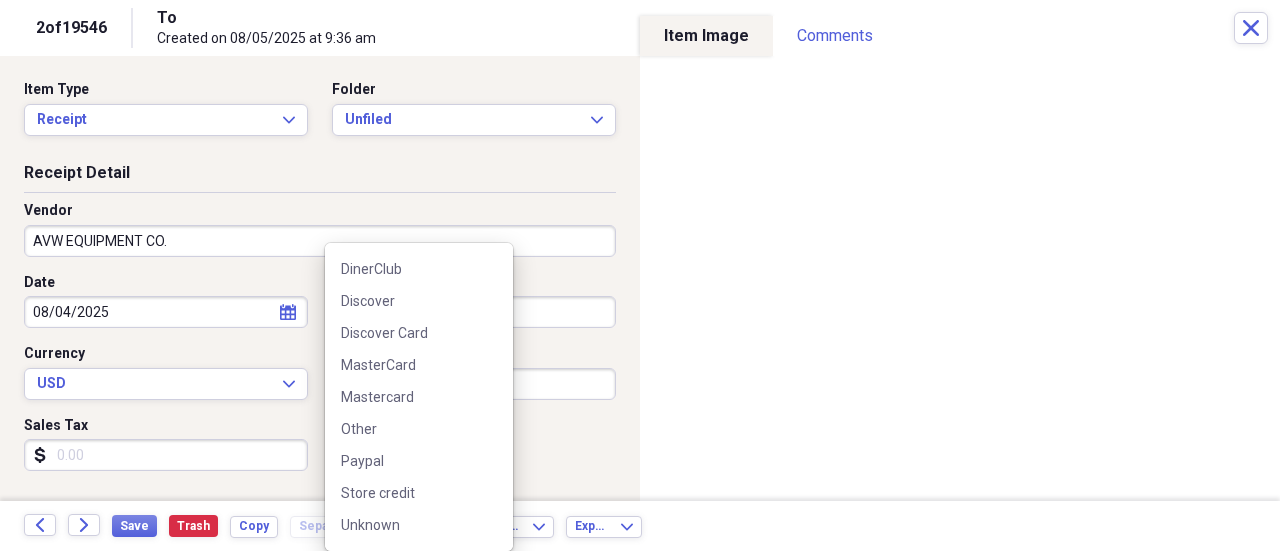 scroll, scrollTop: 284, scrollLeft: 0, axis: vertical 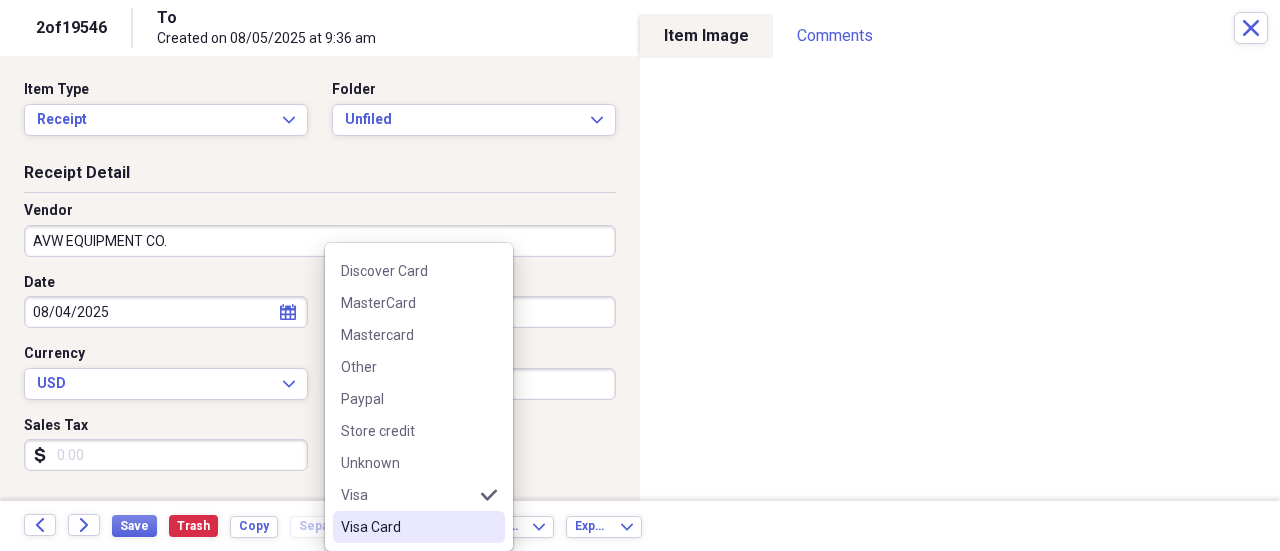 click on "Visa Card" at bounding box center (407, 527) 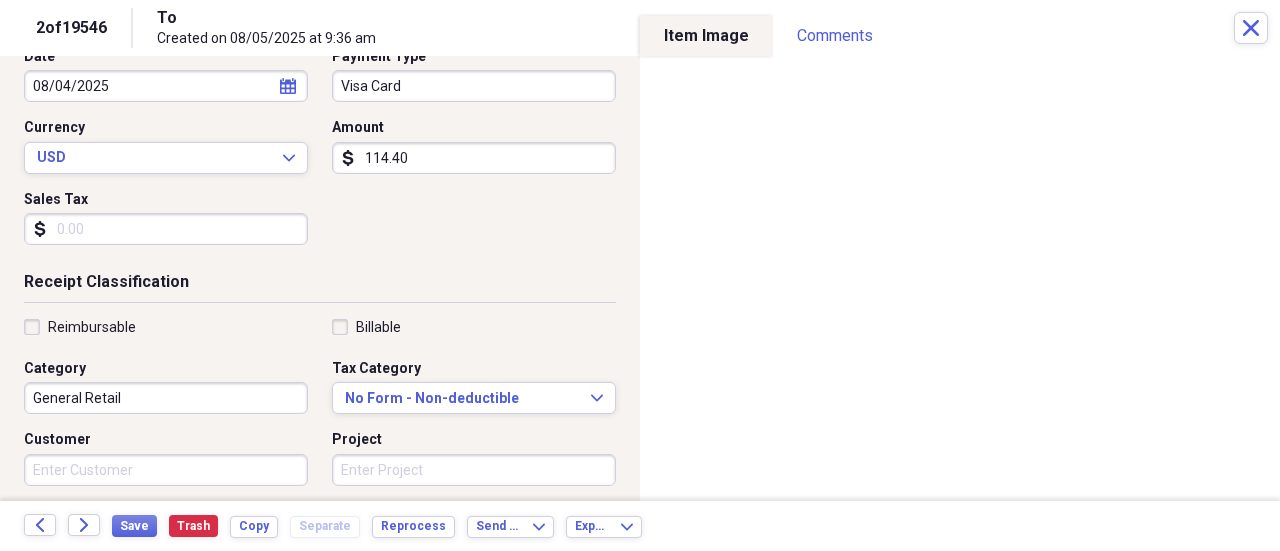 scroll, scrollTop: 400, scrollLeft: 0, axis: vertical 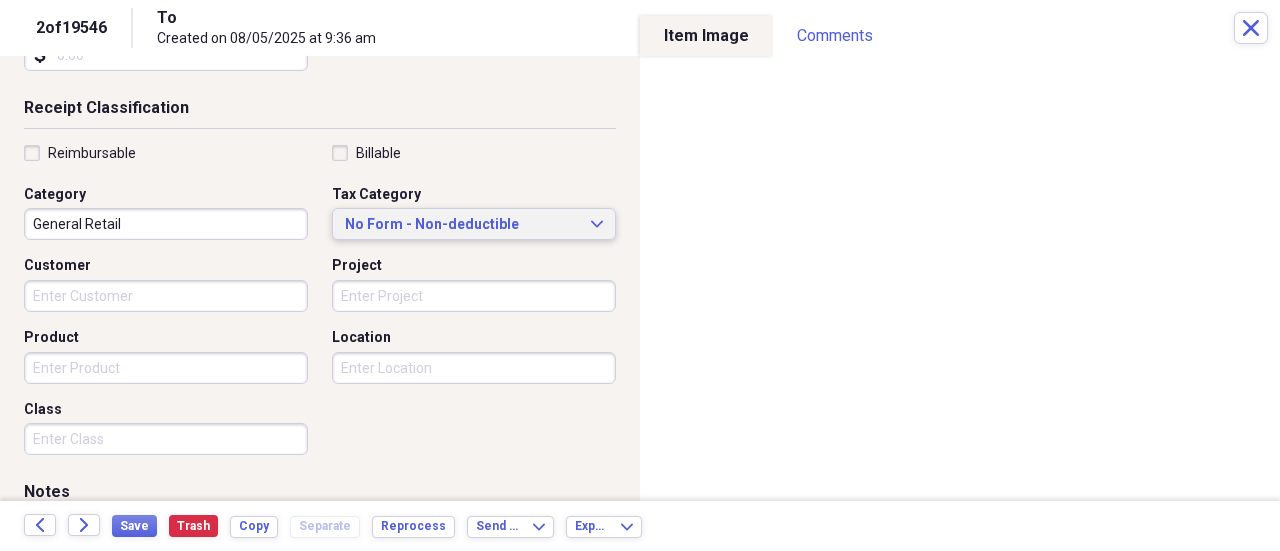 click on "No Form - Non-deductible" at bounding box center [462, 225] 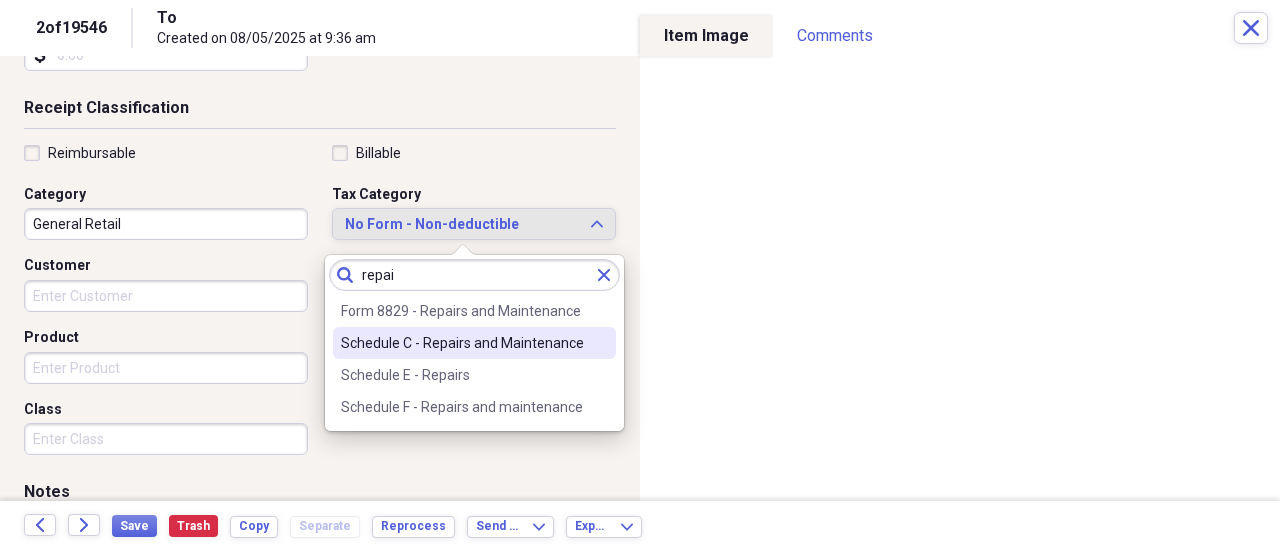 type on "repai" 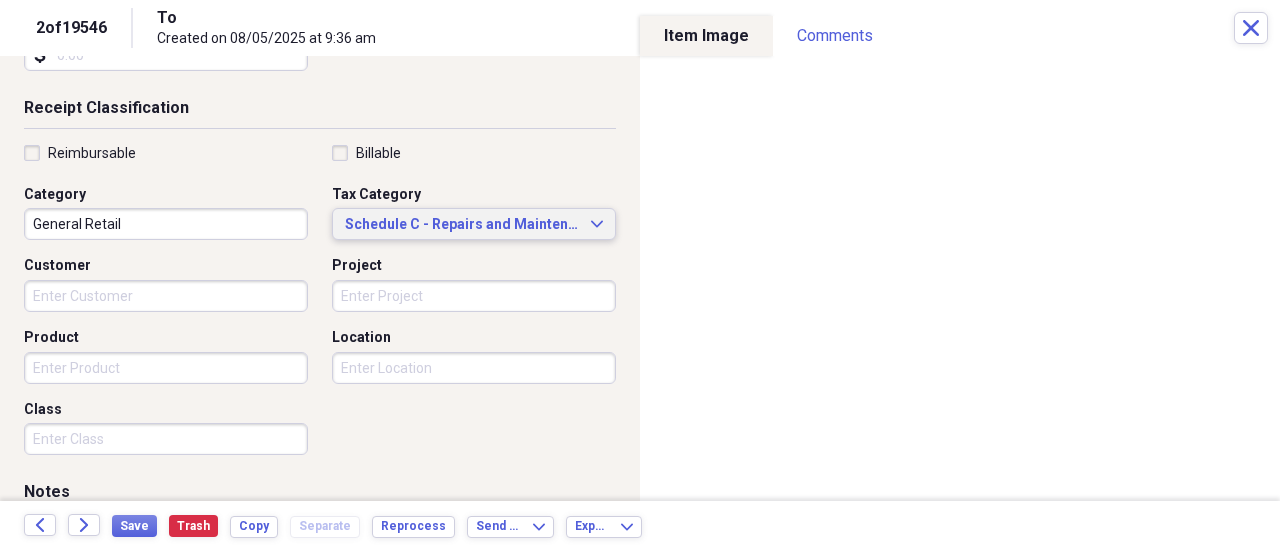 scroll, scrollTop: 573, scrollLeft: 0, axis: vertical 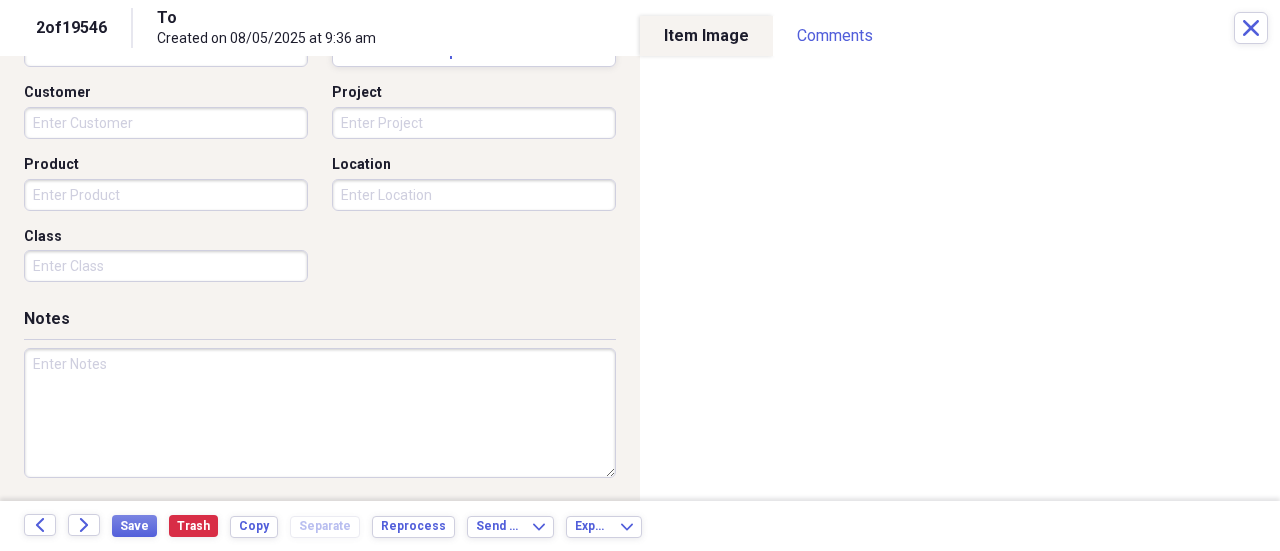 click at bounding box center (320, 413) 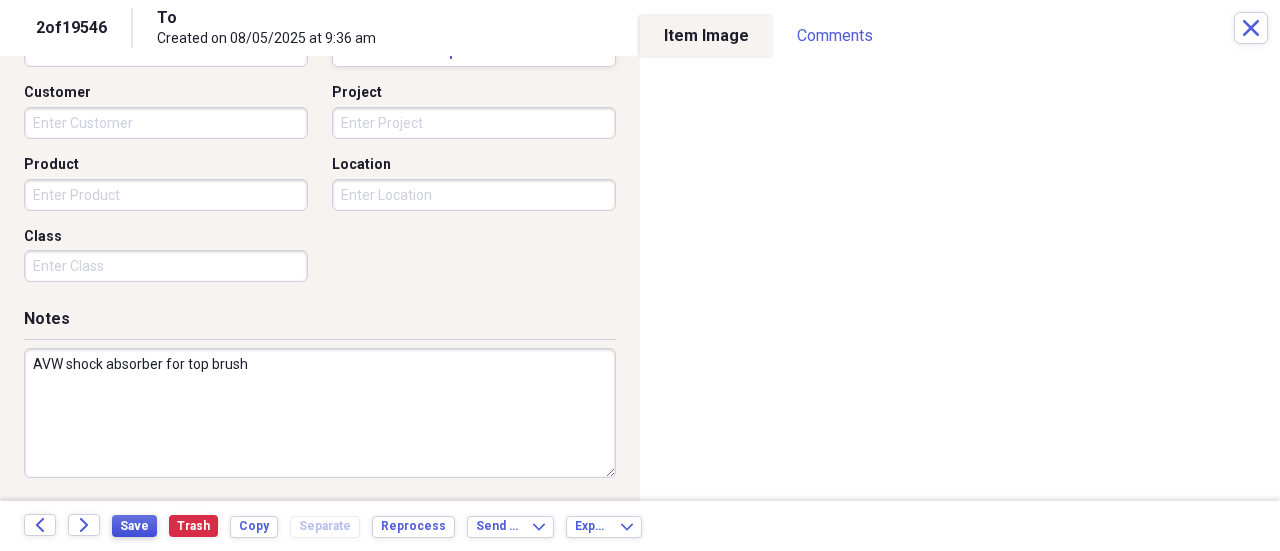 type on "AVW shock absorber for top brush" 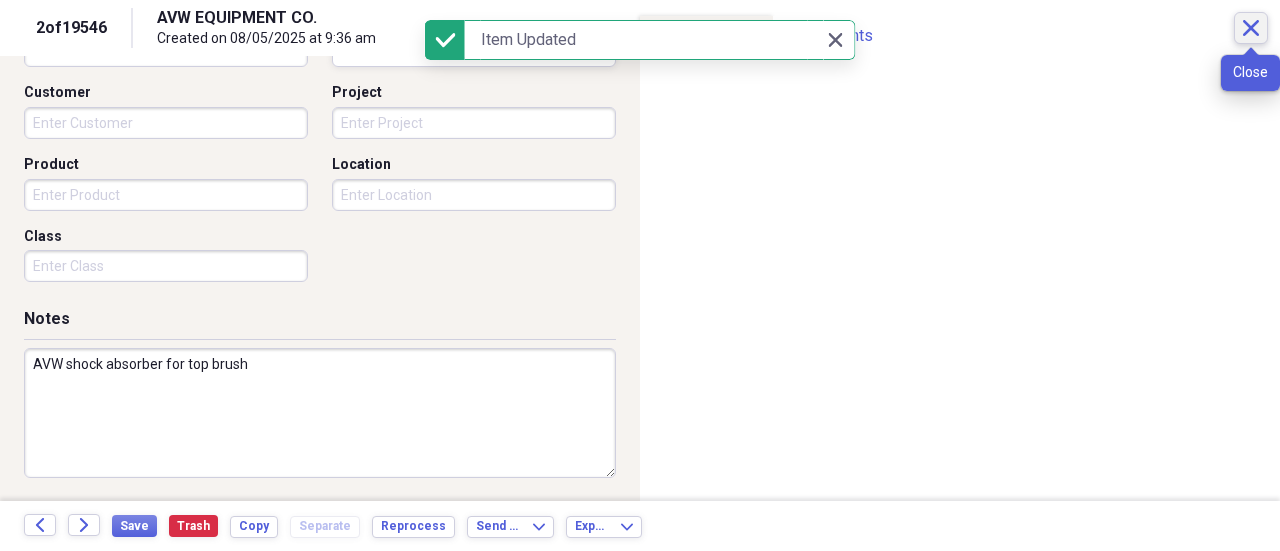 click on "Close" at bounding box center (1251, 28) 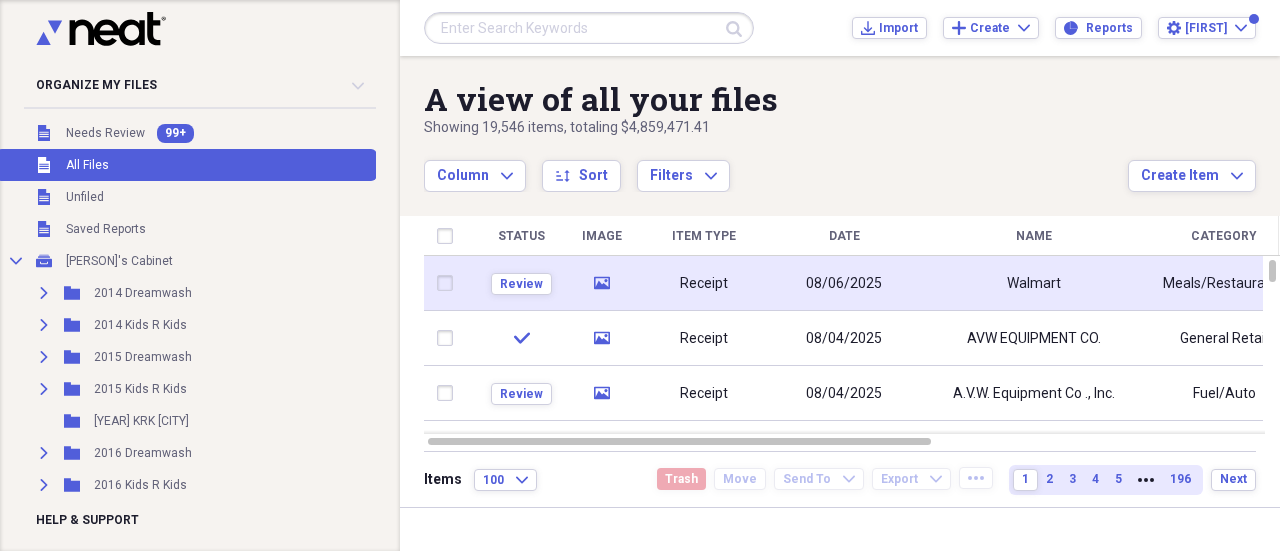 click on "Walmart" at bounding box center [1034, 283] 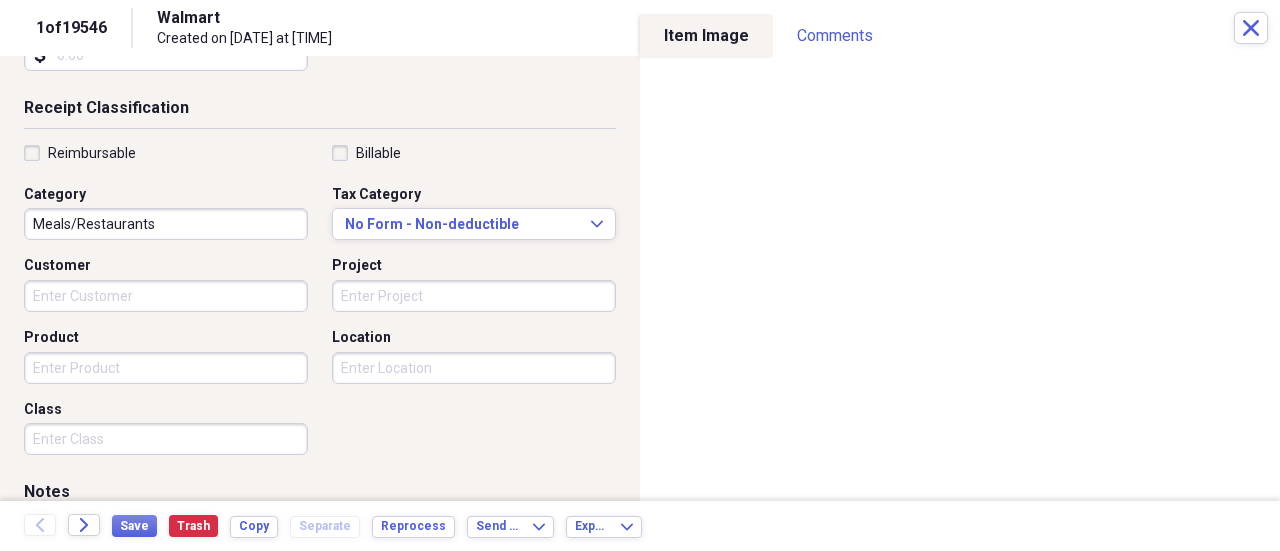 scroll, scrollTop: 573, scrollLeft: 0, axis: vertical 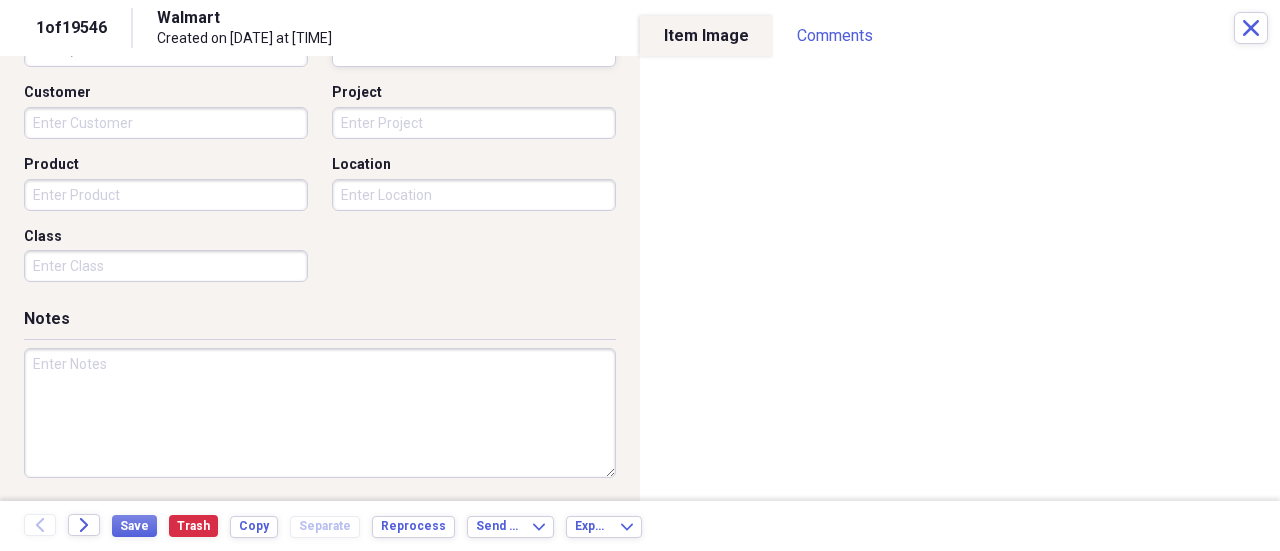 click at bounding box center [320, 413] 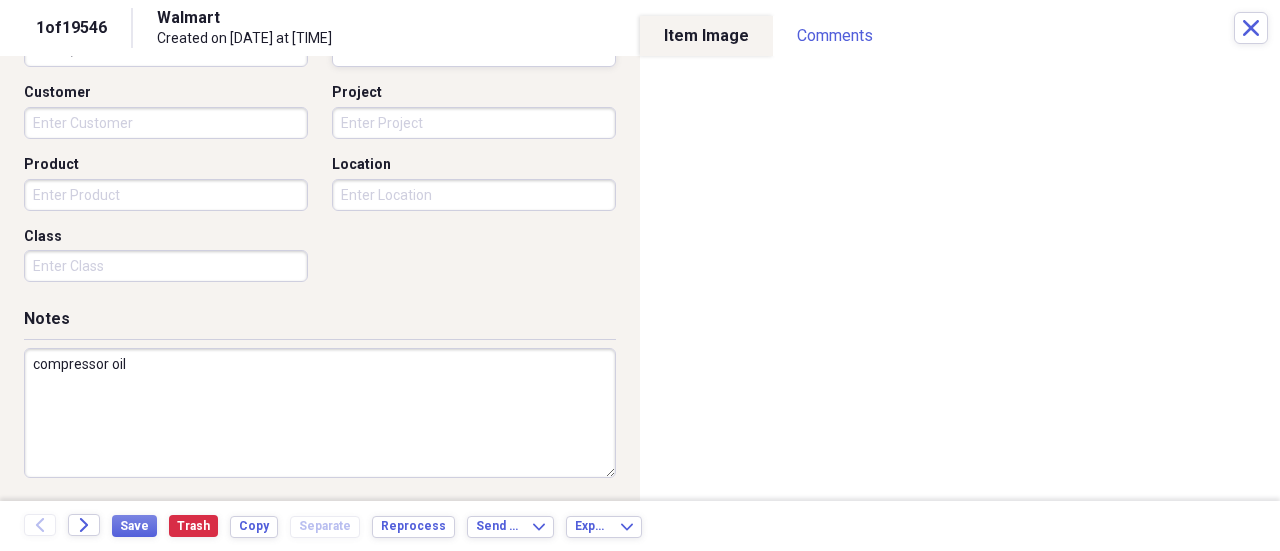 scroll, scrollTop: 173, scrollLeft: 0, axis: vertical 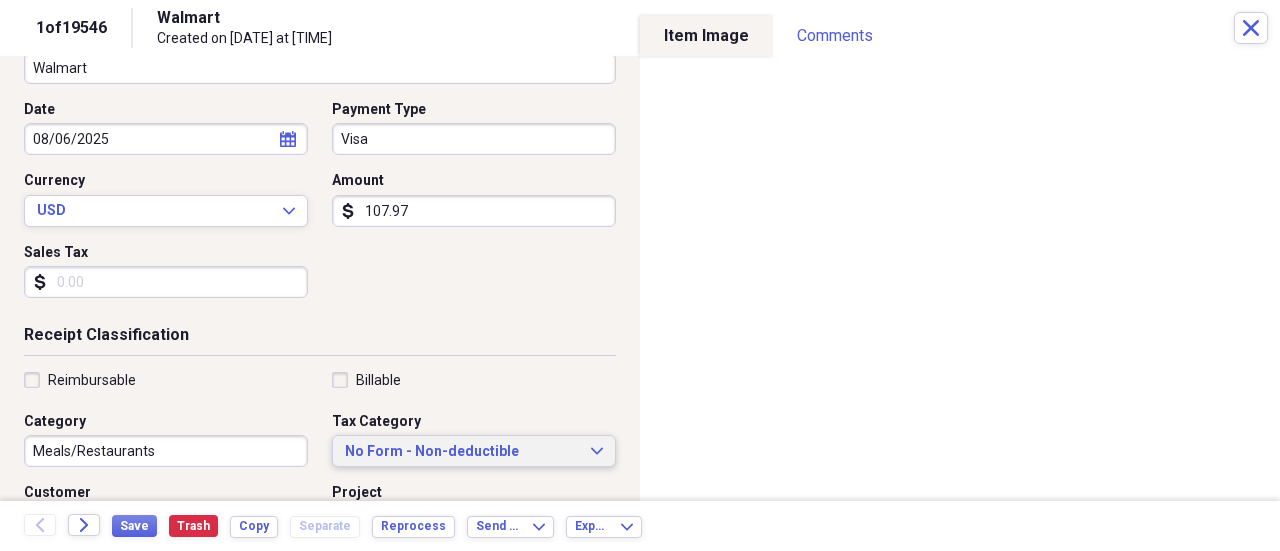 type on "compressor oil" 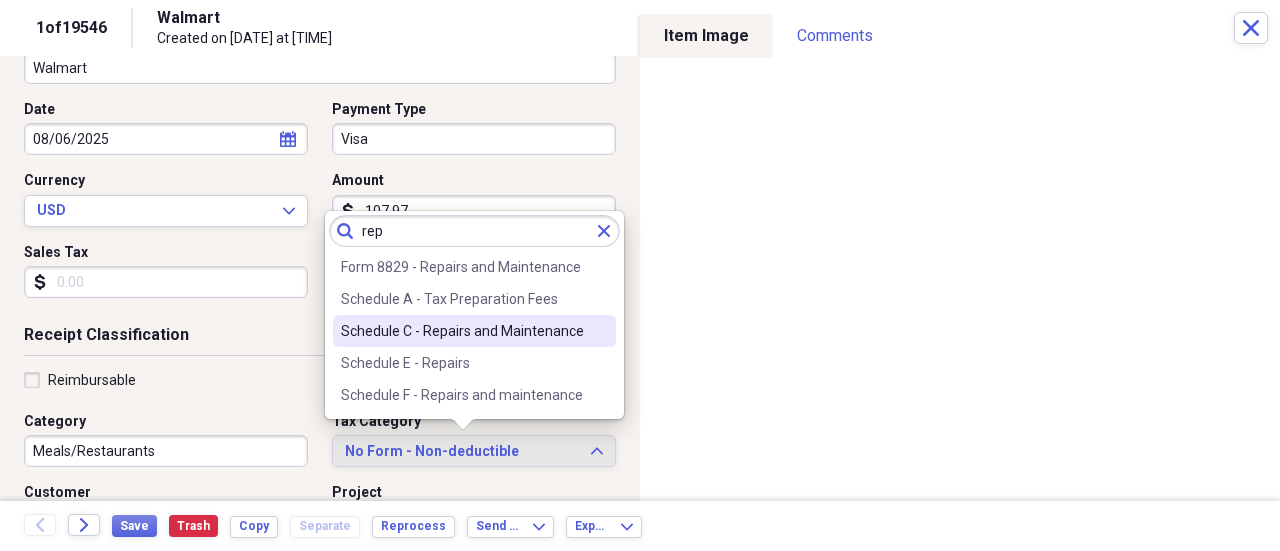 type on "rep" 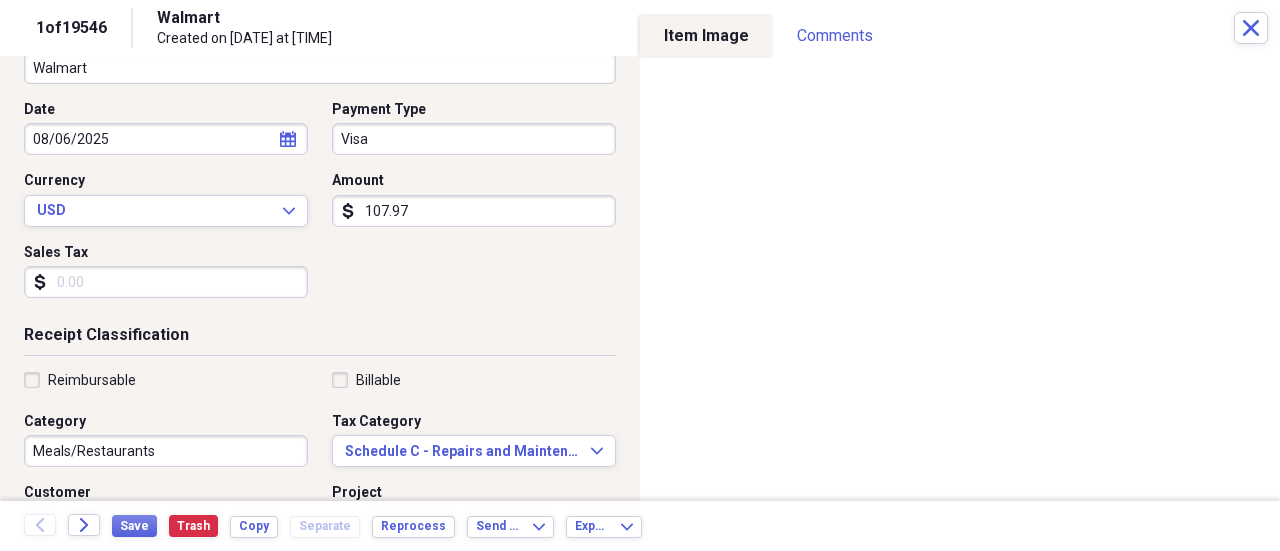 click on "Meals/Restaurants" at bounding box center (166, 451) 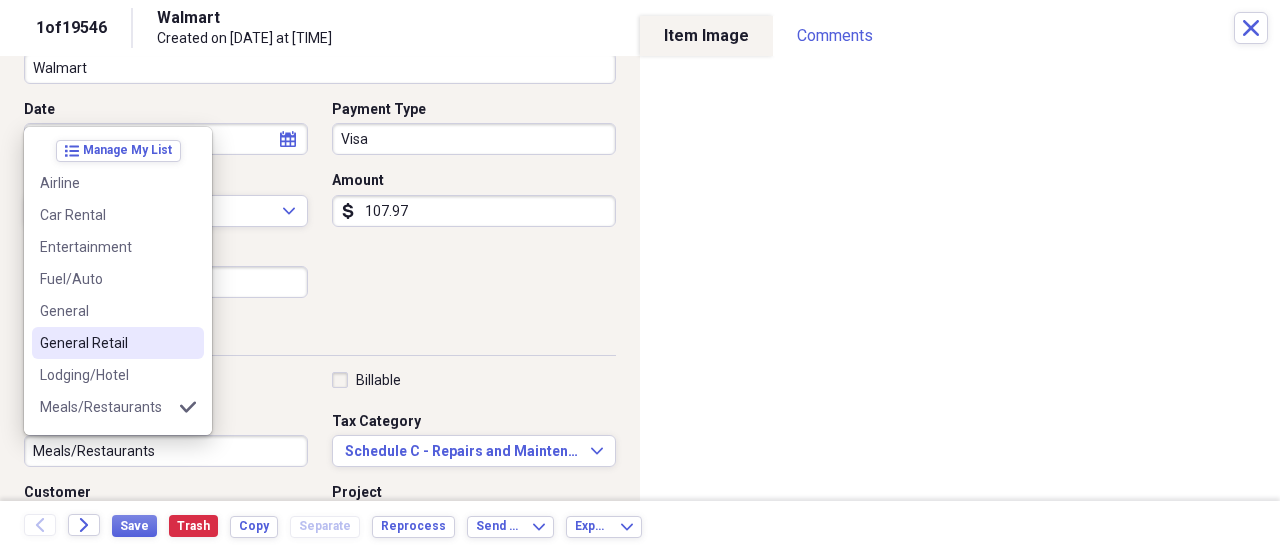 click on "General Retail" at bounding box center (118, 343) 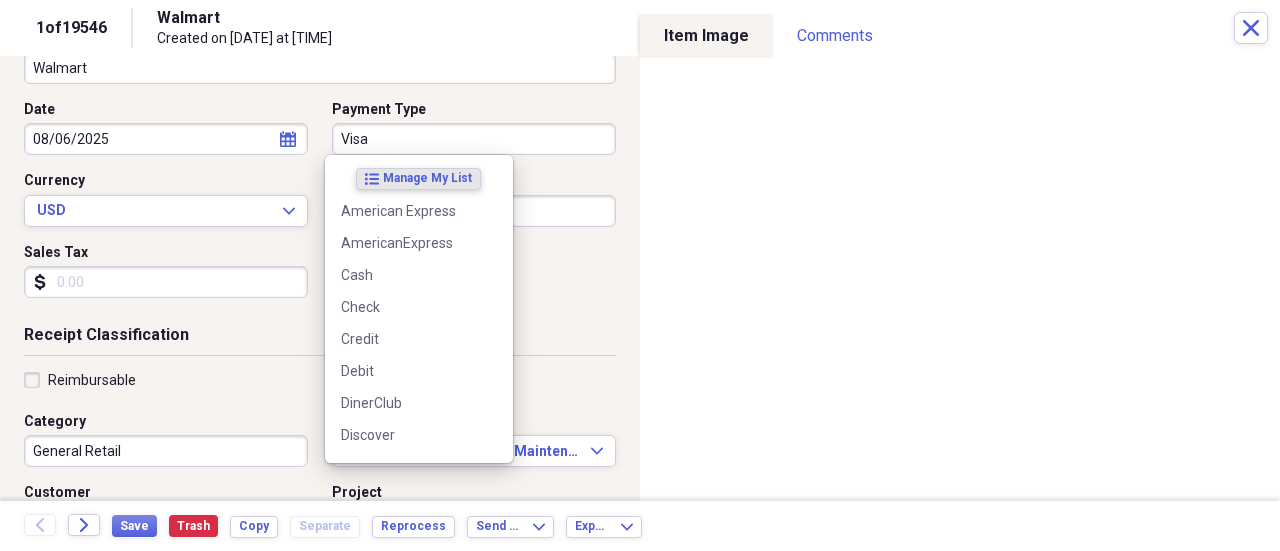 click on "Visa" at bounding box center [474, 139] 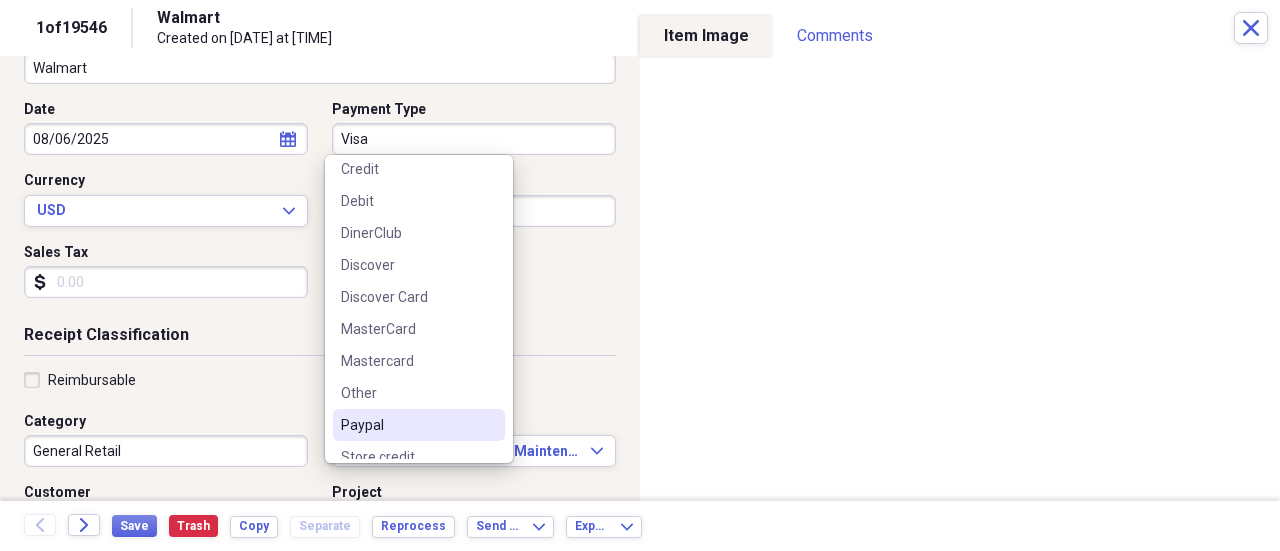 scroll, scrollTop: 284, scrollLeft: 0, axis: vertical 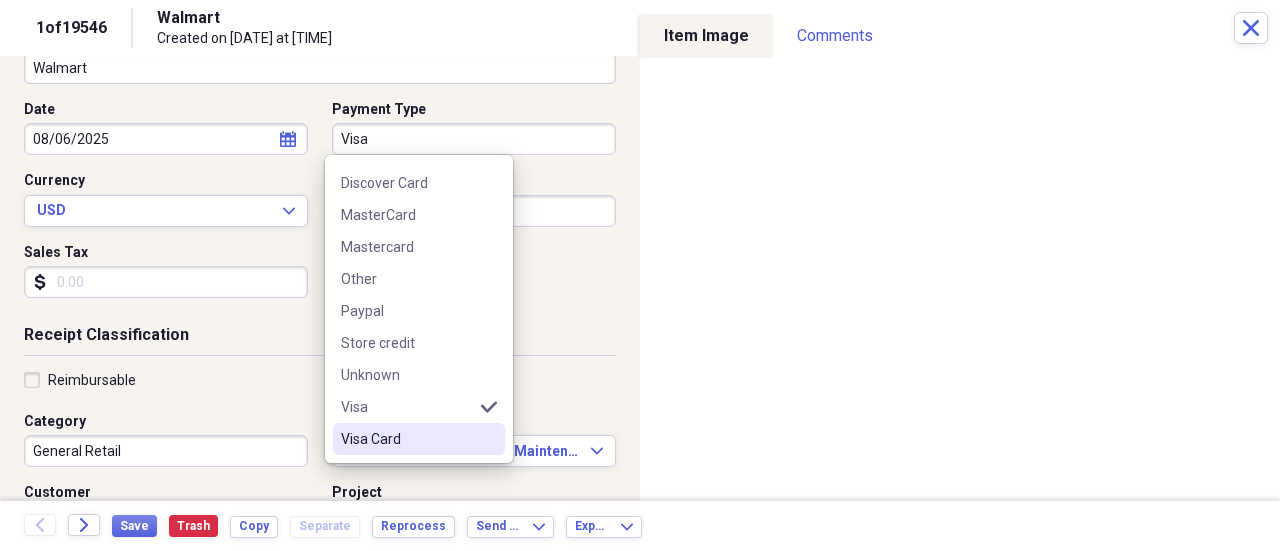 click on "Visa Card" at bounding box center [407, 439] 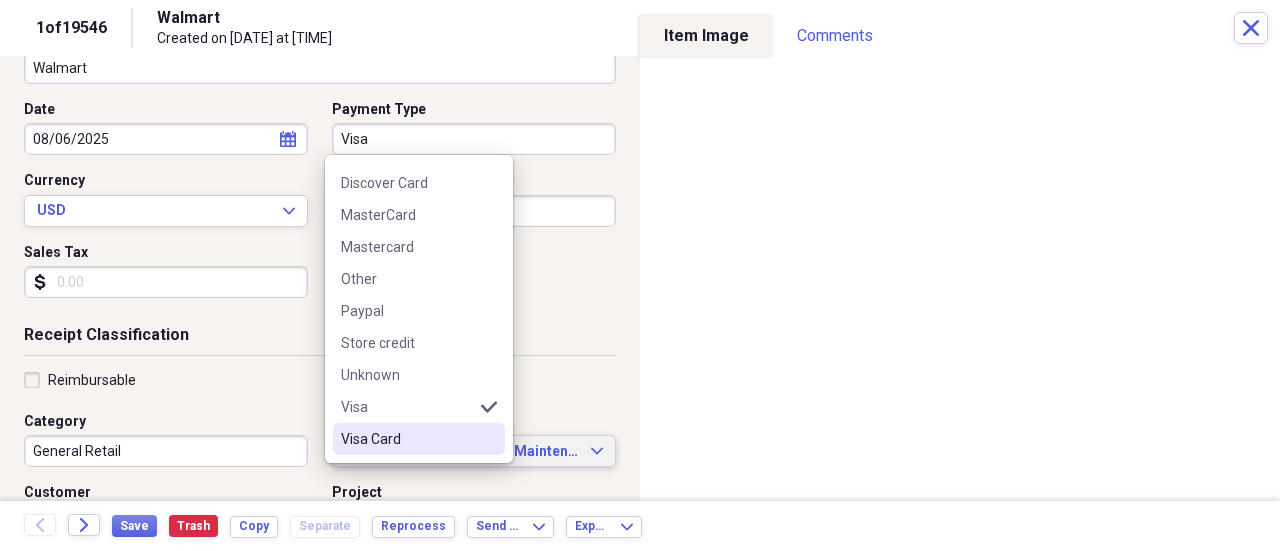 type on "Visa Card" 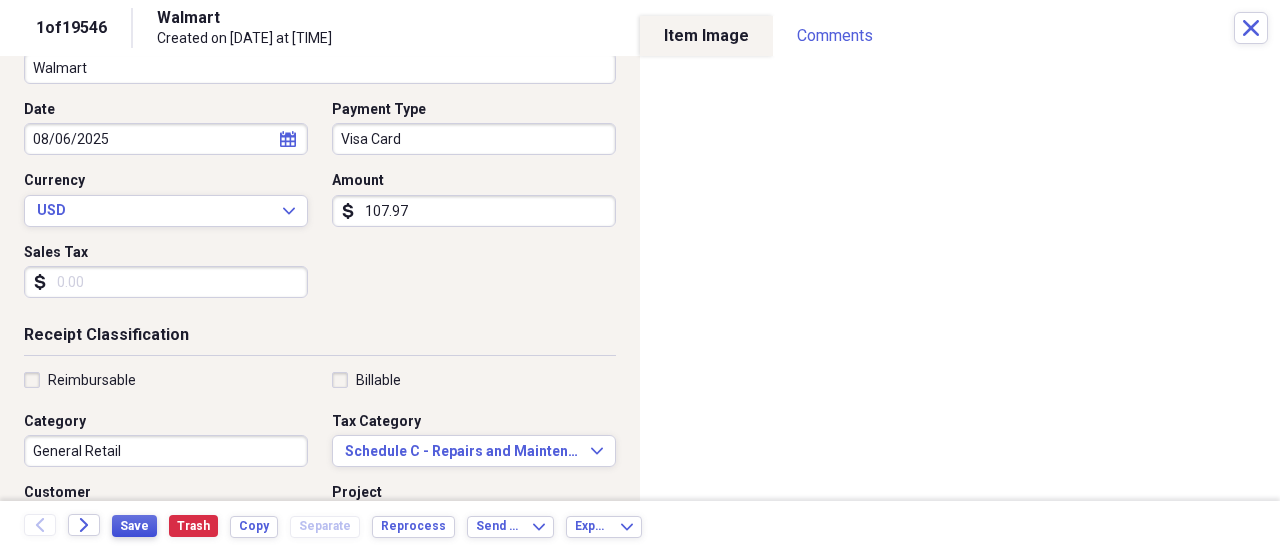 click on "Save" at bounding box center [134, 526] 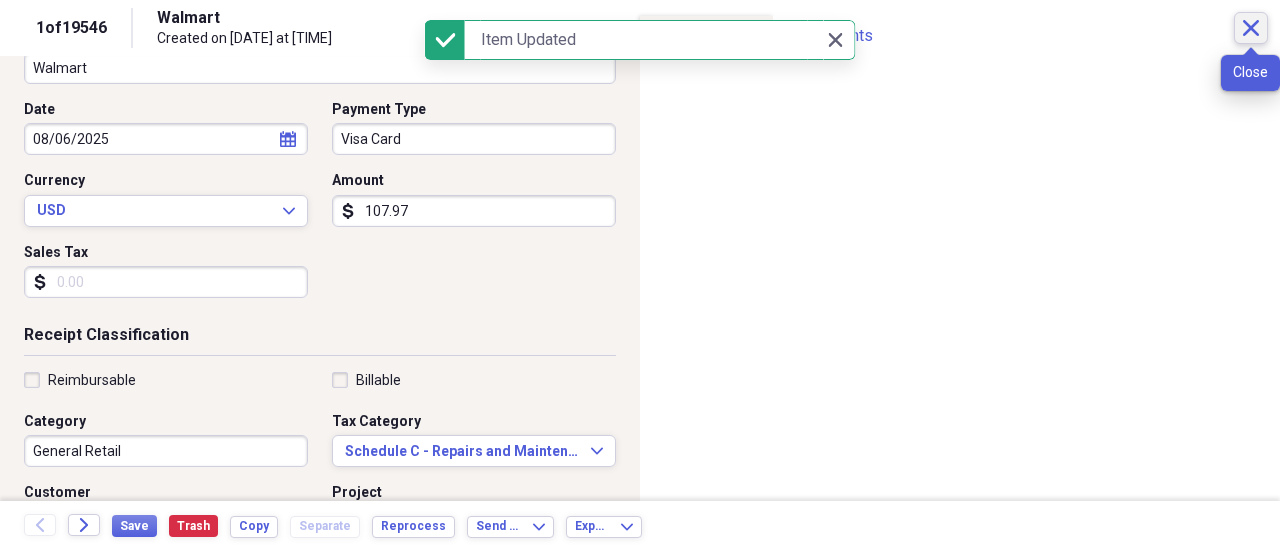 click 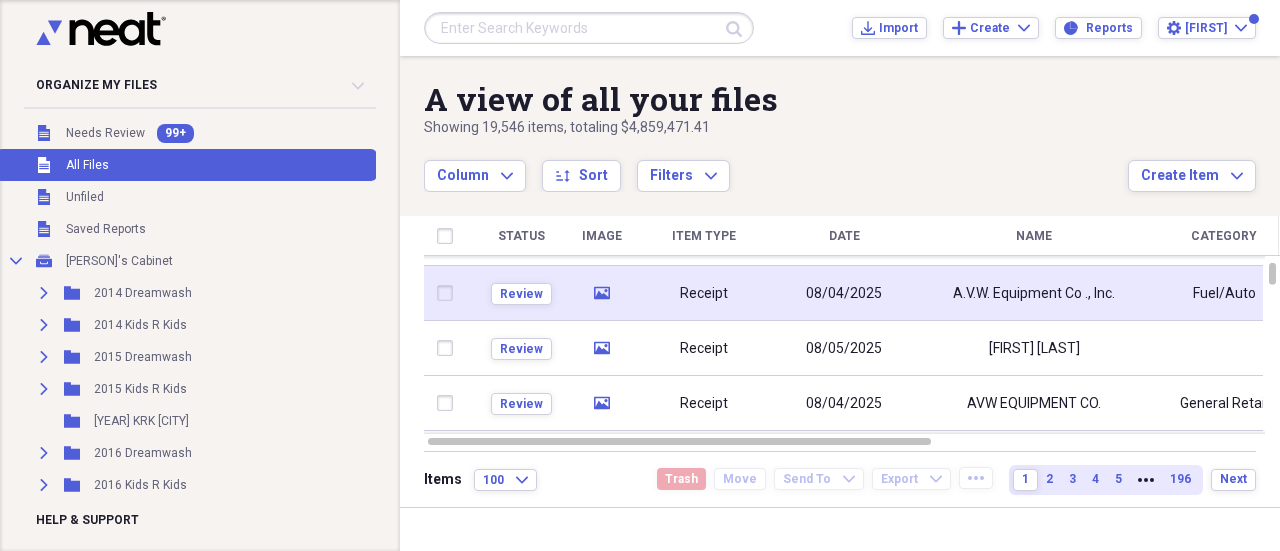 click on "Receipt" at bounding box center [704, 293] 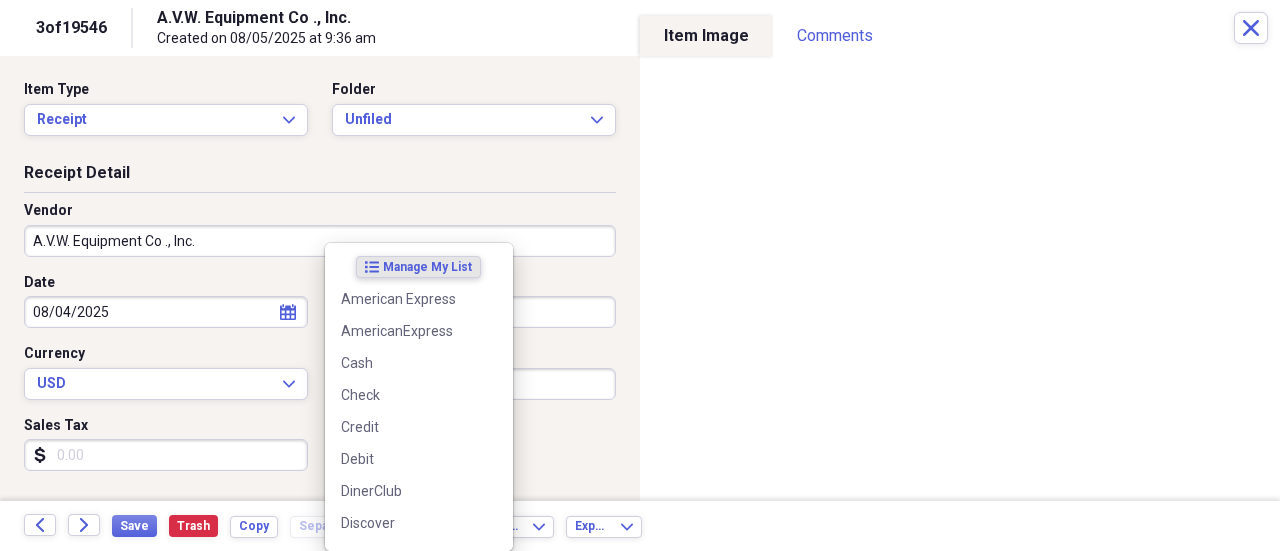 click on "Organize My Files 99+ Collapse Unfiled Needs Review 99+ Unfiled All Files Unfiled Unfiled Unfiled Saved Reports Collapse My Cabinet [FIRST]'s Cabinet Add Folder Expand Folder [YEAR] Dreamwash Add Folder Expand Folder [YEAR] Kids R Kids Add Folder Expand Folder [YEAR] Dreamwash Add Folder Expand Folder [YEAR] Kids R Kids Add Folder Folder [YEAR] KRK [CITY] Add Folder Expand Folder [YEAR] Dreamwash Add Folder Expand Folder [YEAR] Kids R Kids Add Folder Expand Folder [YEAR] Dreamwash Add Folder Expand Folder [YEAR] Kids R Kids Add Folder Expand Folder [YEAR] Dreamwash Add Folder Expand Folder [YEAR] Kids R Kids Add Folder Expand Folder [YEAR] Dreamwash Add Folder Expand Folder [YEAR] Kids R Kids Add Folder Expand Folder [YEAR] Dreamwash Add Folder Expand Folder [YEAR] Kids R Kids Add Folder Folder [YEAR] Dreamwash ([CITY]) Add Folder Folder [YEAR] Parrium Corporation Add Folder" at bounding box center (640, 275) 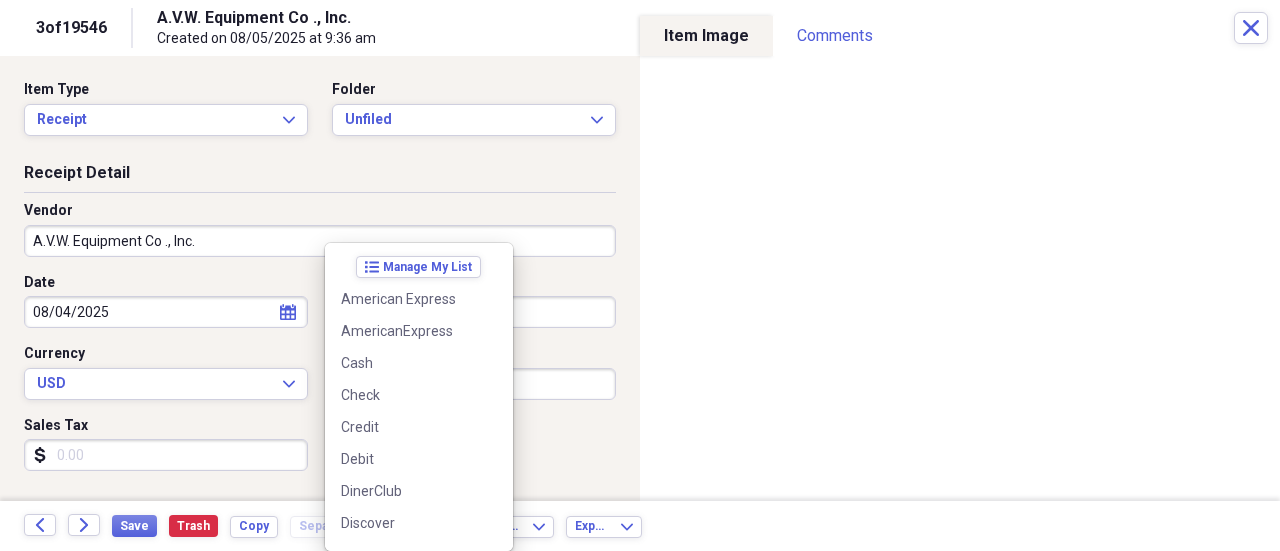 scroll, scrollTop: 284, scrollLeft: 0, axis: vertical 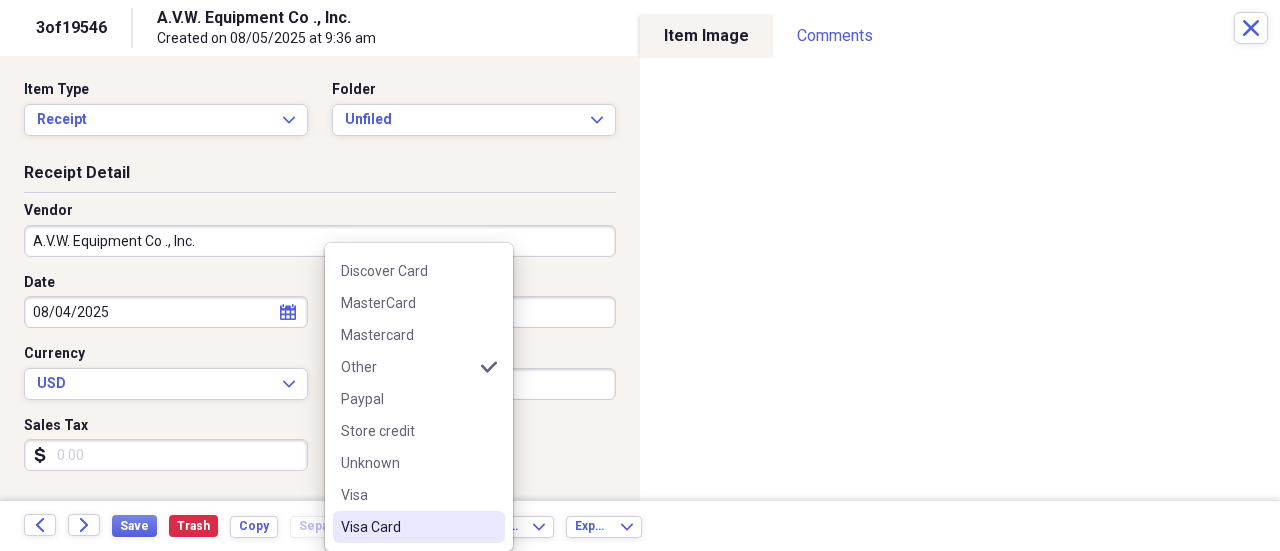 click on "Visa Card" at bounding box center [407, 527] 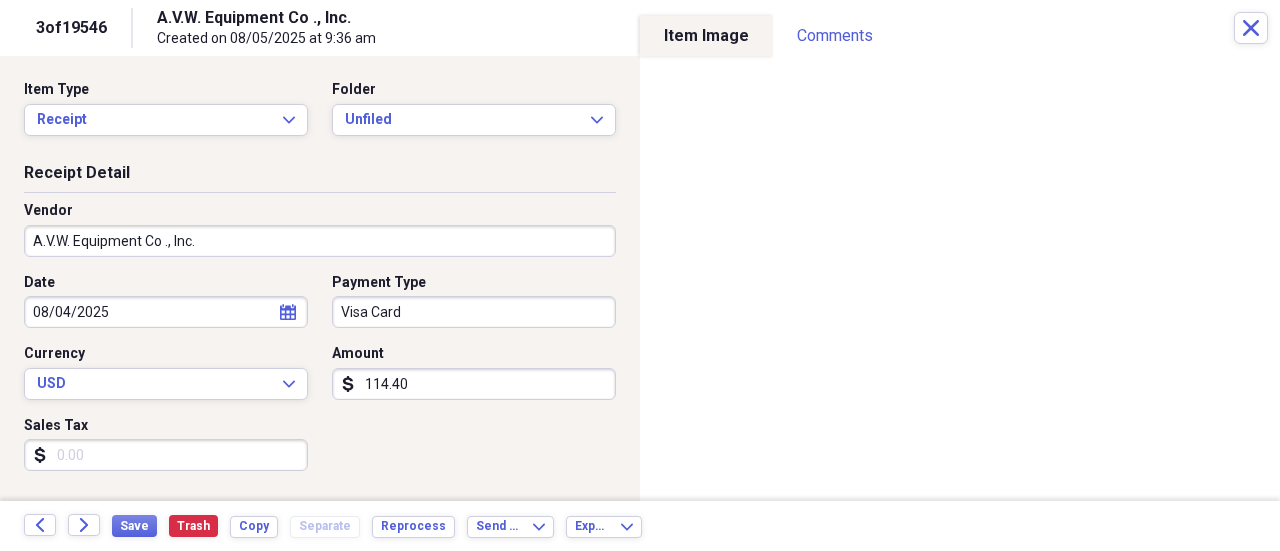 click on "114.40" at bounding box center (474, 384) 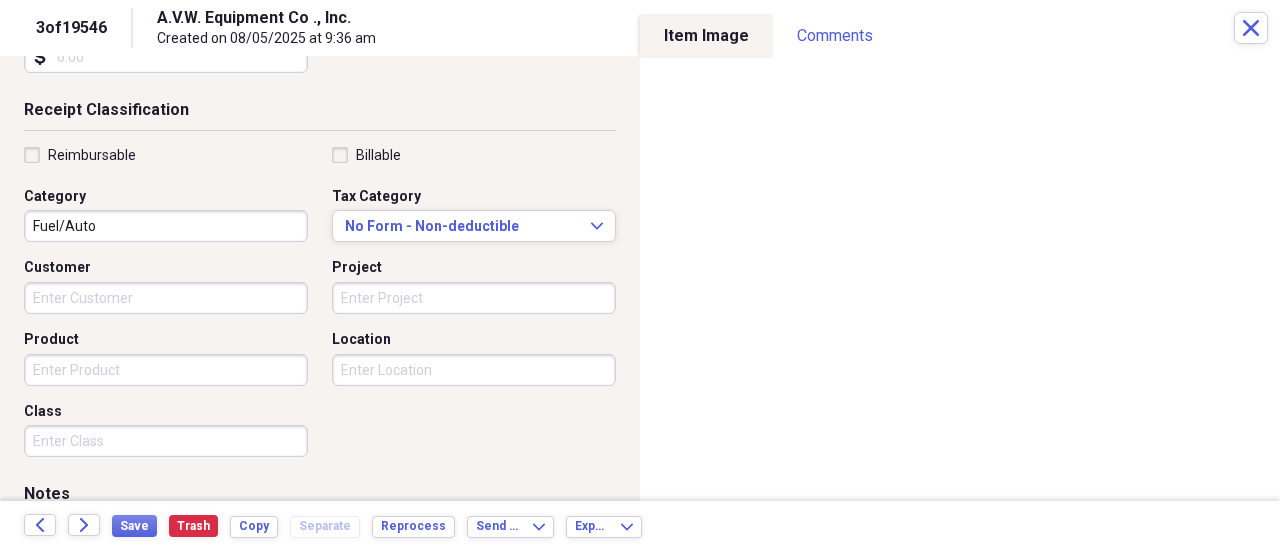 scroll, scrollTop: 400, scrollLeft: 0, axis: vertical 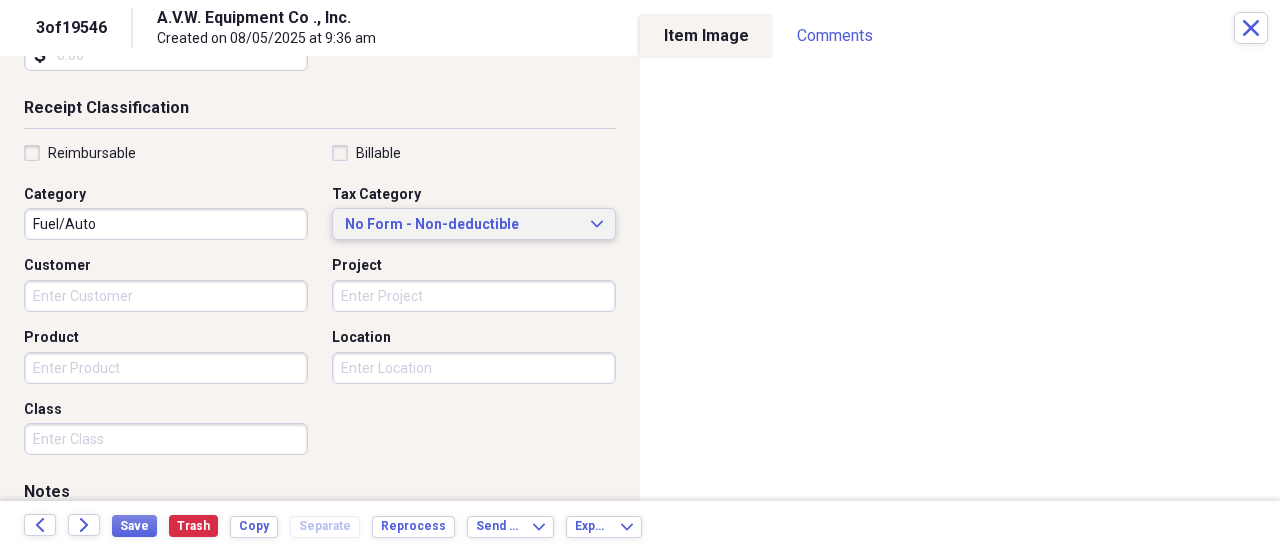 click on "No Form - Non-deductible" at bounding box center (462, 225) 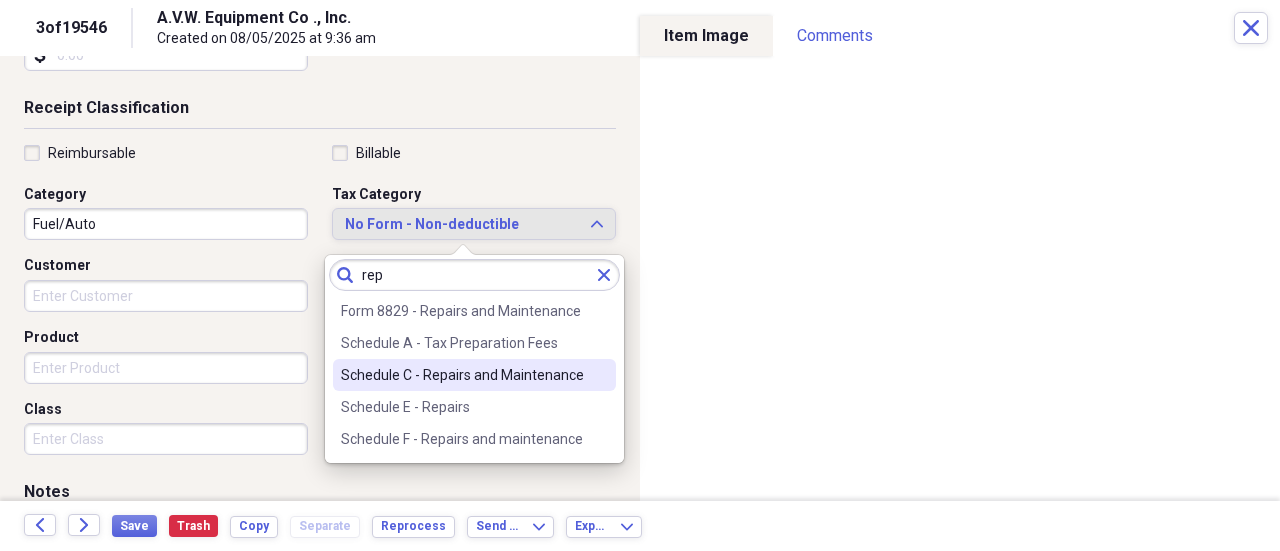 type on "rep" 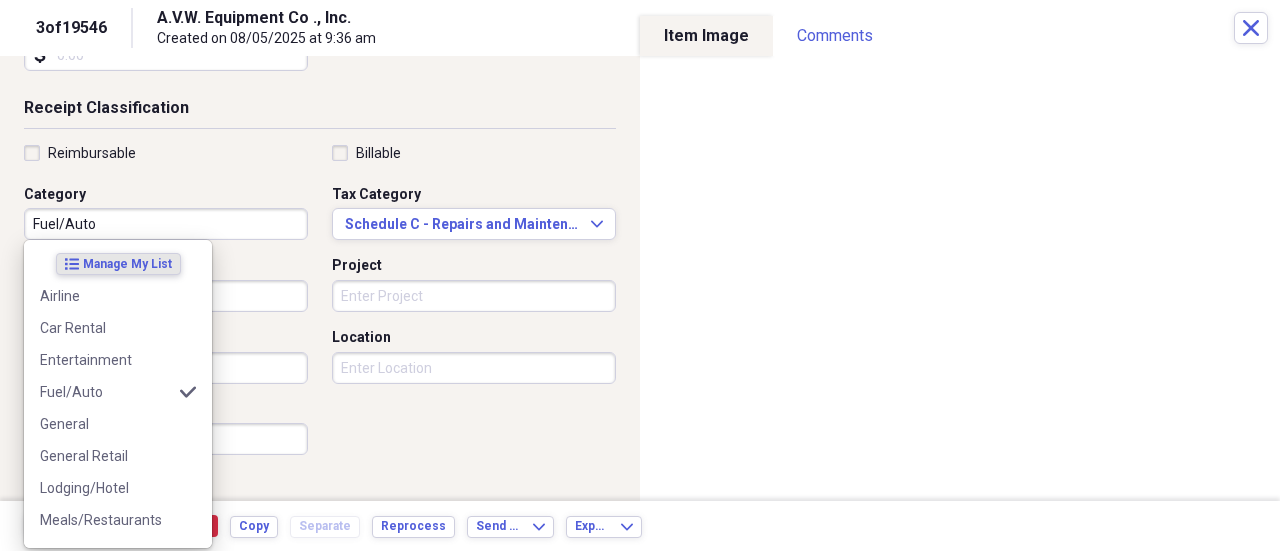 click on "Fuel/Auto" at bounding box center (166, 224) 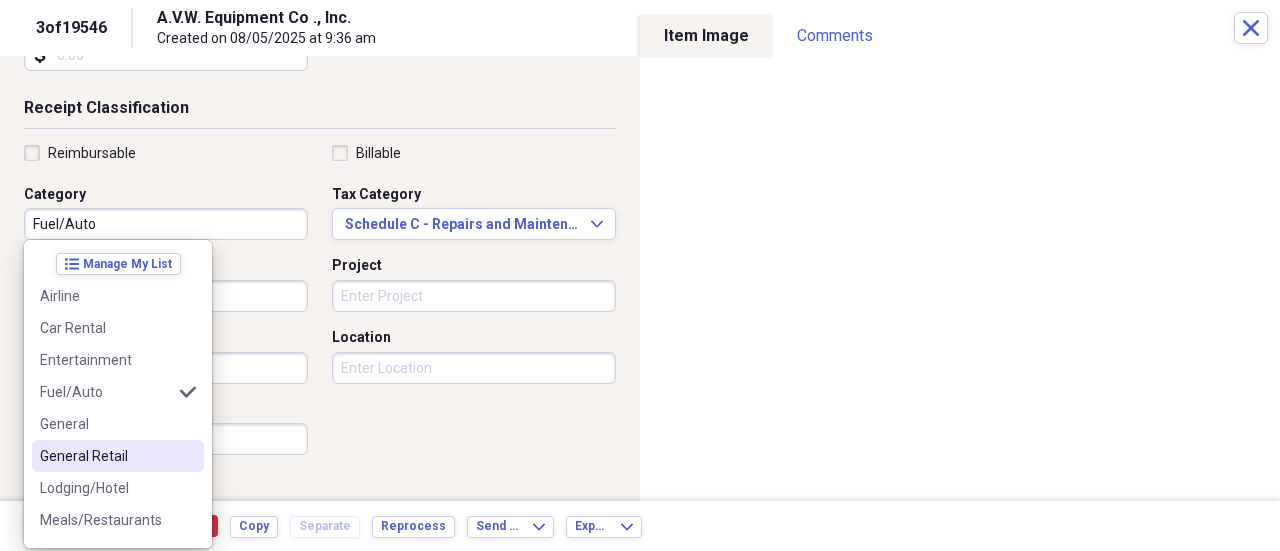 click on "General Retail" at bounding box center [106, 456] 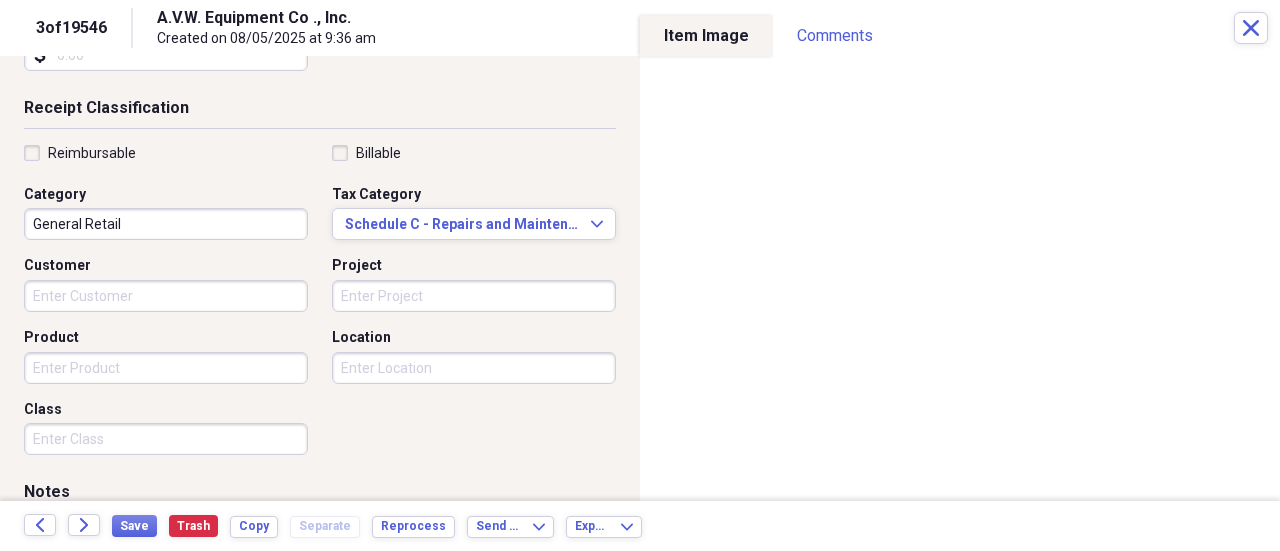 type on "General Retail" 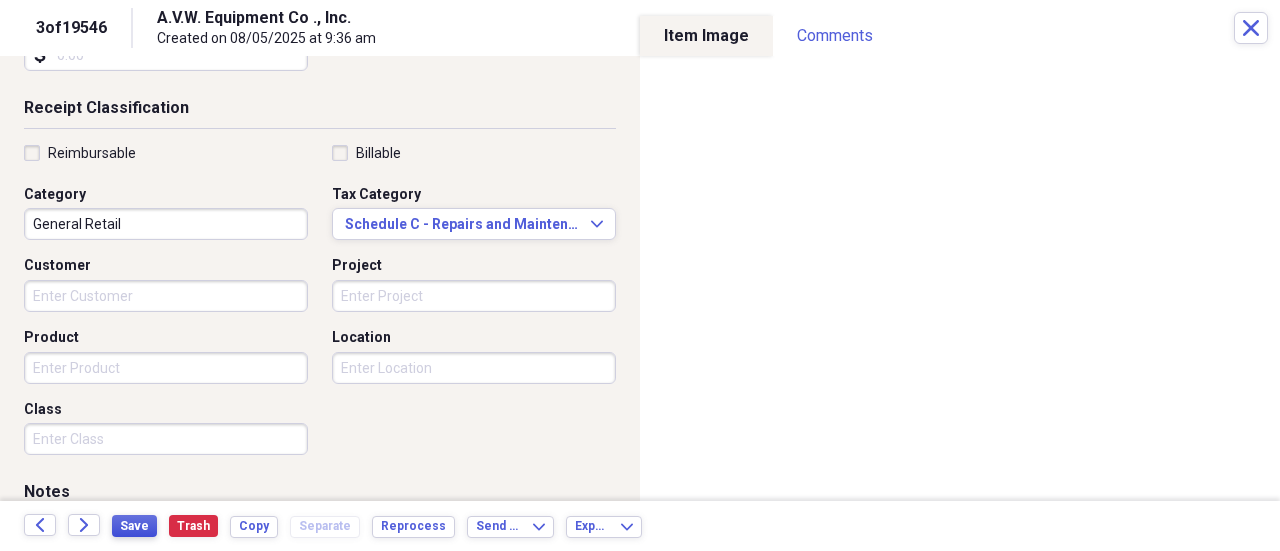 click on "Save" at bounding box center (134, 526) 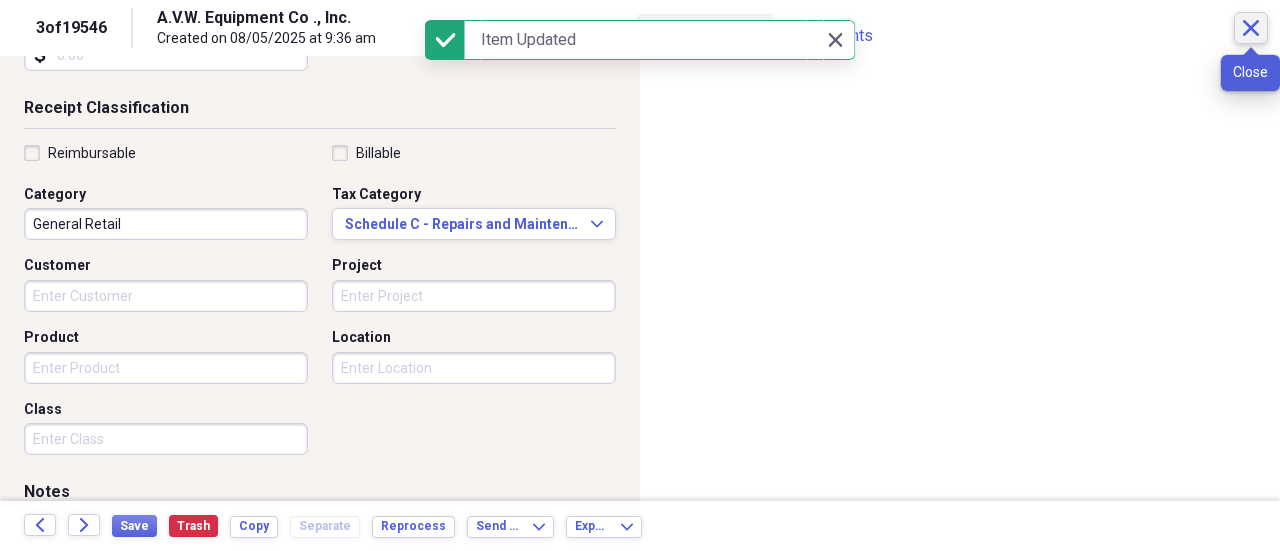 click 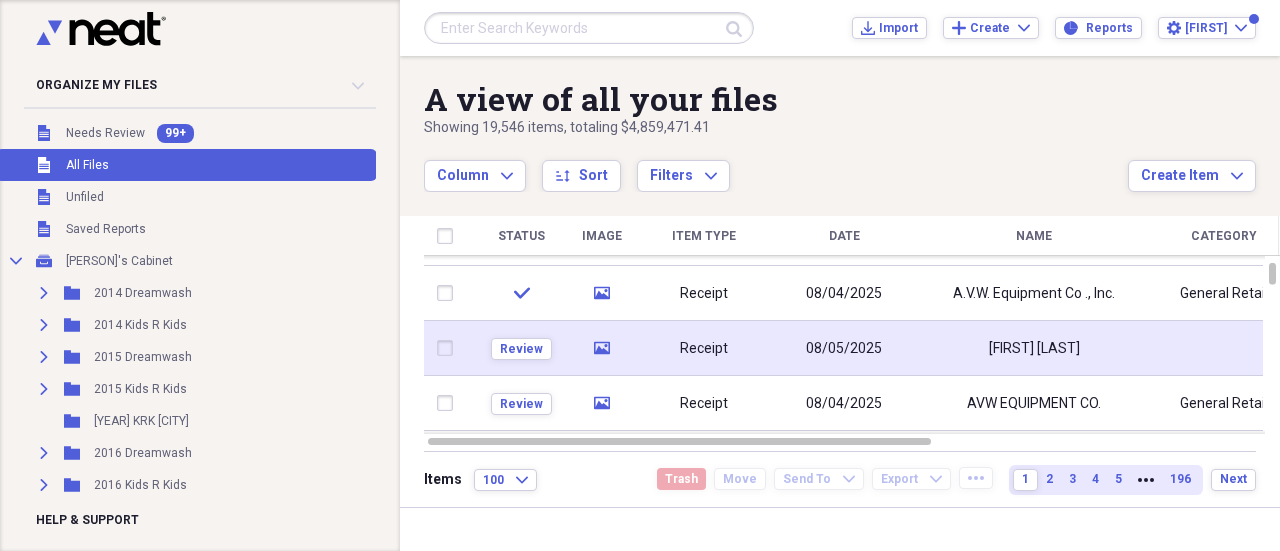 click on "[FIRST] [LAST]" at bounding box center (1034, 348) 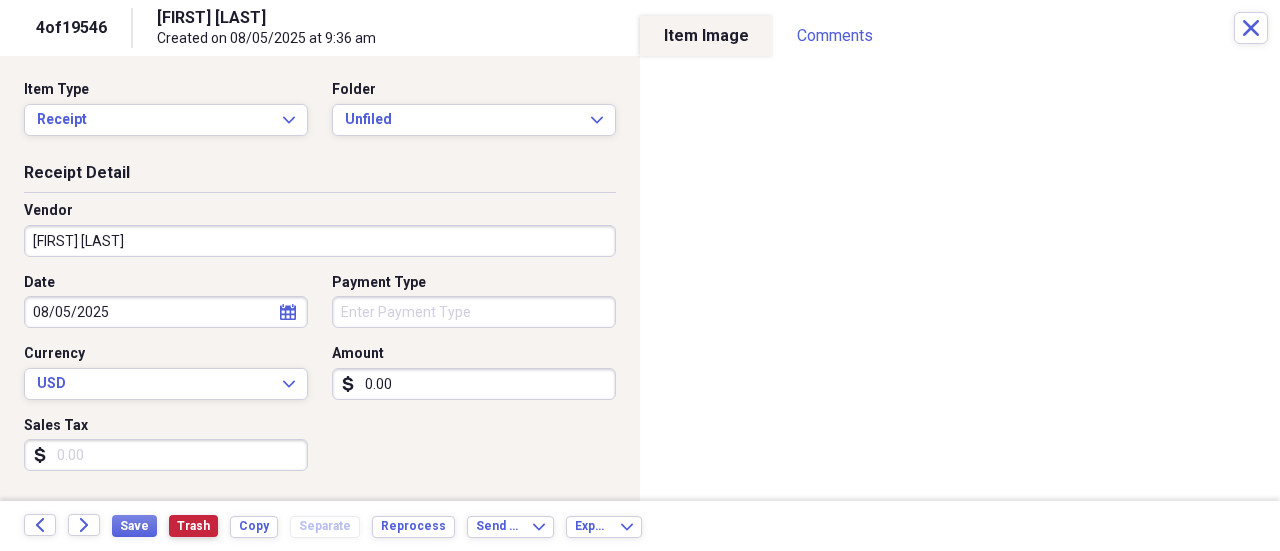 click on "Trash" at bounding box center (193, 526) 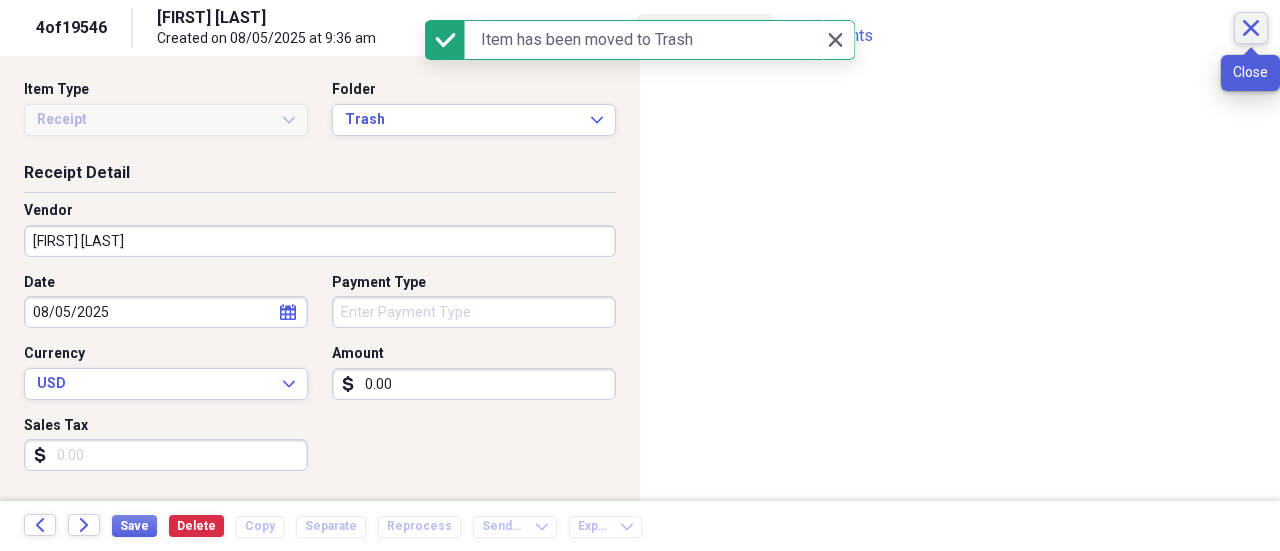 click 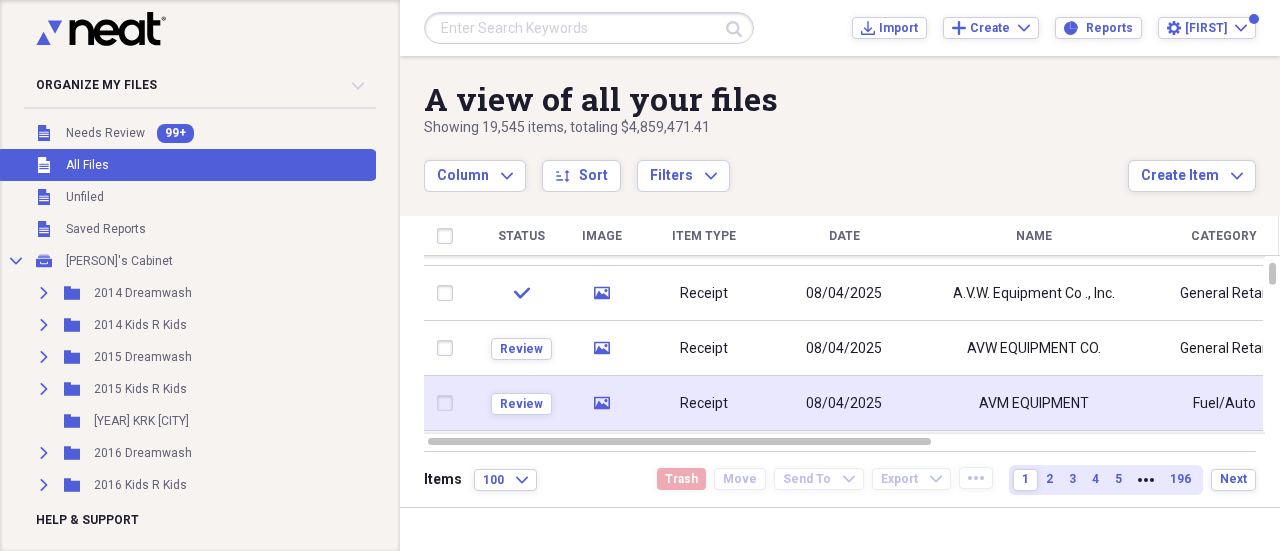 click on "AVM EQUIPMENT" at bounding box center (1034, 403) 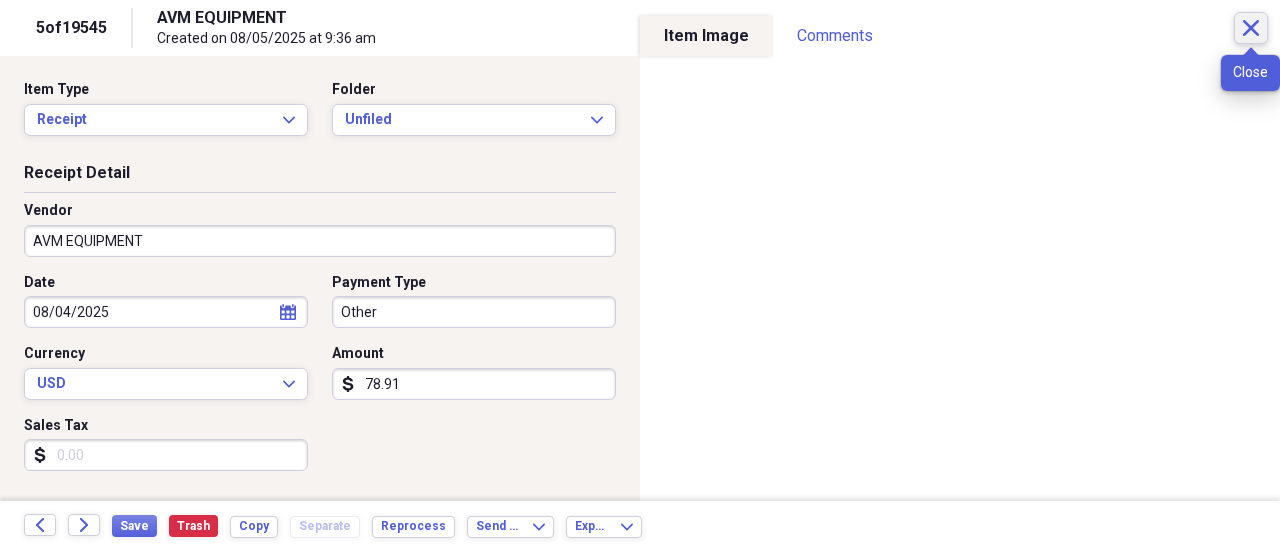 click on "Close" 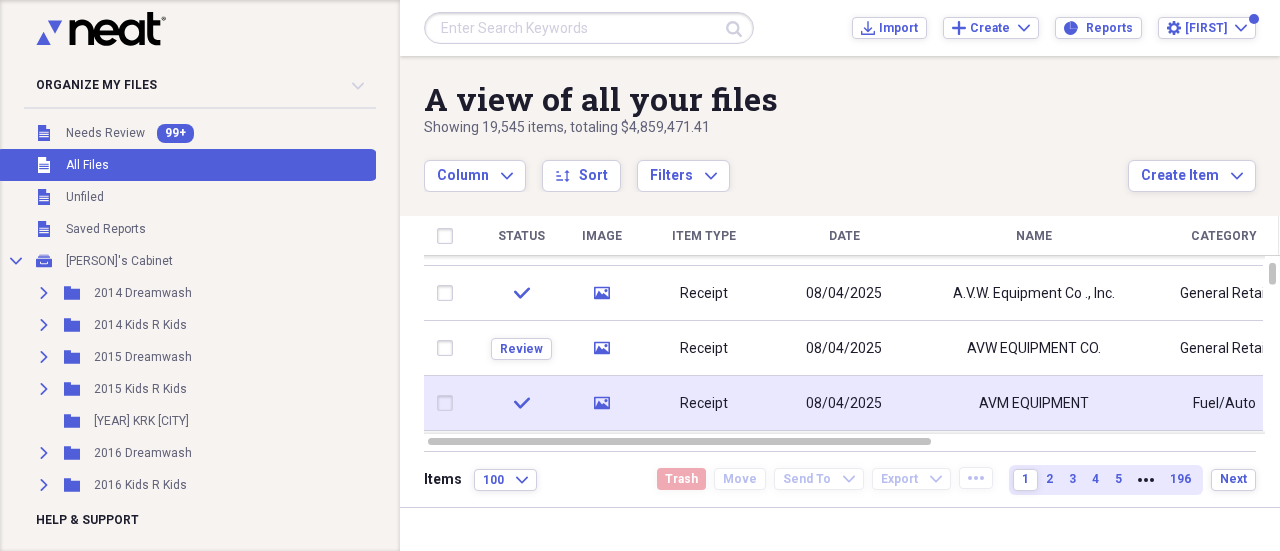click on "08/04/2025" at bounding box center [844, 404] 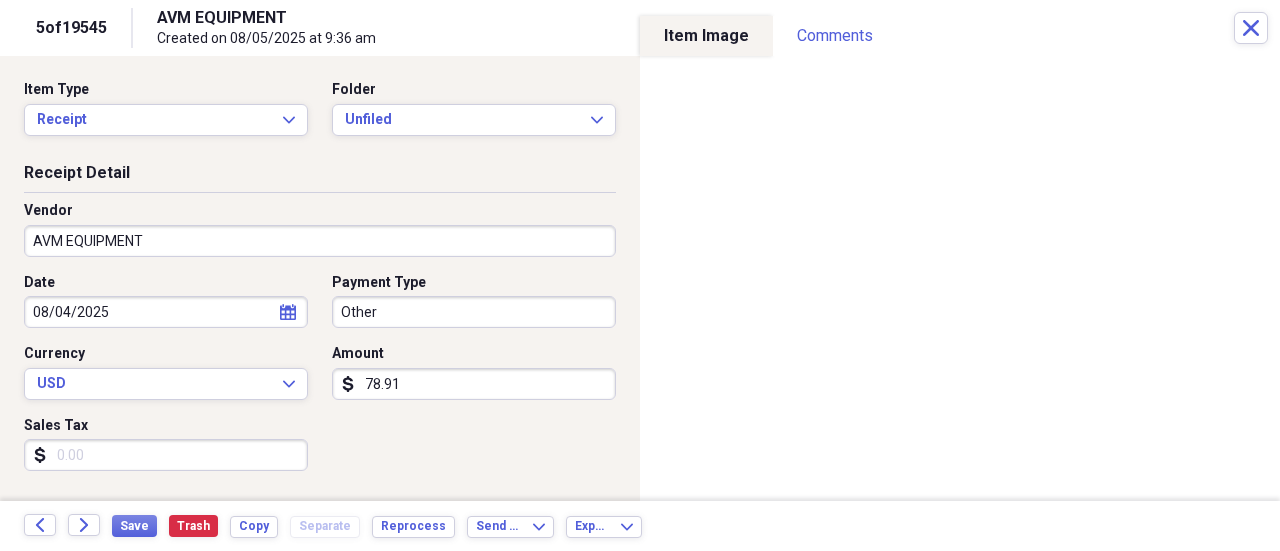 click on "Organize My Files 99+ Collapse Unfiled Needs Review 99+ Unfiled All Files Unfiled Unfiled Unfiled Saved Reports Collapse My Cabinet [FIRST]'s Cabinet Add Folder Expand Folder [YEAR] Dreamwash Add Folder Expand Folder [YEAR] Kids R Kids Add Folder Expand Folder [YEAR] Dreamwash Add Folder Expand Folder [YEAR] Kids R Kids Add Folder Folder [YEAR] KRK [CITY] Add Folder Expand Folder [YEAR] Dreamwash Add Folder Expand Folder [YEAR] Kids R Kids Add Folder Expand Folder [YEAR] Dreamwash Add Folder Expand Folder [YEAR] Kids R Kids Add Folder Expand Folder [YEAR] Dreamwash Add Folder Expand Folder [YEAR] Kids R Kids Add Folder Expand Folder [YEAR] Dreamwash Add Folder Expand Folder [YEAR] Kids R Kids Add Folder Expand Folder [YEAR] Dreamwash Add Folder Expand Folder [YEAR] Kids R Kids Add Folder Folder [YEAR] Dreamwash ([CITY]) Add Folder Folder [YEAR] Parrium Corporation Add Folder" at bounding box center (640, 275) 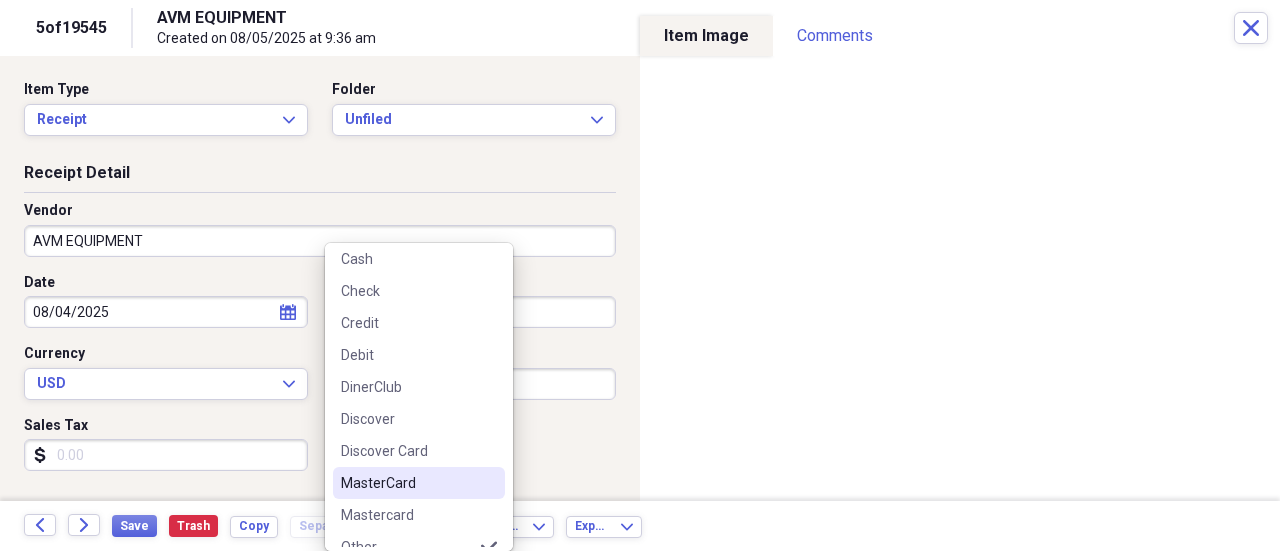 scroll, scrollTop: 284, scrollLeft: 0, axis: vertical 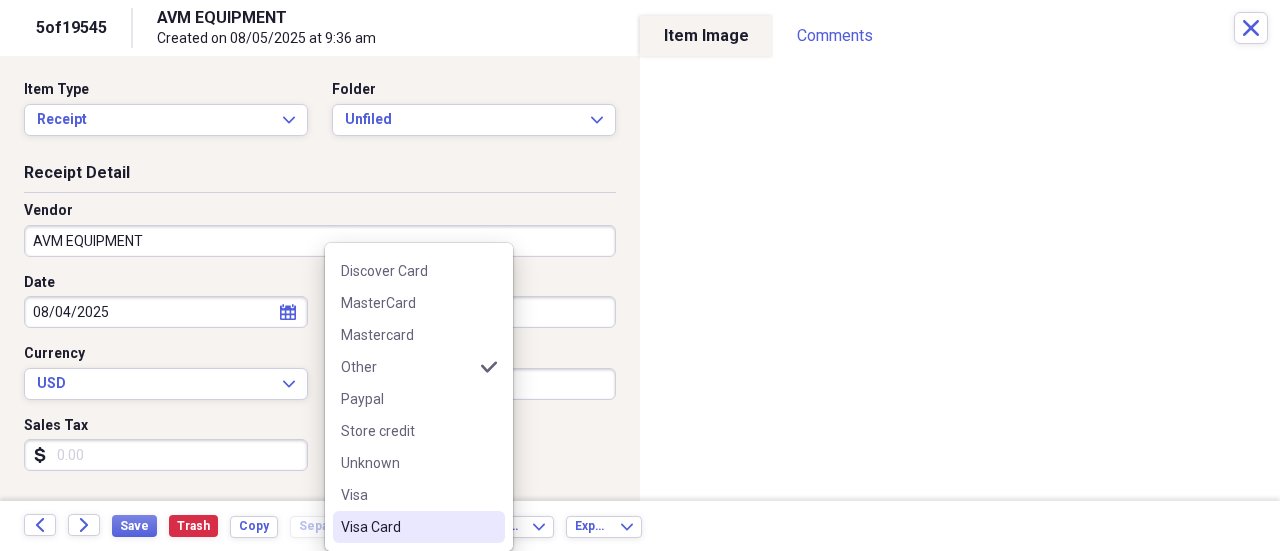 drag, startPoint x: 404, startPoint y: 502, endPoint x: 400, endPoint y: 526, distance: 24.33105 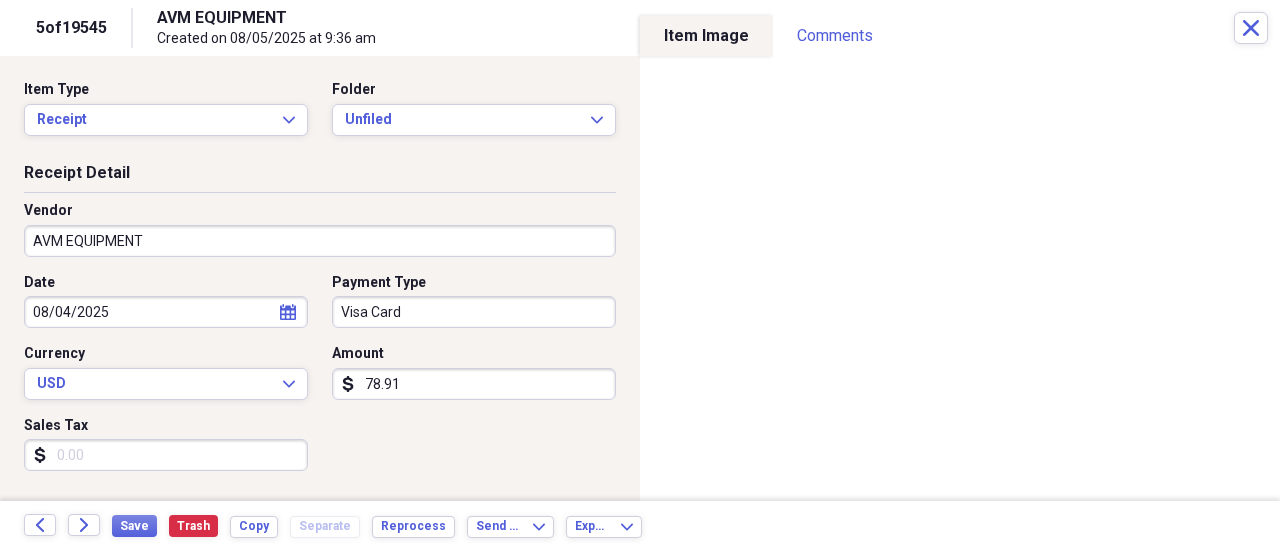 click on "78.91" at bounding box center [474, 384] 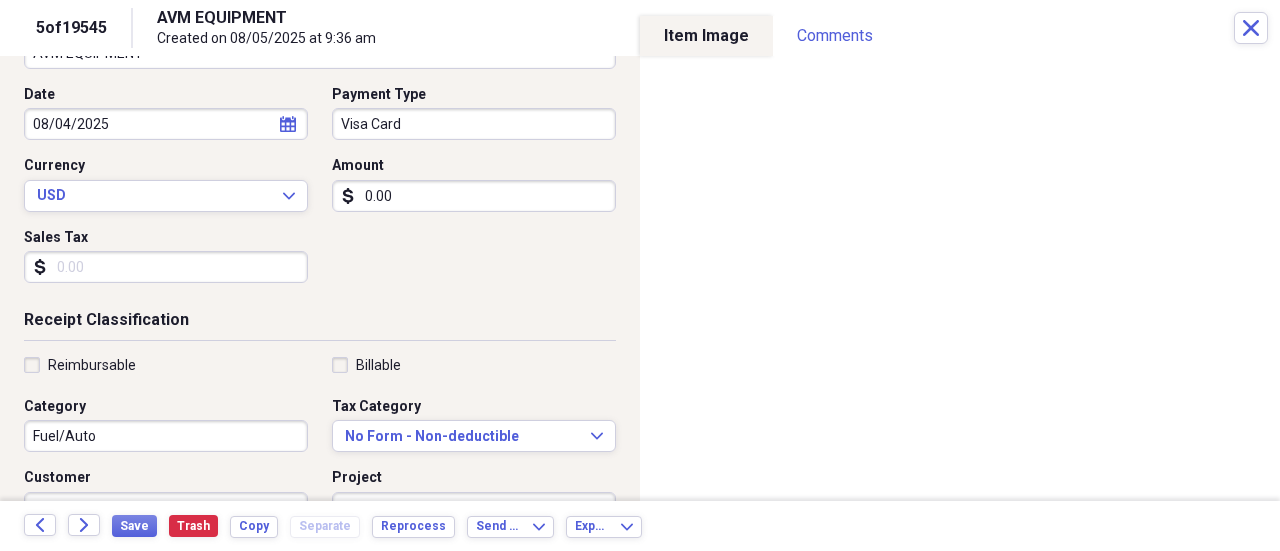 scroll, scrollTop: 200, scrollLeft: 0, axis: vertical 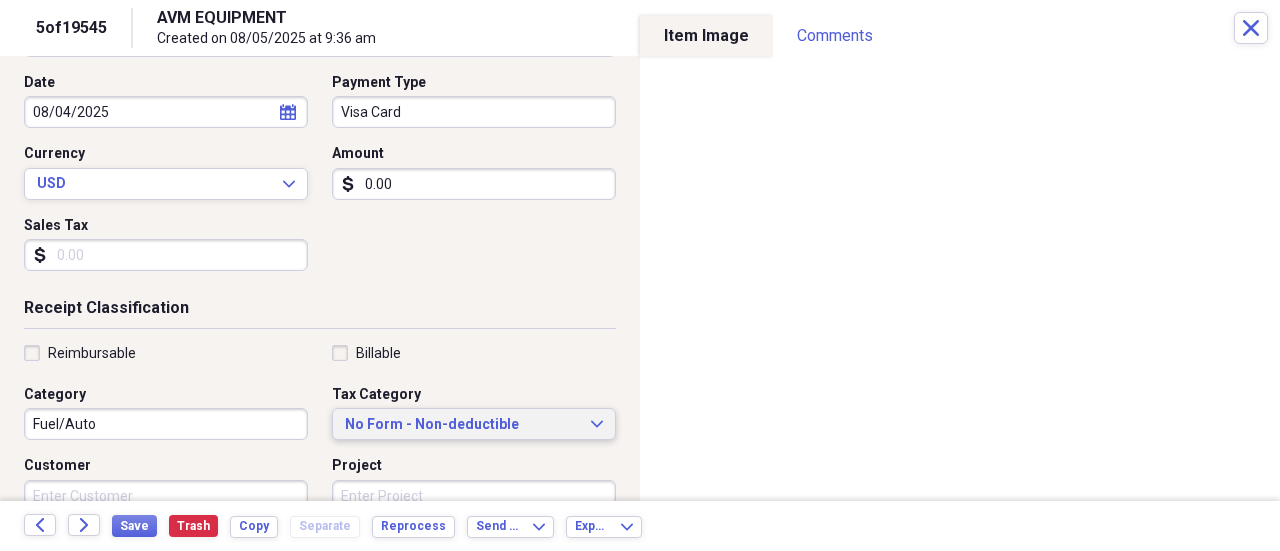 type on "0.00" 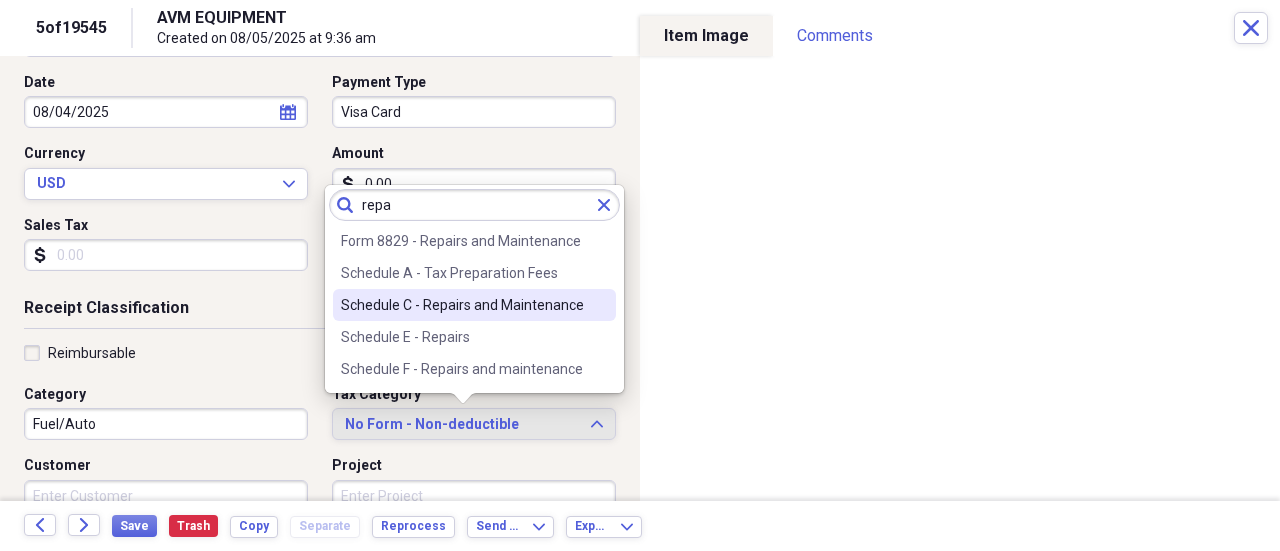 type on "repa" 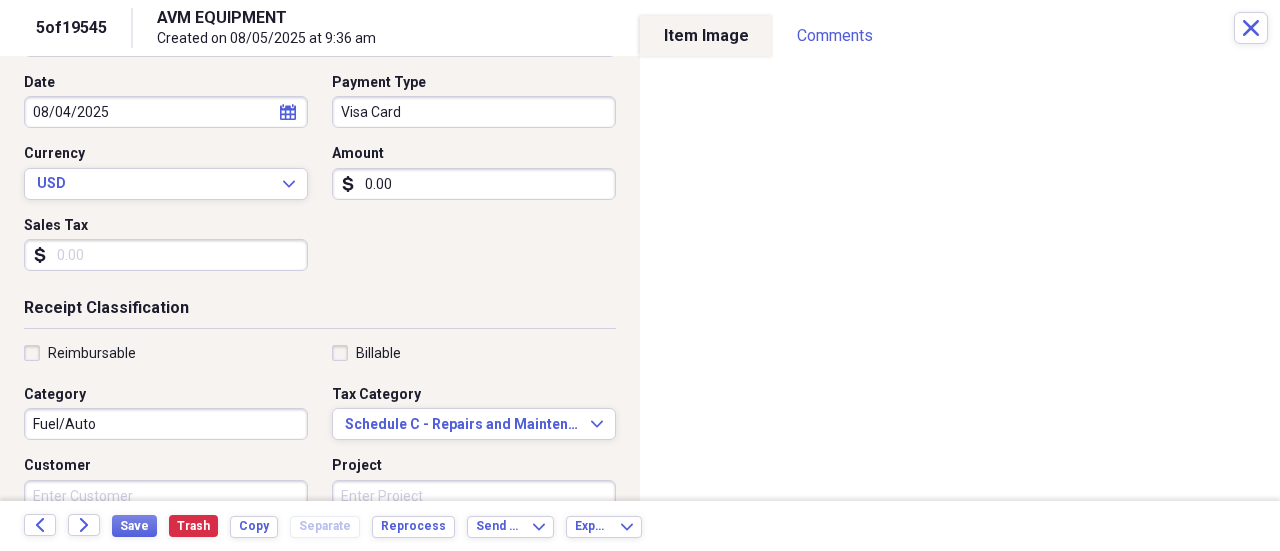 click on "Fuel/Auto" at bounding box center [166, 424] 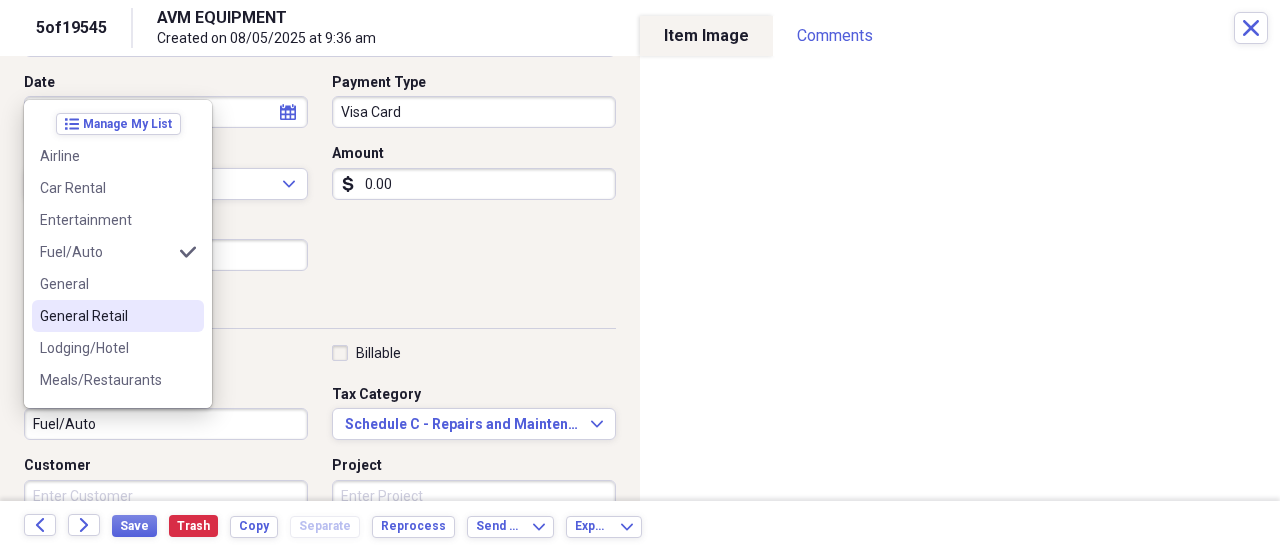 click on "General Retail" at bounding box center (118, 316) 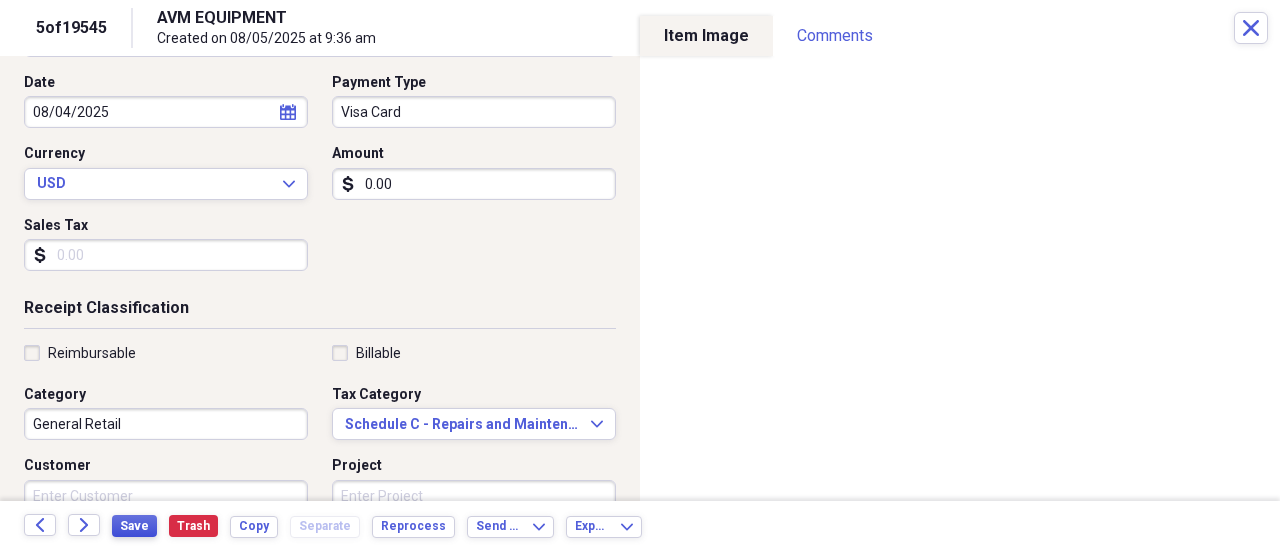 click on "Save" at bounding box center [134, 526] 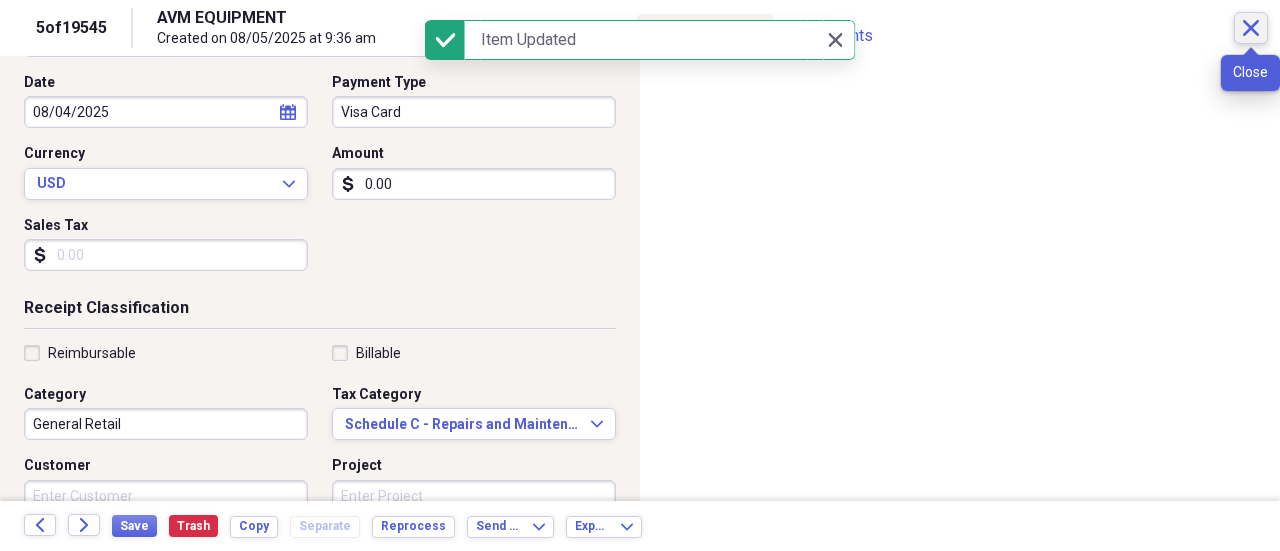 click on "Close" 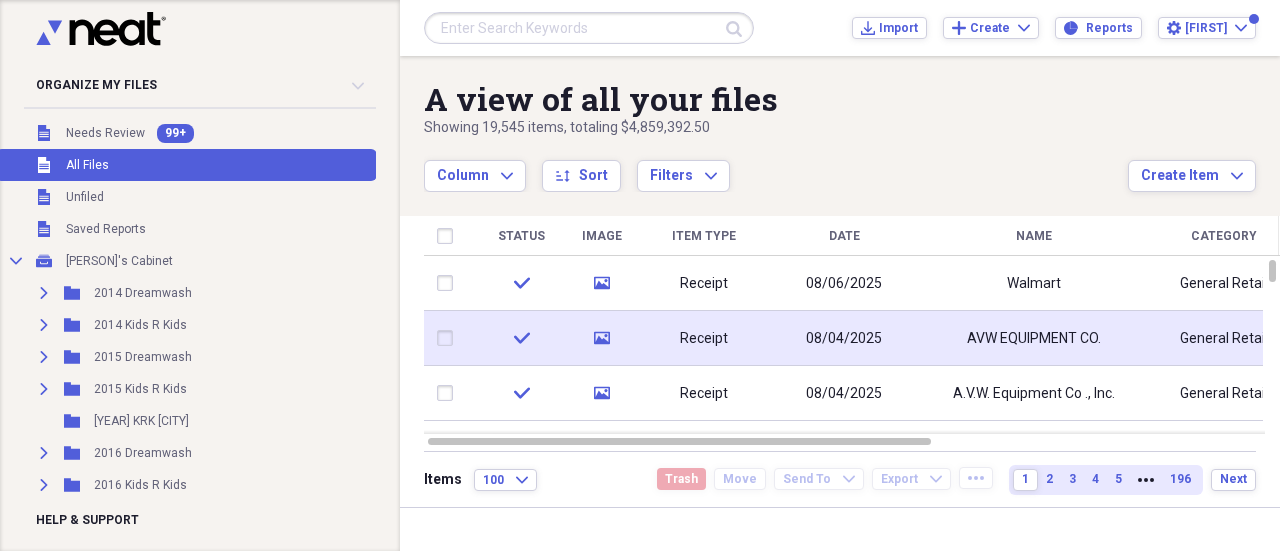 click on "08/04/2025" at bounding box center [844, 338] 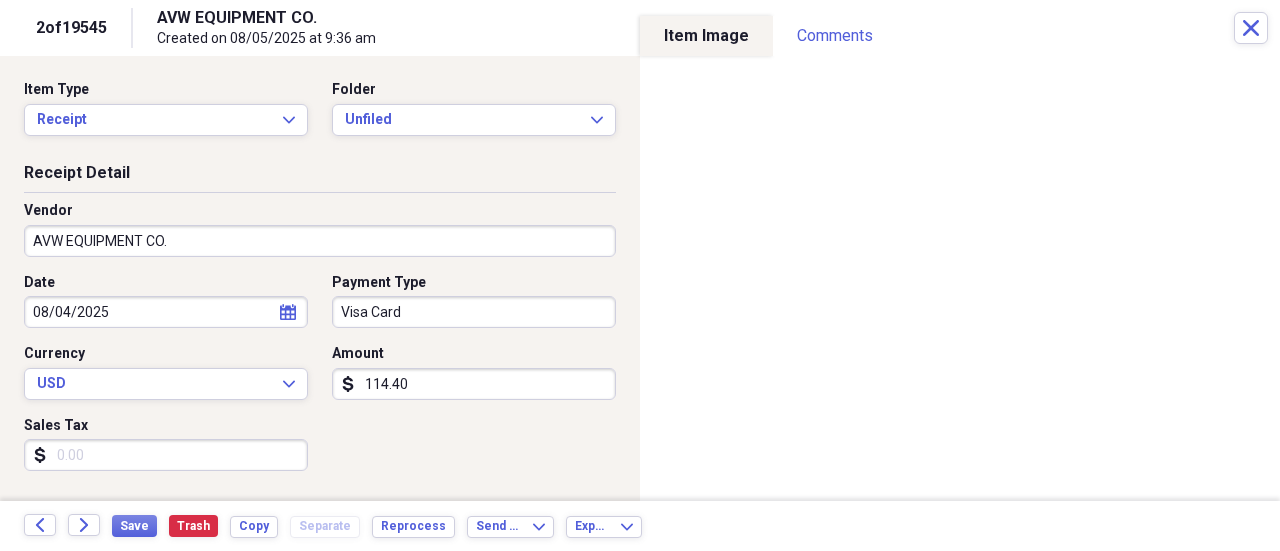 click on "114.40" at bounding box center [474, 384] 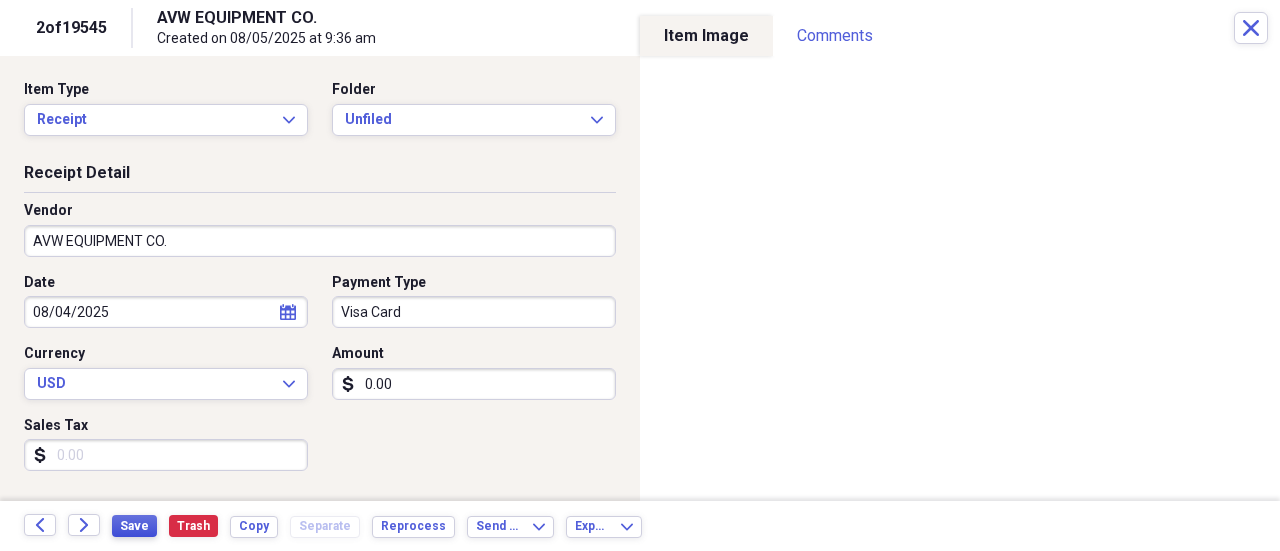 type on "0.00" 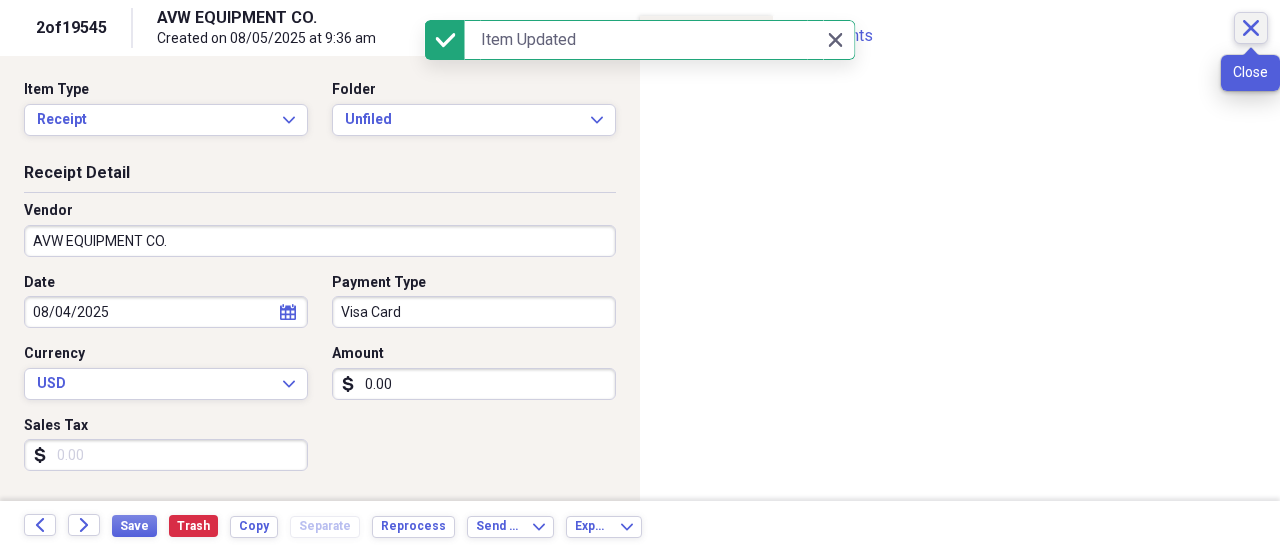 click on "Close" at bounding box center [1251, 28] 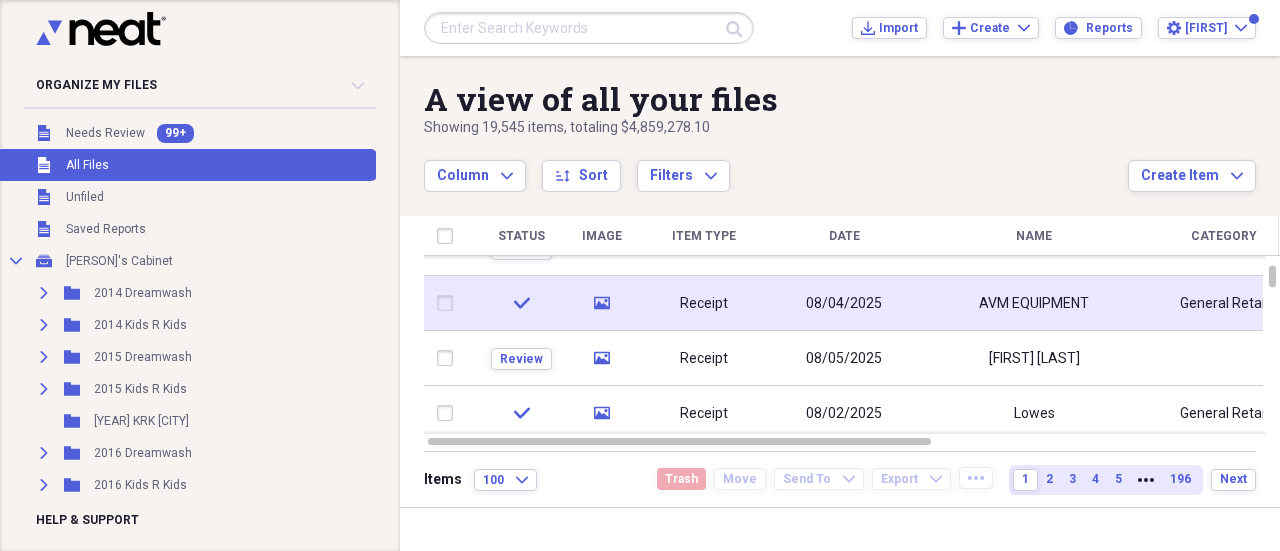 click on "AVM EQUIPMENT" at bounding box center [1034, 303] 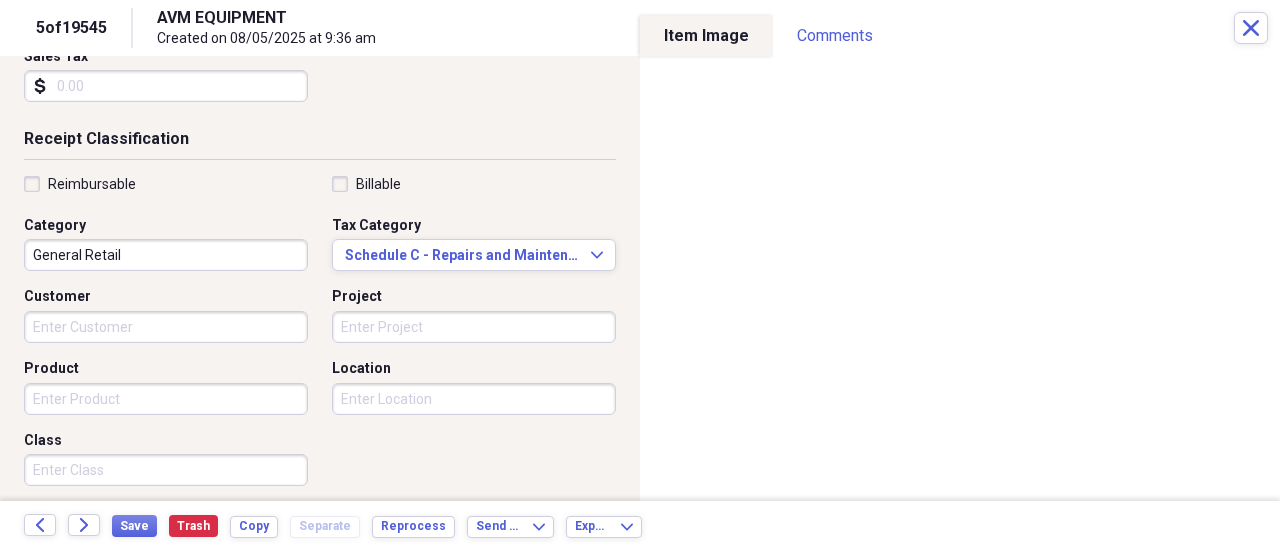 scroll, scrollTop: 400, scrollLeft: 0, axis: vertical 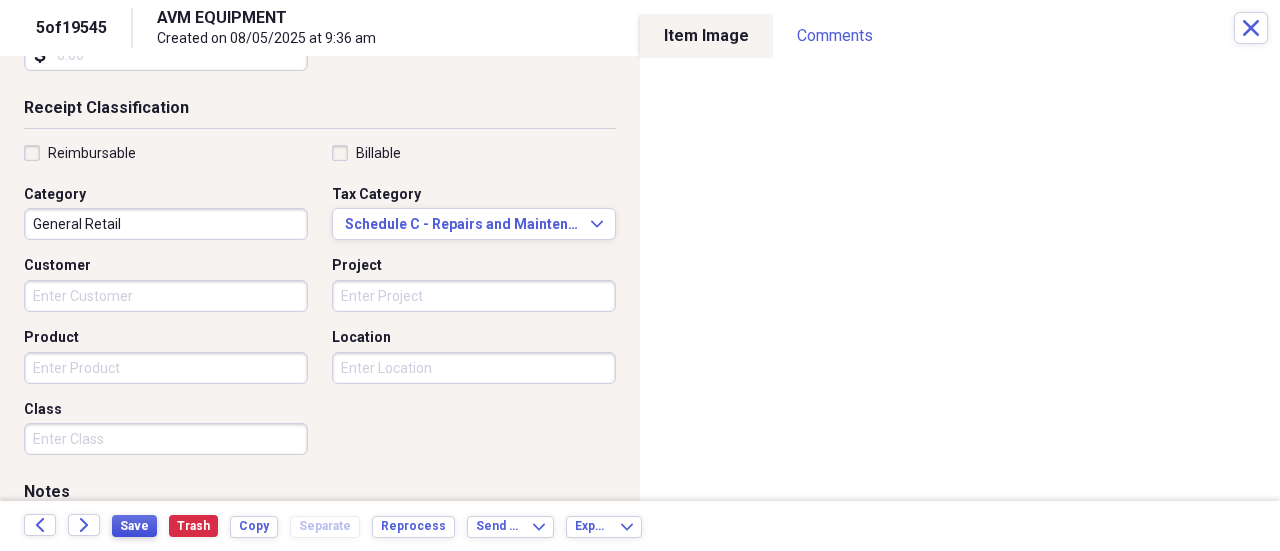 click on "Save" at bounding box center (134, 526) 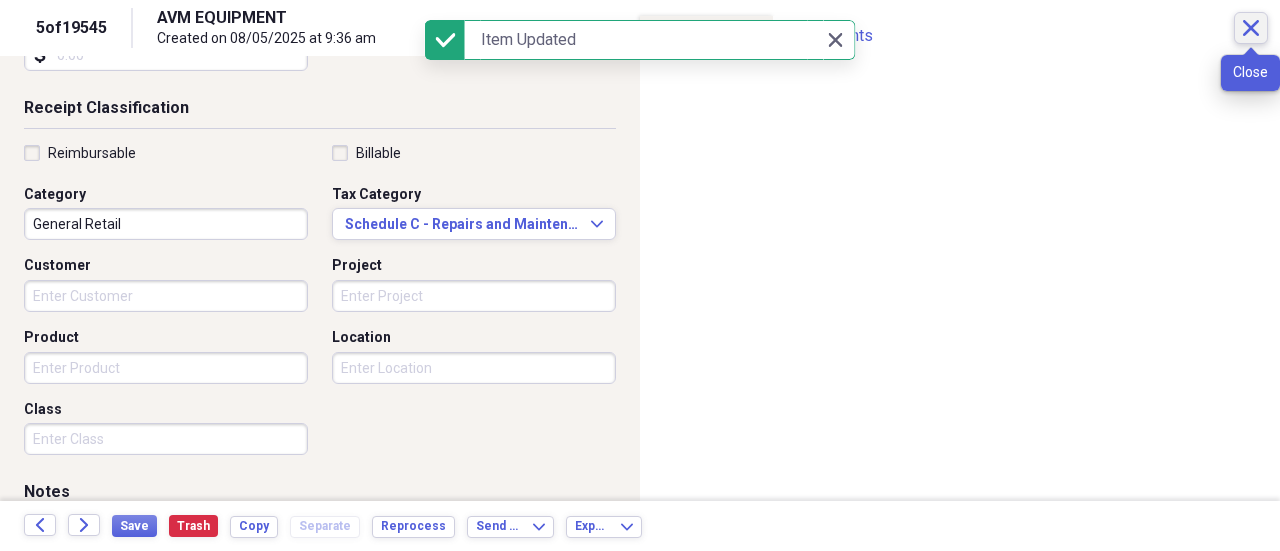 click on "Close" at bounding box center (1251, 28) 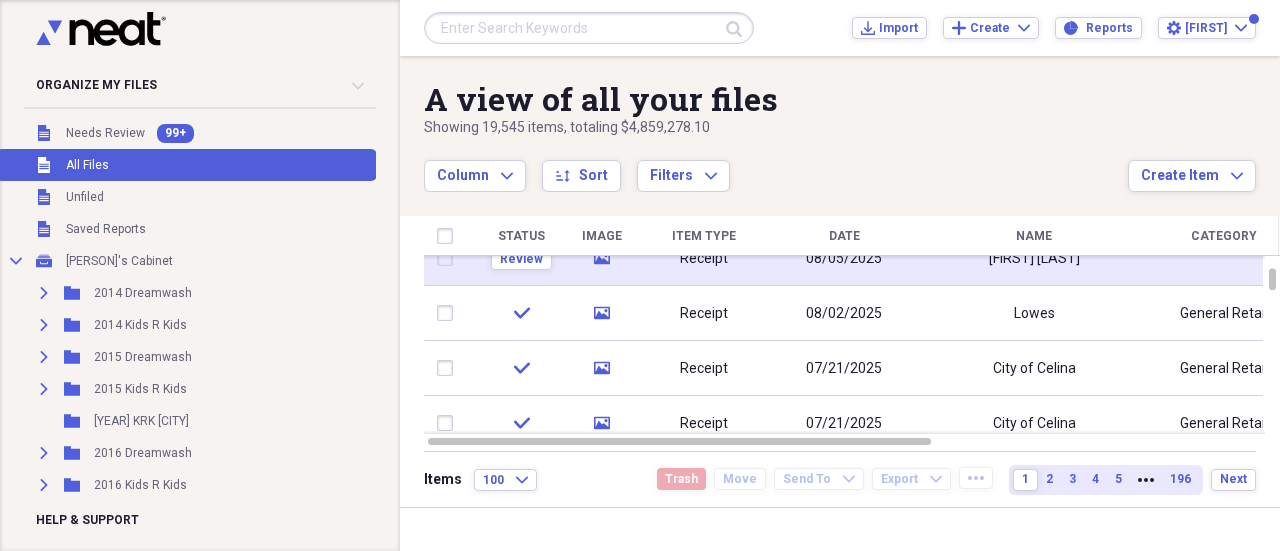click on "08/05/2025" at bounding box center [844, 258] 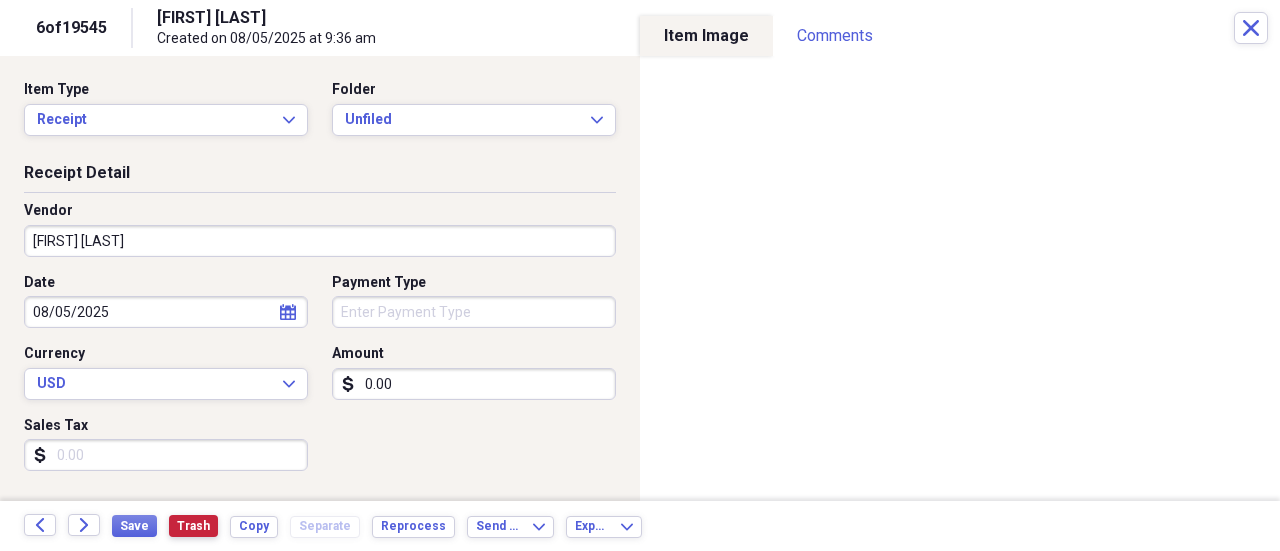 click on "Trash" at bounding box center [193, 526] 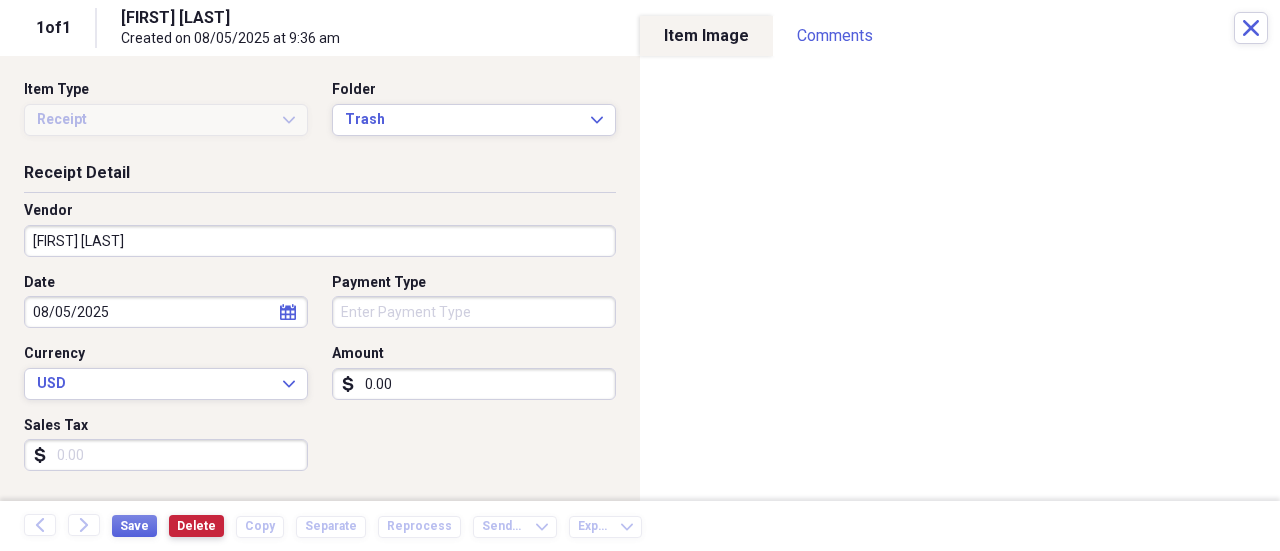 click on "Delete" at bounding box center [196, 526] 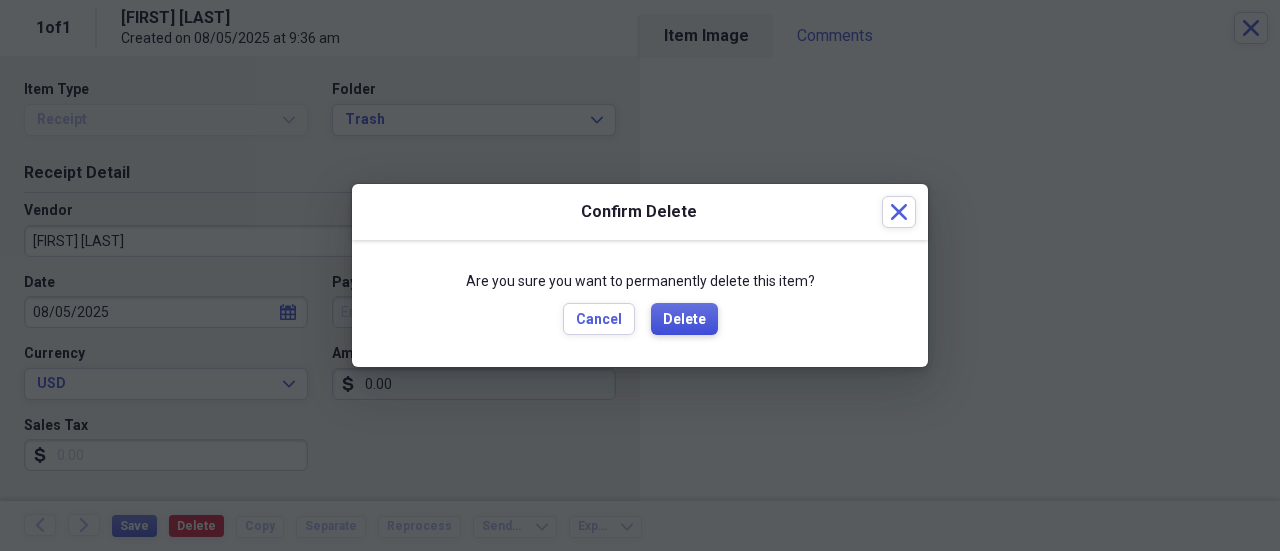 click on "Delete" at bounding box center [684, 319] 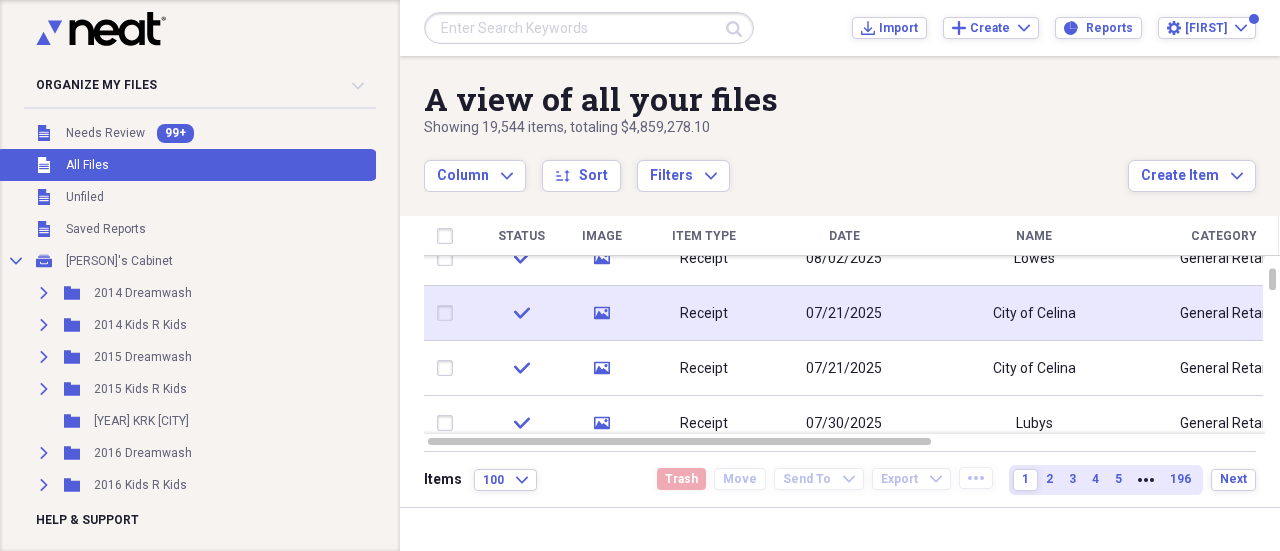 click on "07/21/2025" at bounding box center [844, 313] 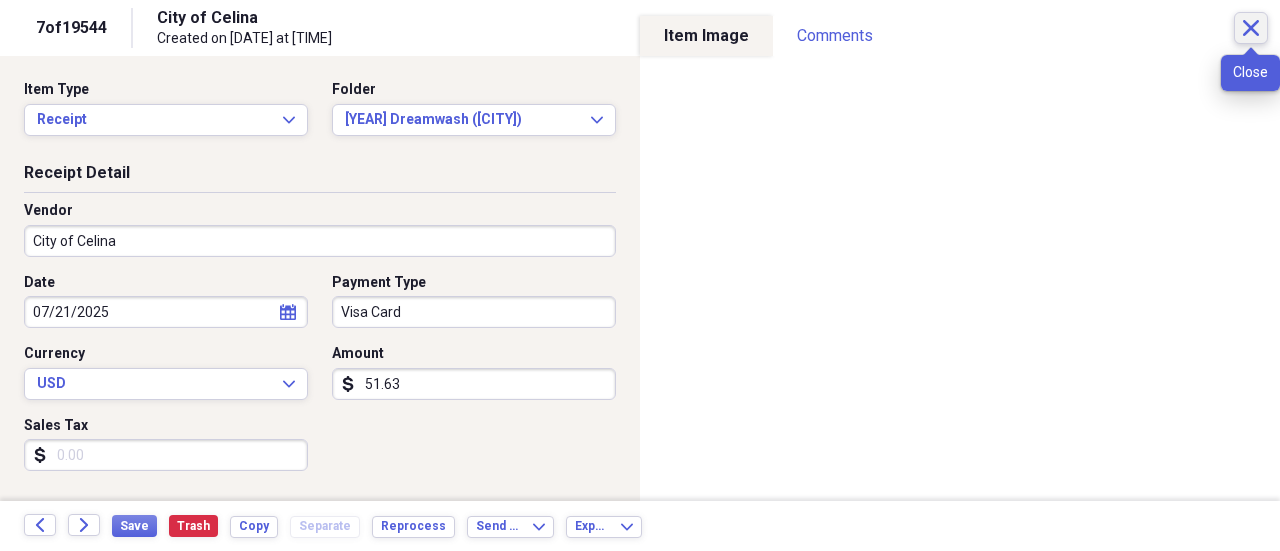 click on "Close" 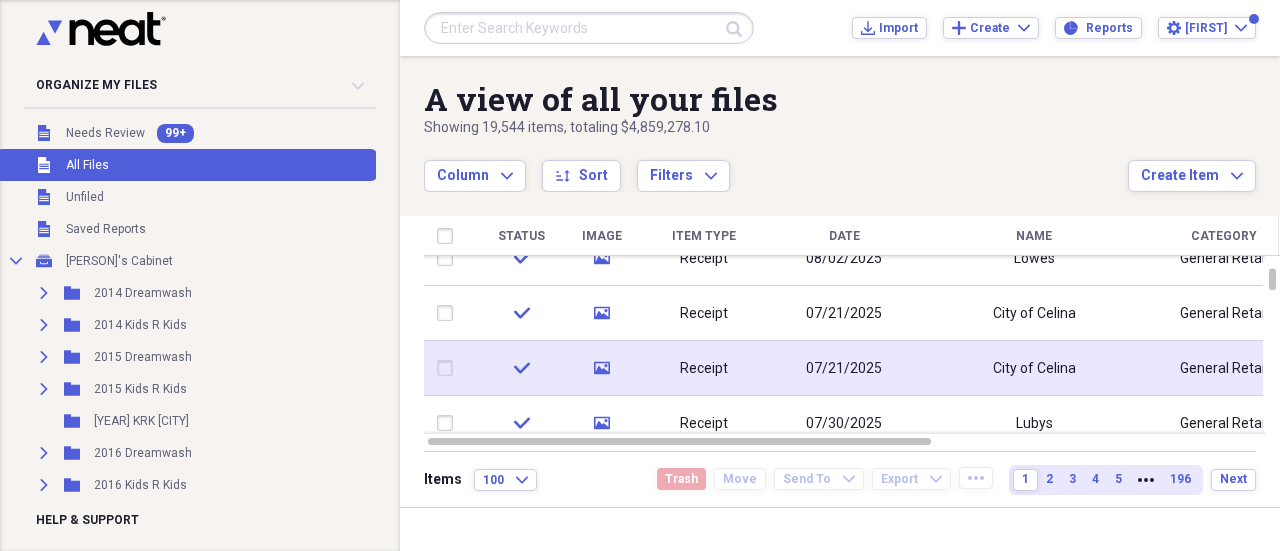 click on "07/21/2025" at bounding box center (844, 369) 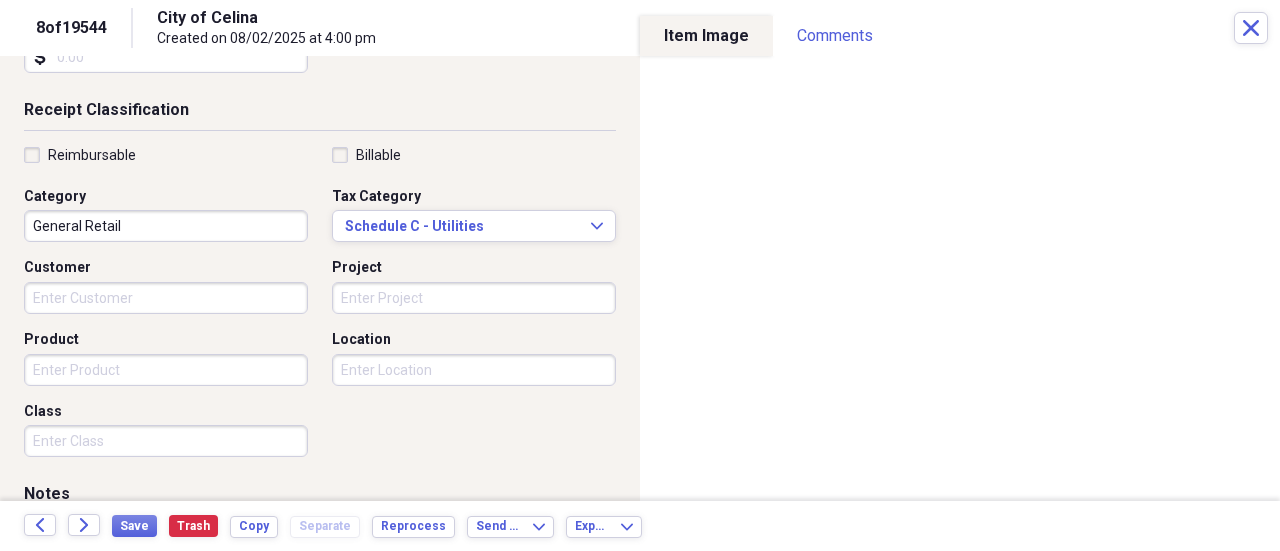 scroll, scrollTop: 400, scrollLeft: 0, axis: vertical 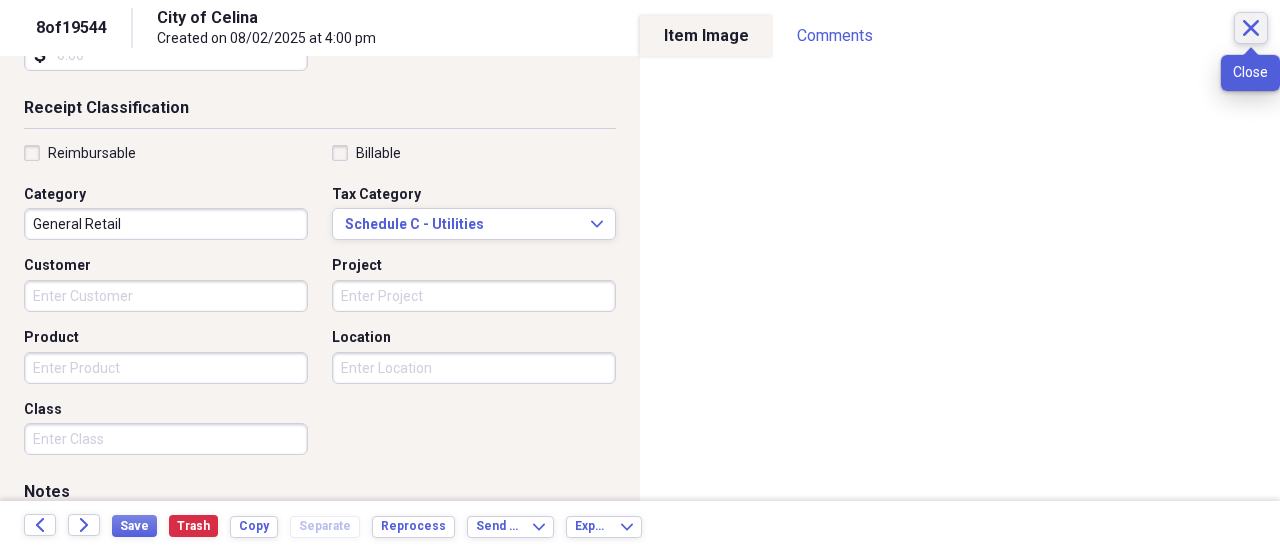 click on "Close" 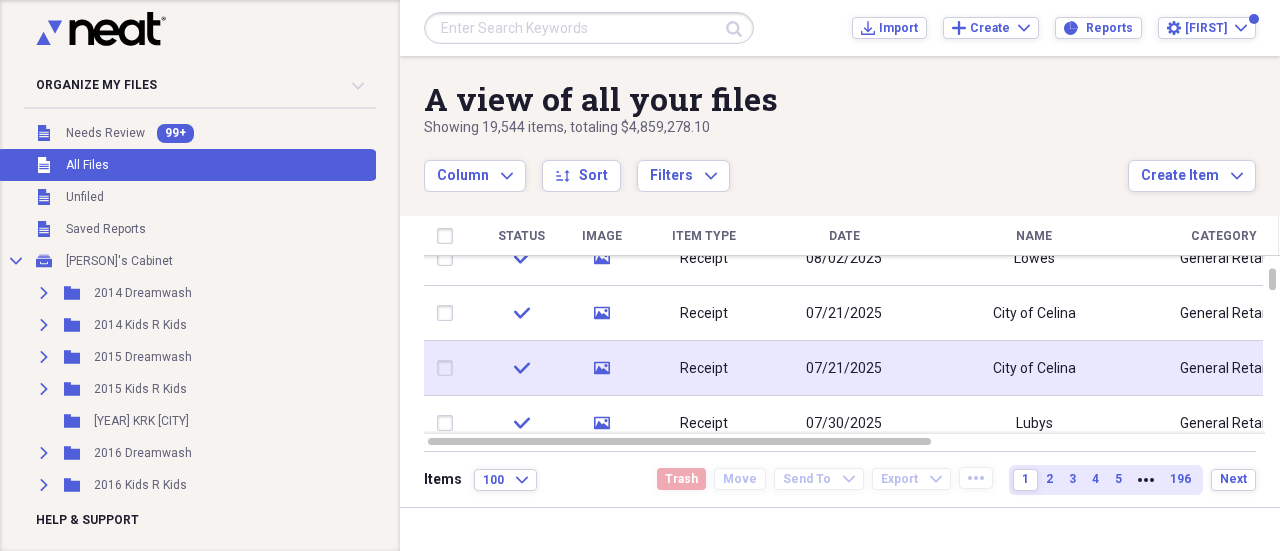 click at bounding box center [449, 368] 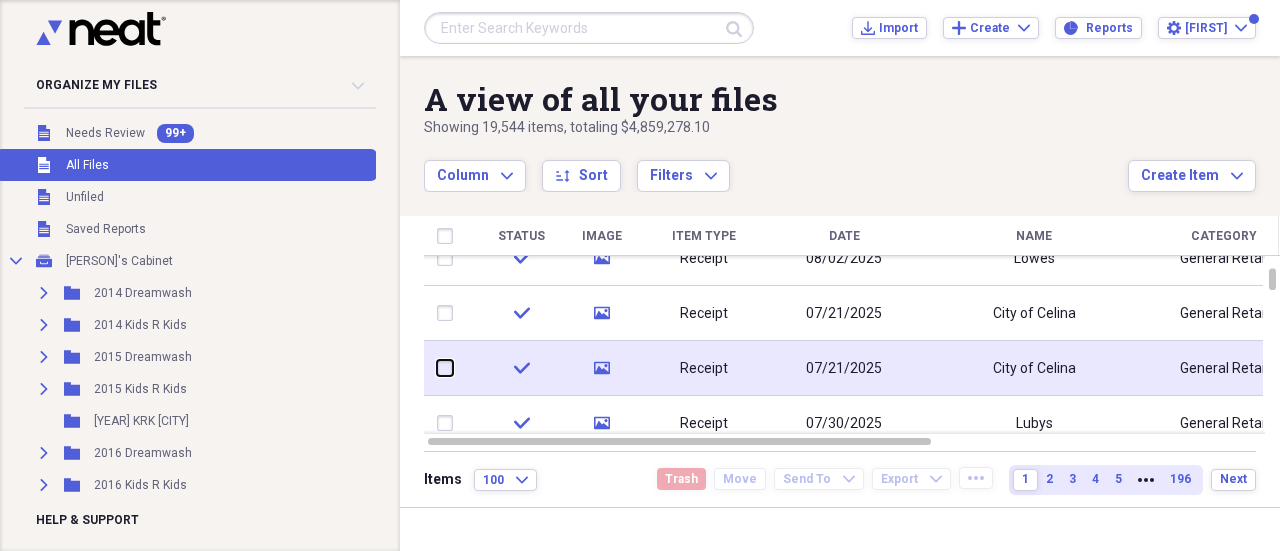 click at bounding box center [437, 368] 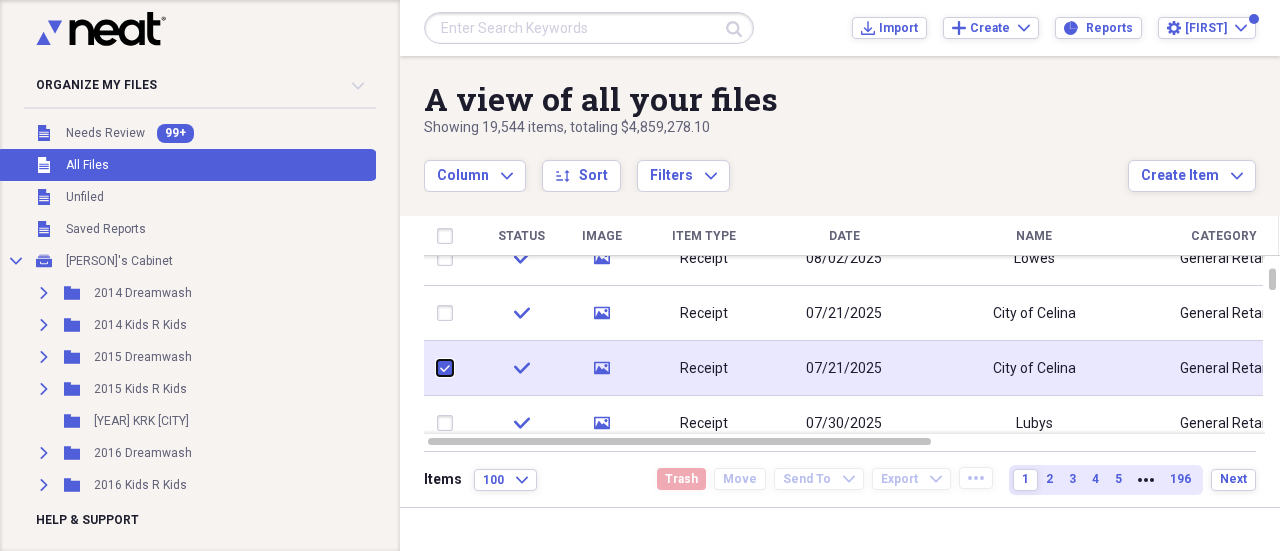 checkbox on "true" 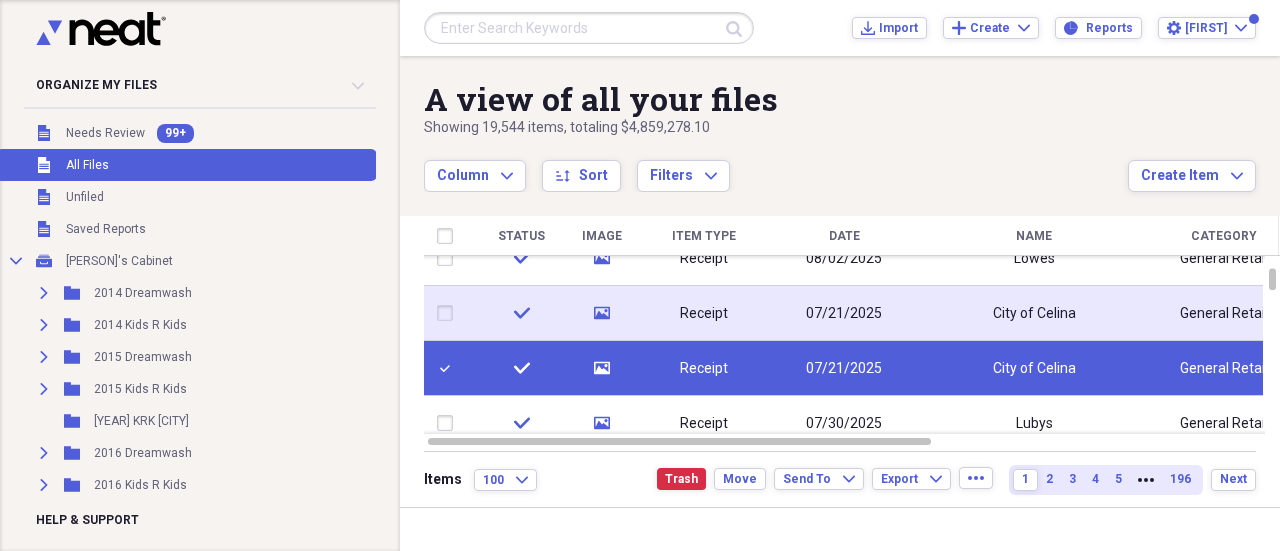 click at bounding box center (449, 313) 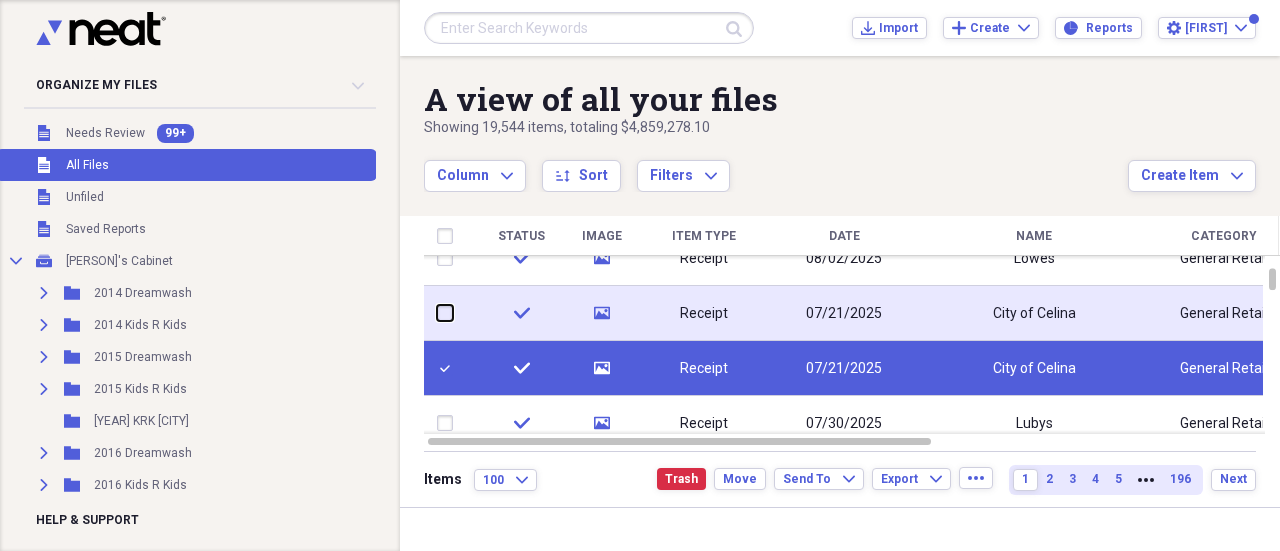 click at bounding box center [437, 313] 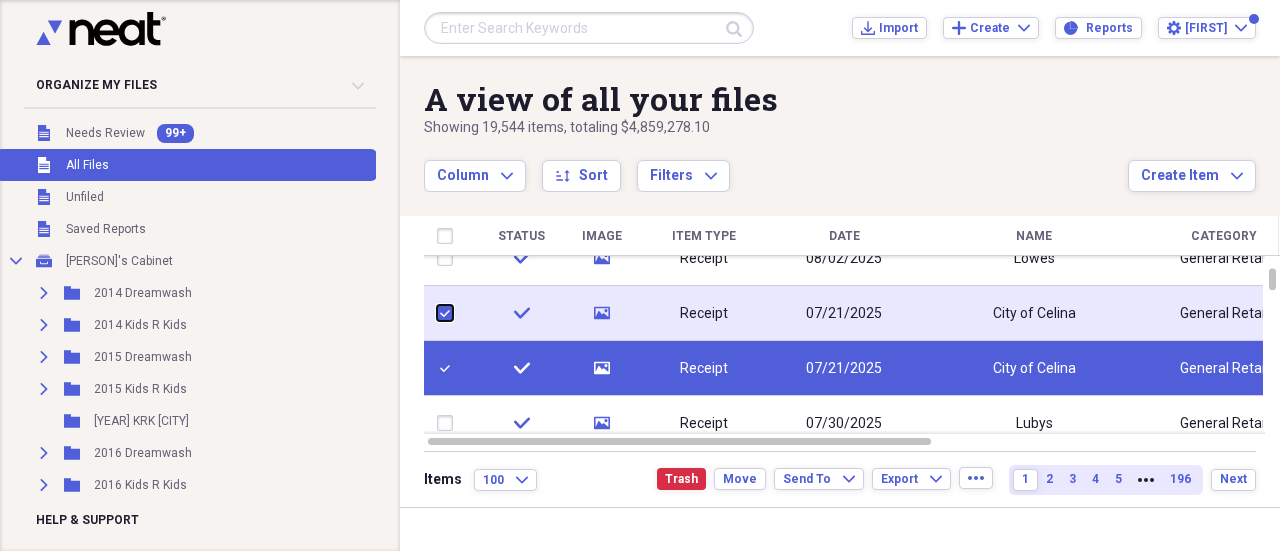 checkbox on "true" 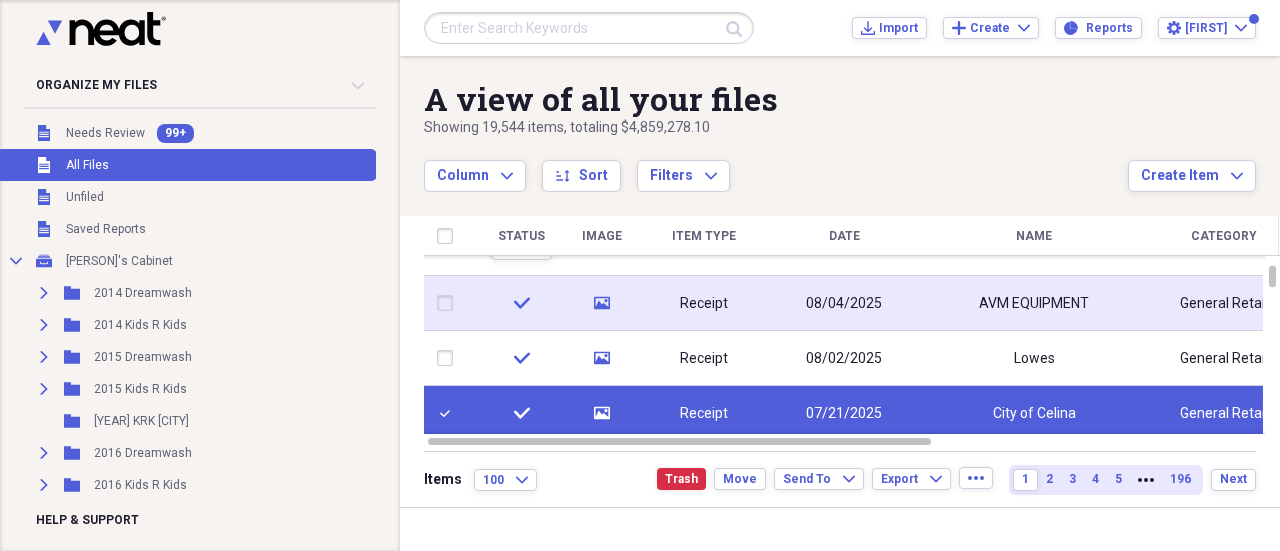 click at bounding box center (449, 303) 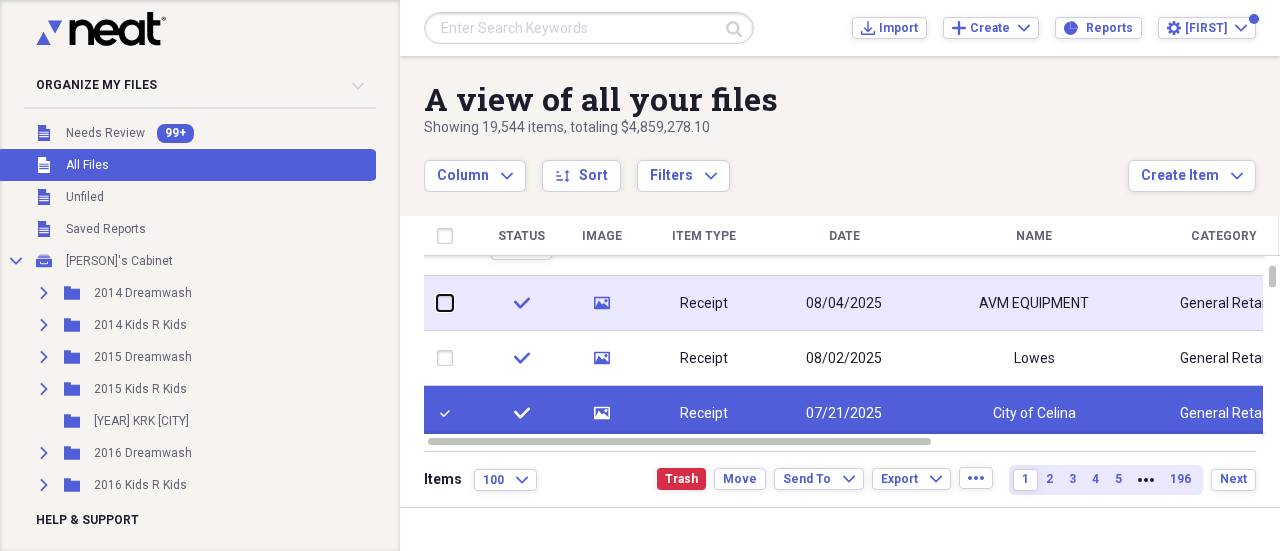 click at bounding box center [437, 303] 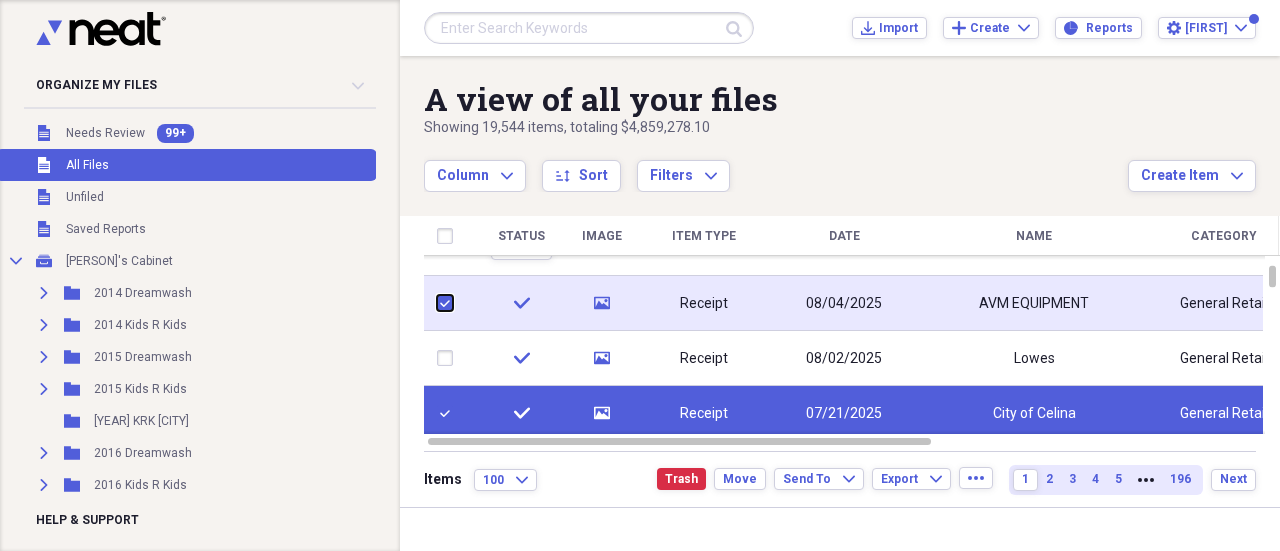 checkbox on "true" 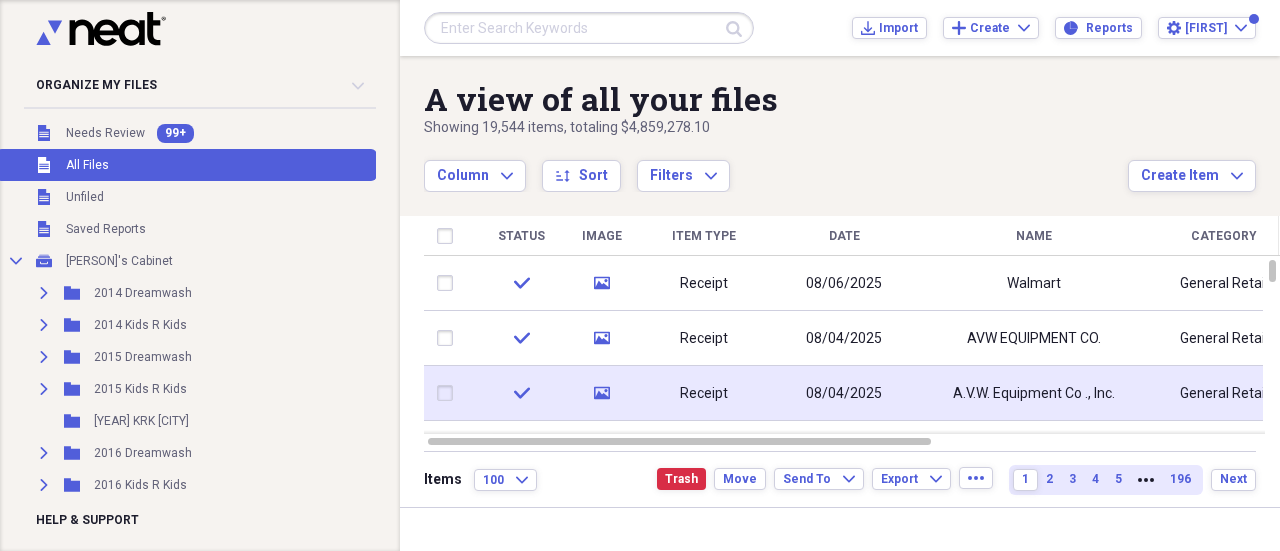 click at bounding box center [449, 393] 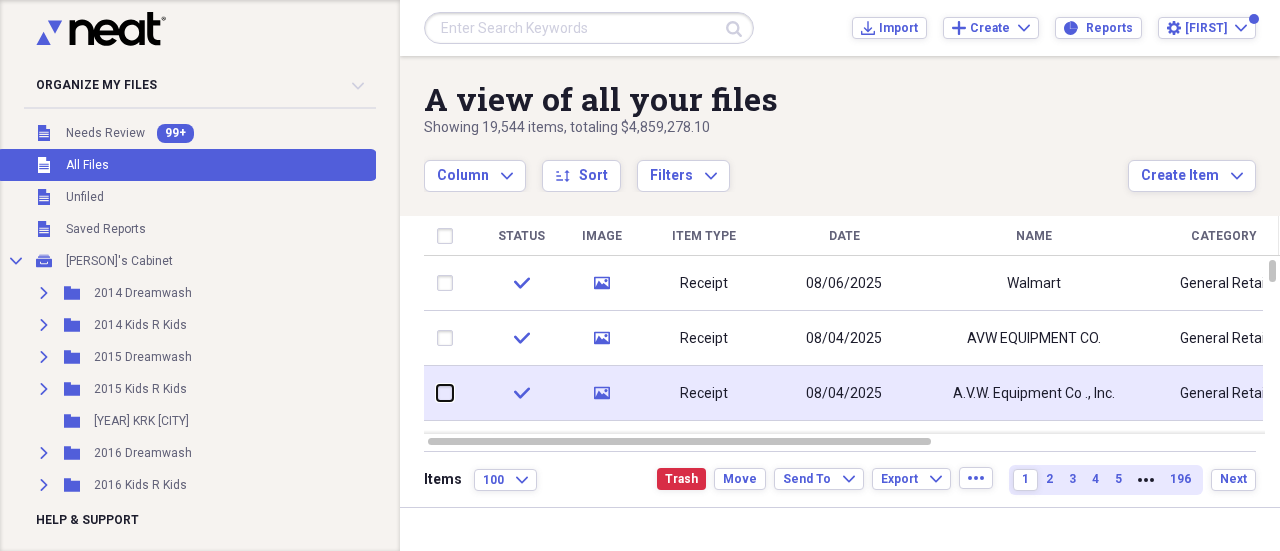click at bounding box center [437, 393] 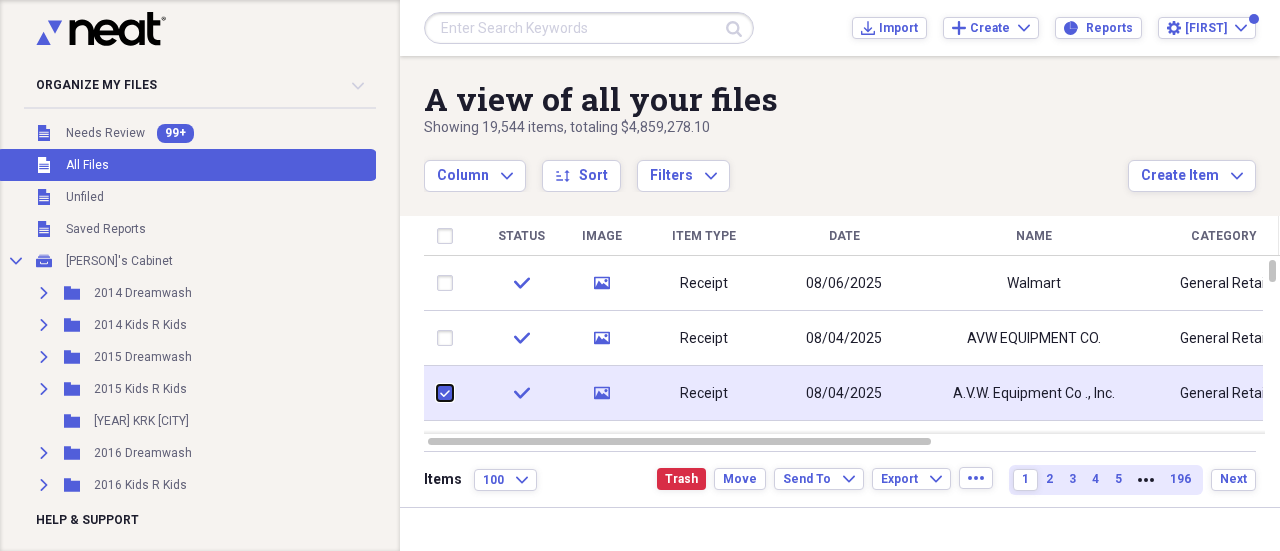 checkbox on "true" 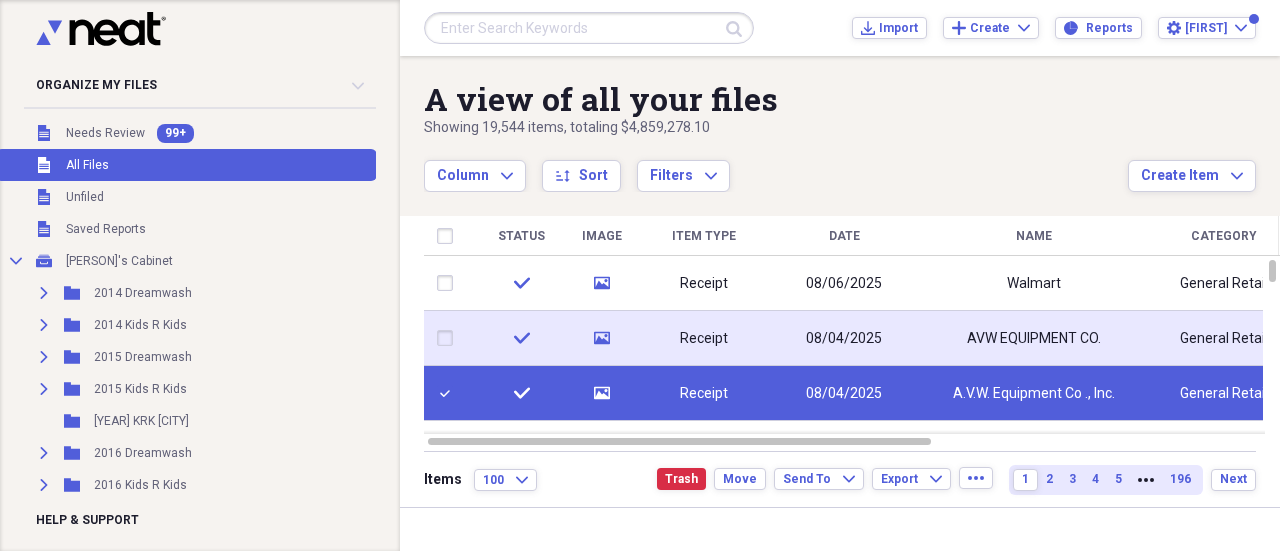 click at bounding box center (449, 338) 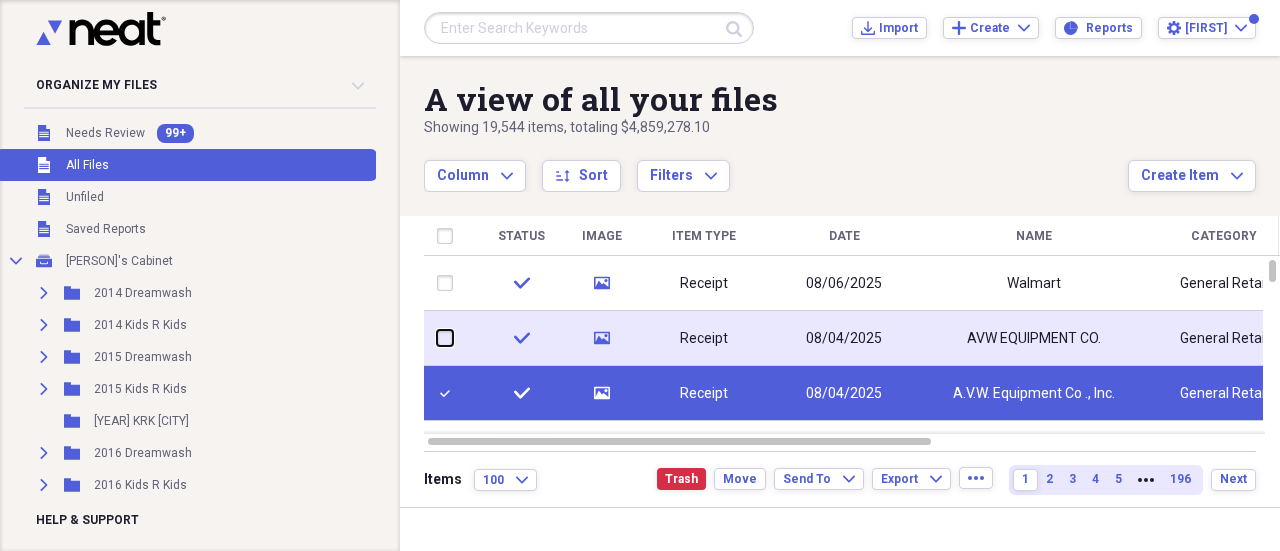 click at bounding box center (437, 338) 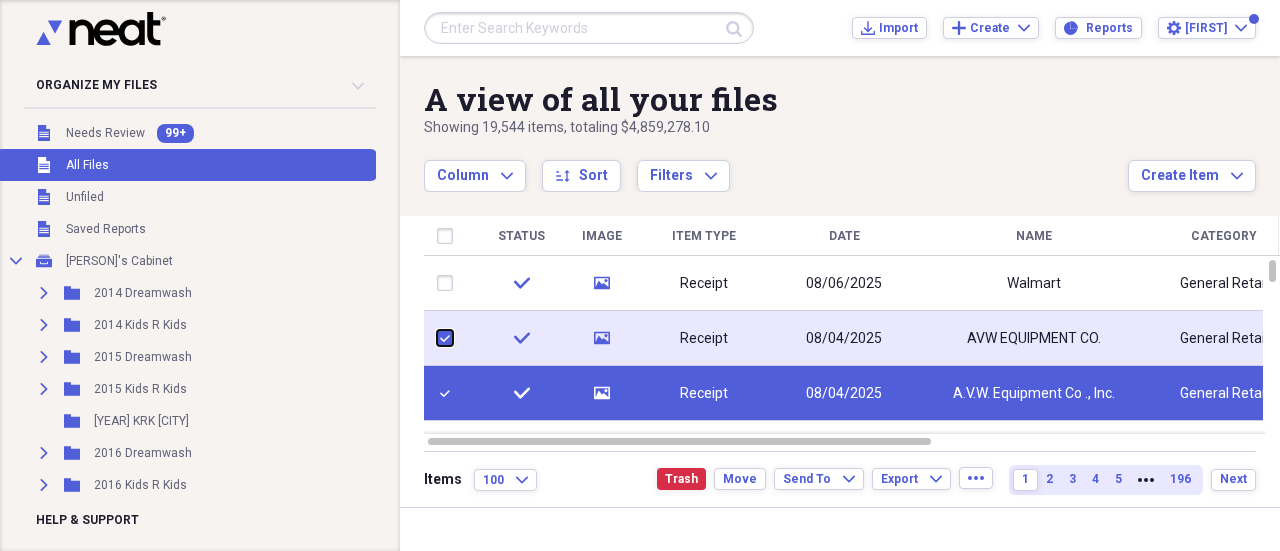 checkbox on "true" 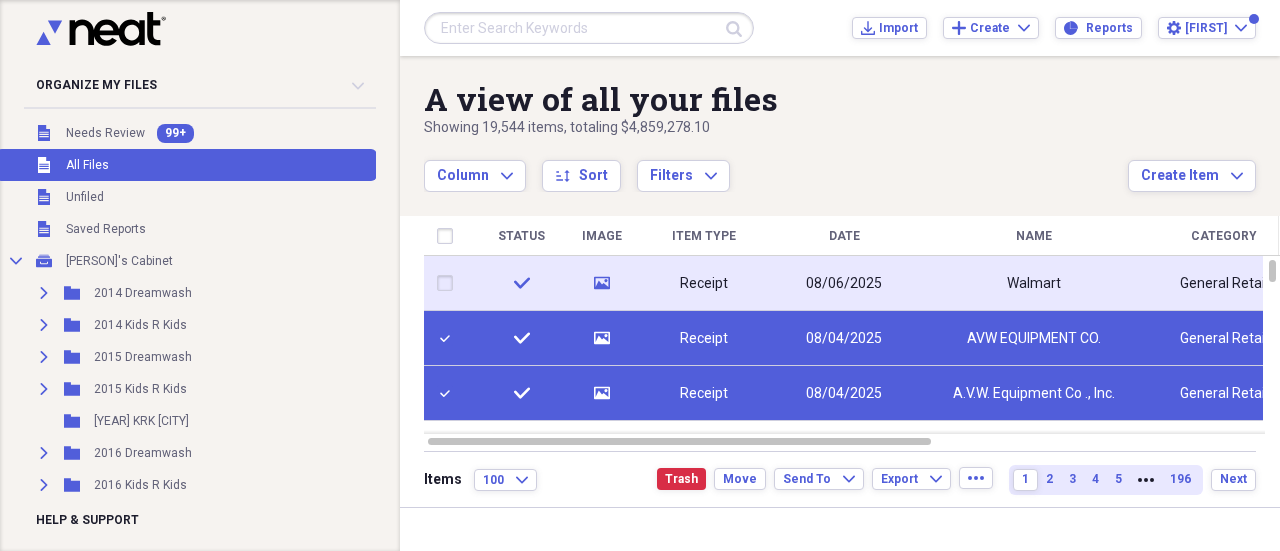 click at bounding box center (449, 283) 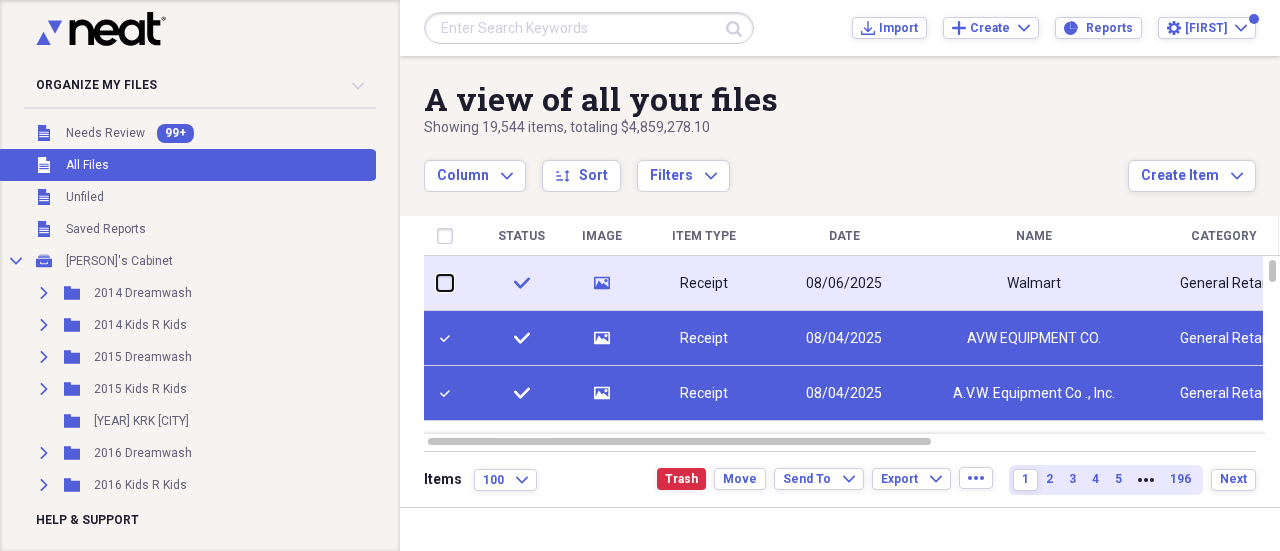 click at bounding box center [437, 283] 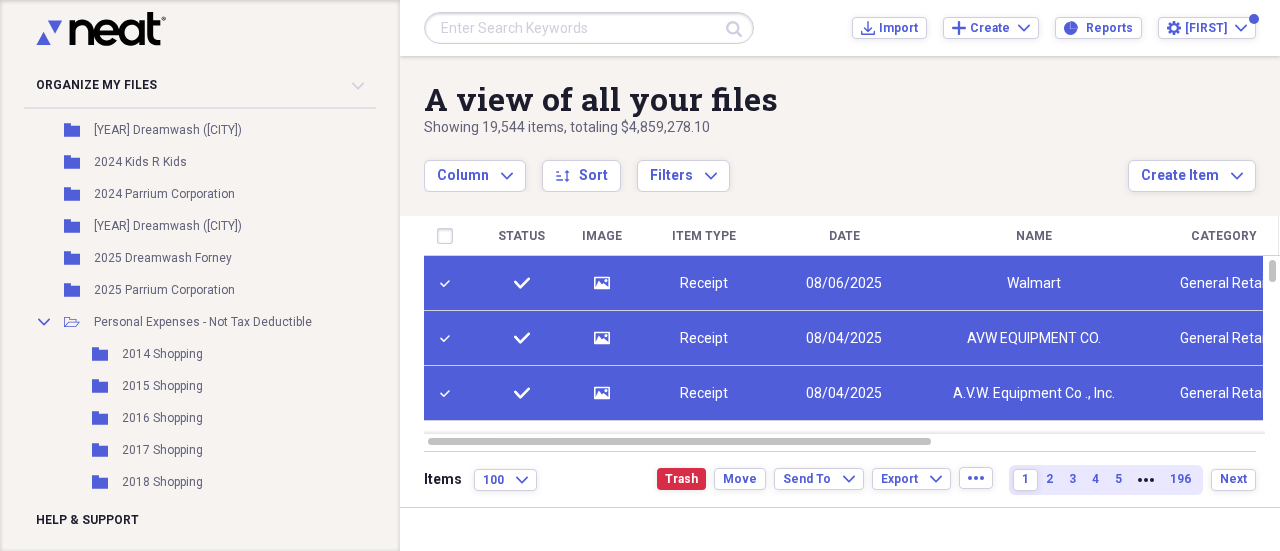 scroll, scrollTop: 818, scrollLeft: 0, axis: vertical 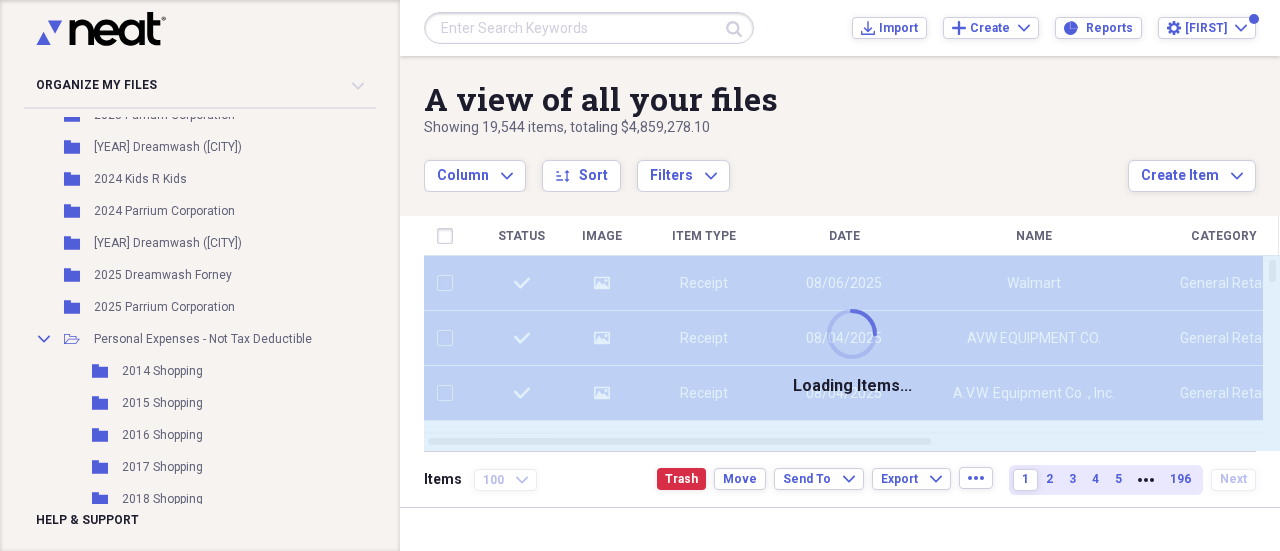 checkbox on "false" 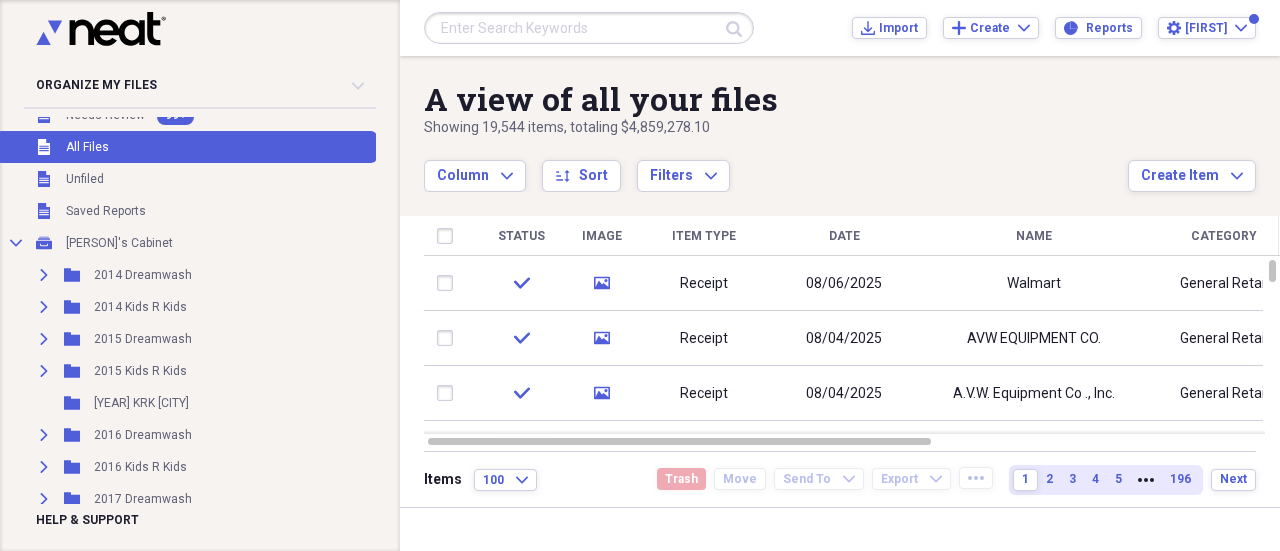 scroll, scrollTop: 0, scrollLeft: 0, axis: both 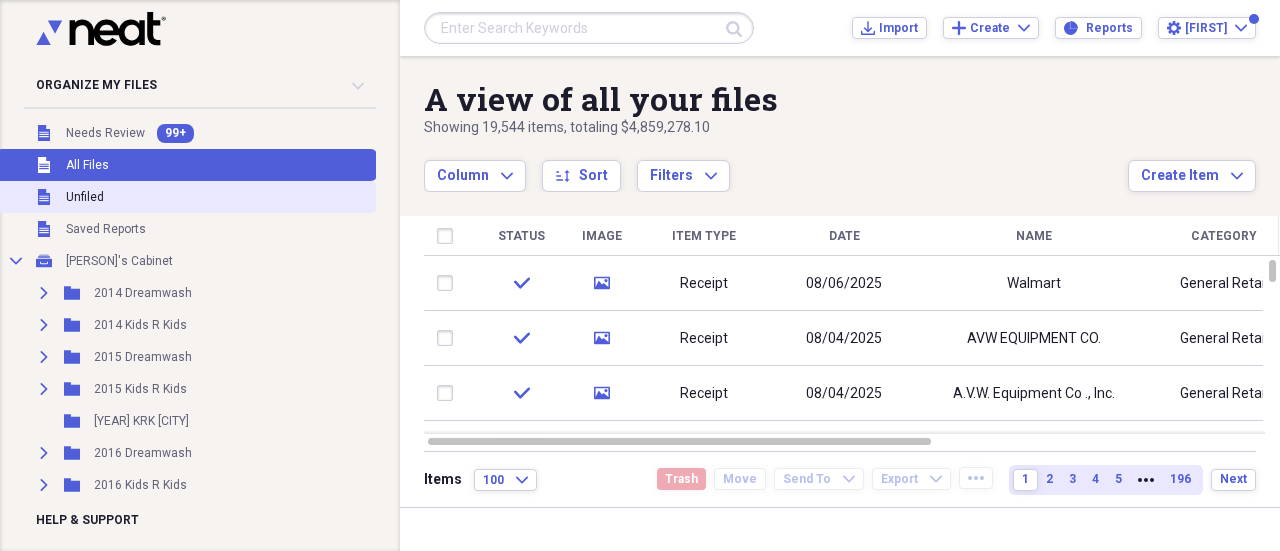 click on "Unfiled Unfiled" at bounding box center (186, 197) 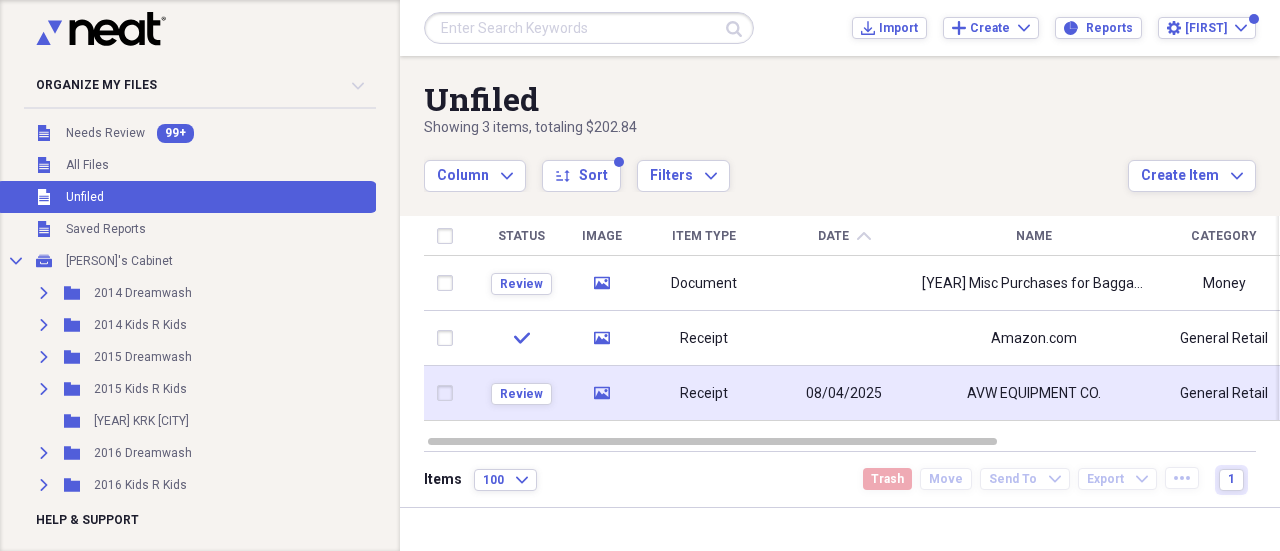click on "08/04/2025" at bounding box center (844, 394) 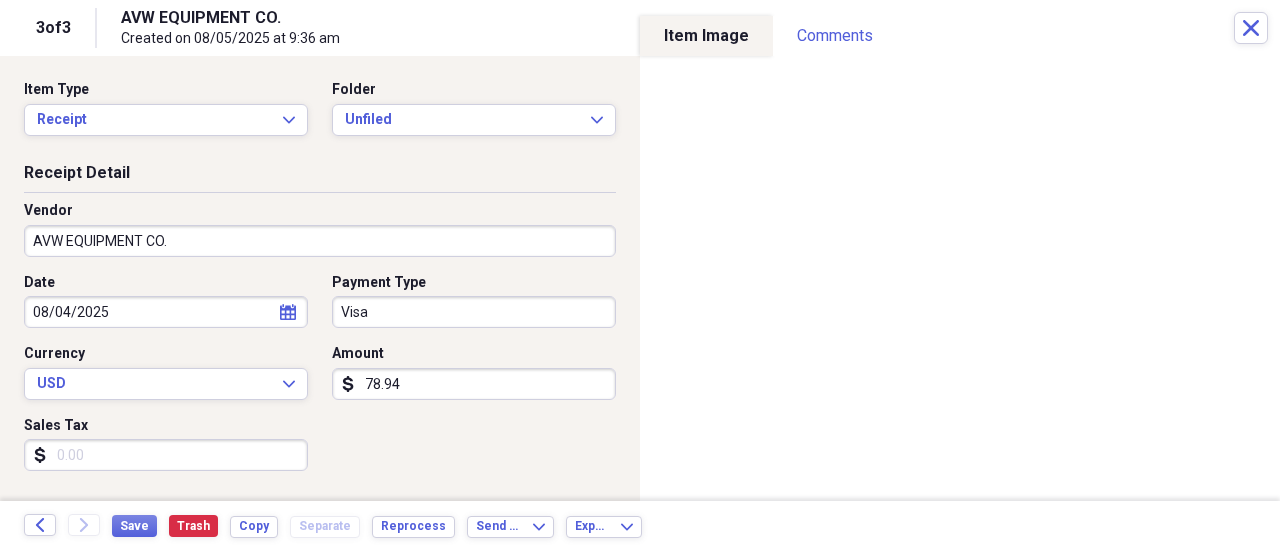 click on "Organize My Files 99+ Collapse Unfiled Needs Review 99+ Unfiled All Files Unfiled Unfiled Unfiled Saved Reports Collapse My Cabinet [FIRST]'s Cabinet Add Folder Expand Folder [YEAR] Dreamwash Add Folder Expand Folder [YEAR] Kids R Kids Add Folder Expand Folder [YEAR] Dreamwash Add Folder Expand Folder [YEAR] Kids R Kids Add Folder Folder [YEAR] KRK [CITY] Add Folder Expand Folder [YEAR] Dreamwash Add Folder Expand Folder [YEAR] Kids R Kids Add Folder Expand Folder [YEAR] Dreamwash Add Folder Expand Folder [YEAR] Kids R Kids Add Folder Expand Folder [YEAR] Dreamwash Add Folder Expand Folder [YEAR] Kids R Kids Add Folder Expand Folder [YEAR] Dreamwash Add Folder Expand Folder [YEAR] Kids R Kids Add Folder Expand Folder [YEAR] Dreamwash Add Folder Expand Folder [YEAR] Kids R Kids Add Folder Folder [YEAR] Dreamwash ([CITY]) Add Folder Folder [YEAR] Parrium Corporation Add Folder" at bounding box center (640, 275) 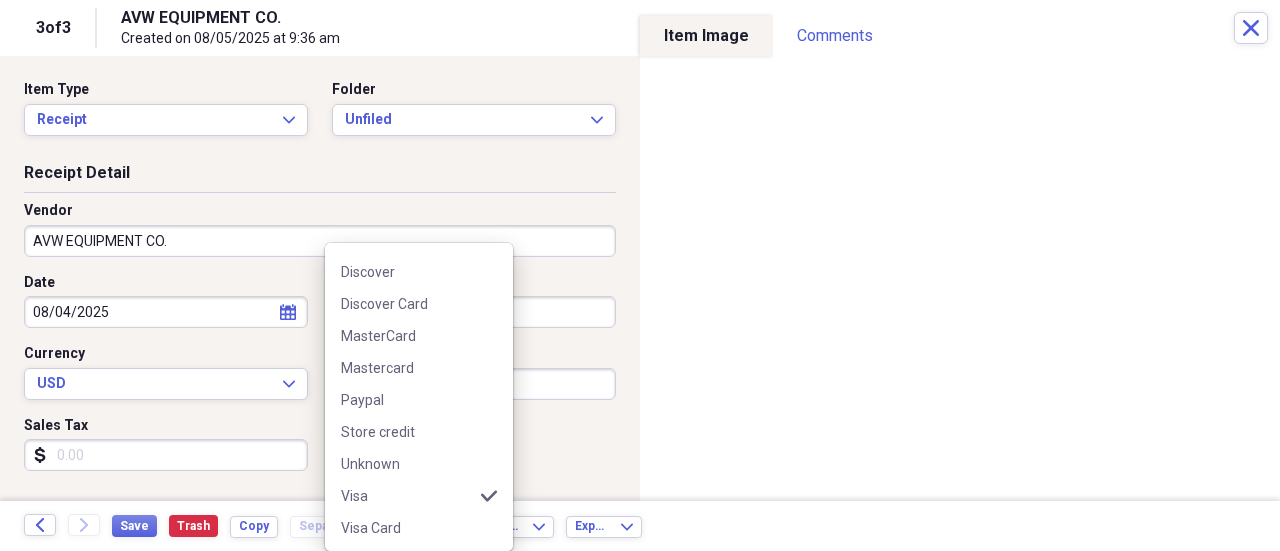 scroll, scrollTop: 252, scrollLeft: 0, axis: vertical 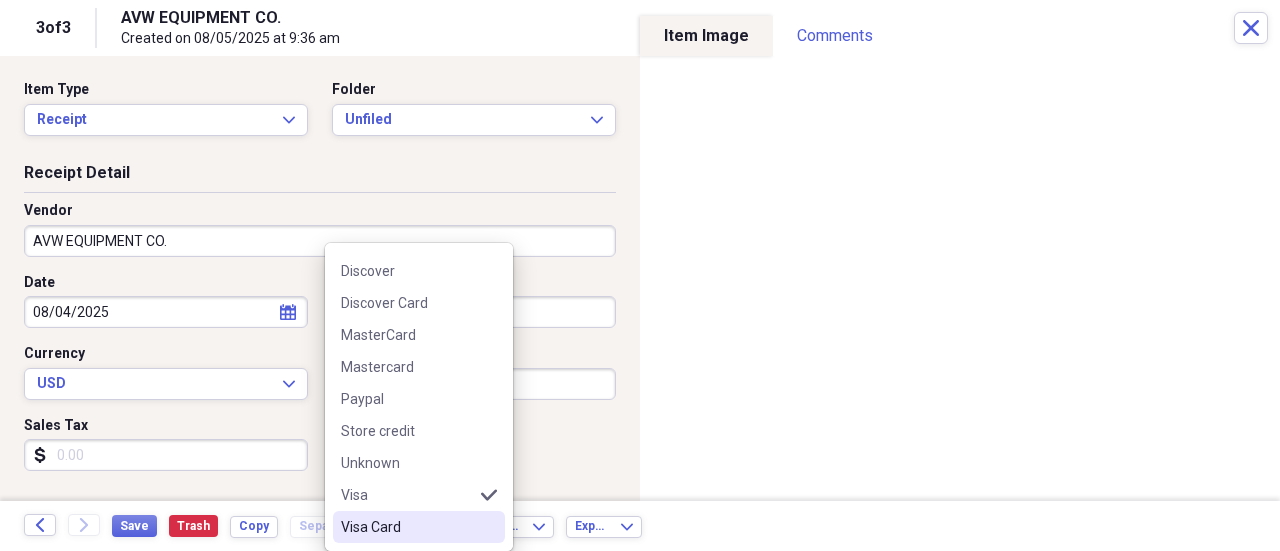 click on "Visa Card" at bounding box center [407, 527] 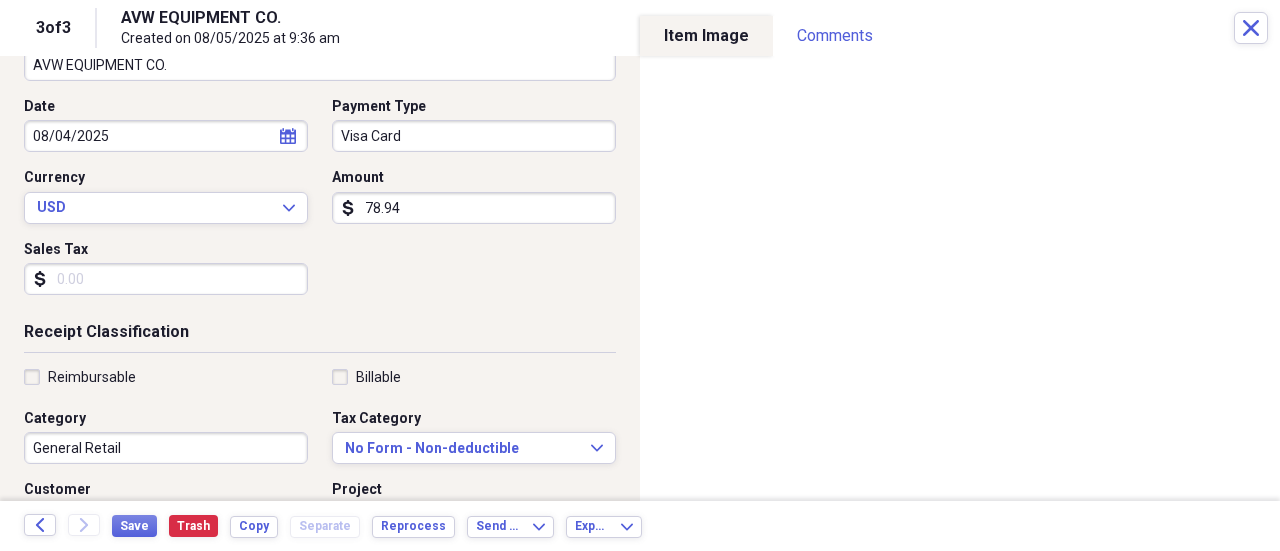 scroll, scrollTop: 200, scrollLeft: 0, axis: vertical 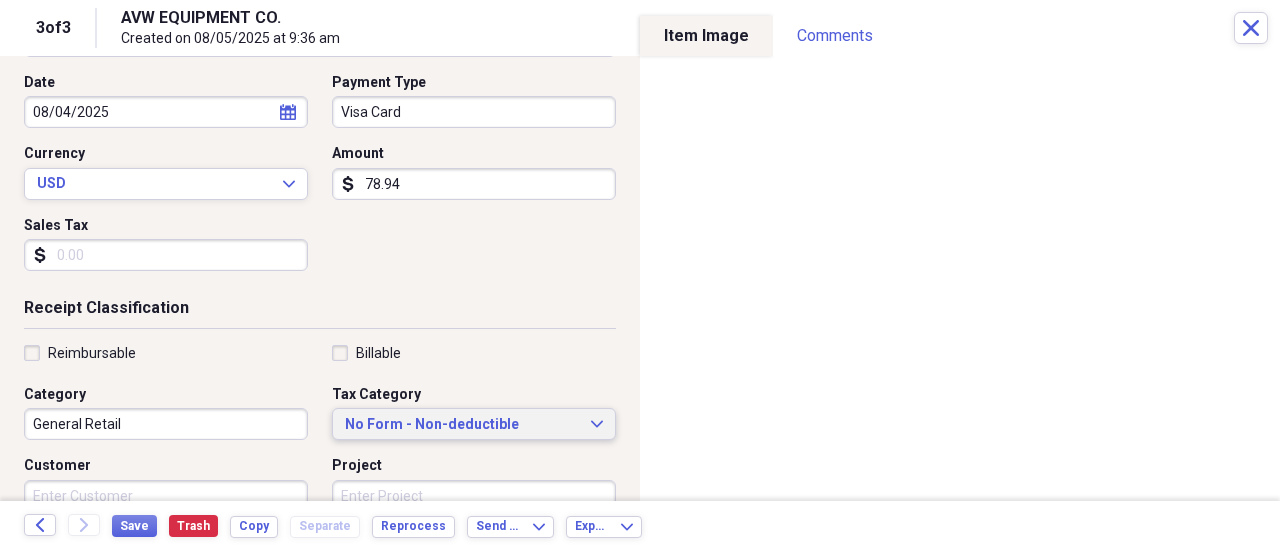 click on "No Form - Non-deductible Expand" at bounding box center [474, 424] 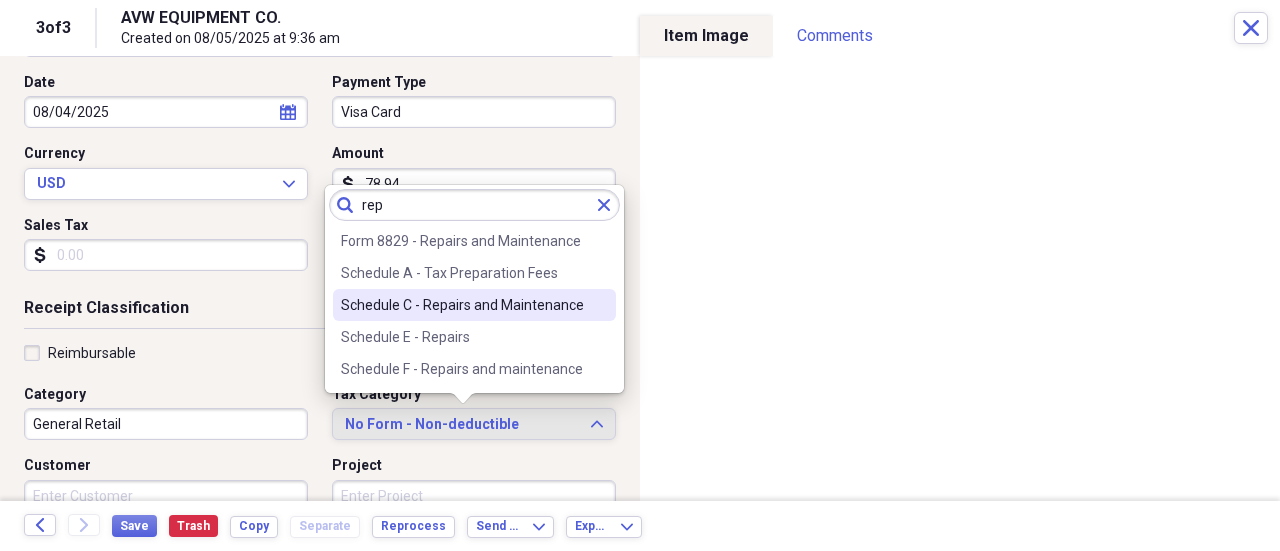type on "rep" 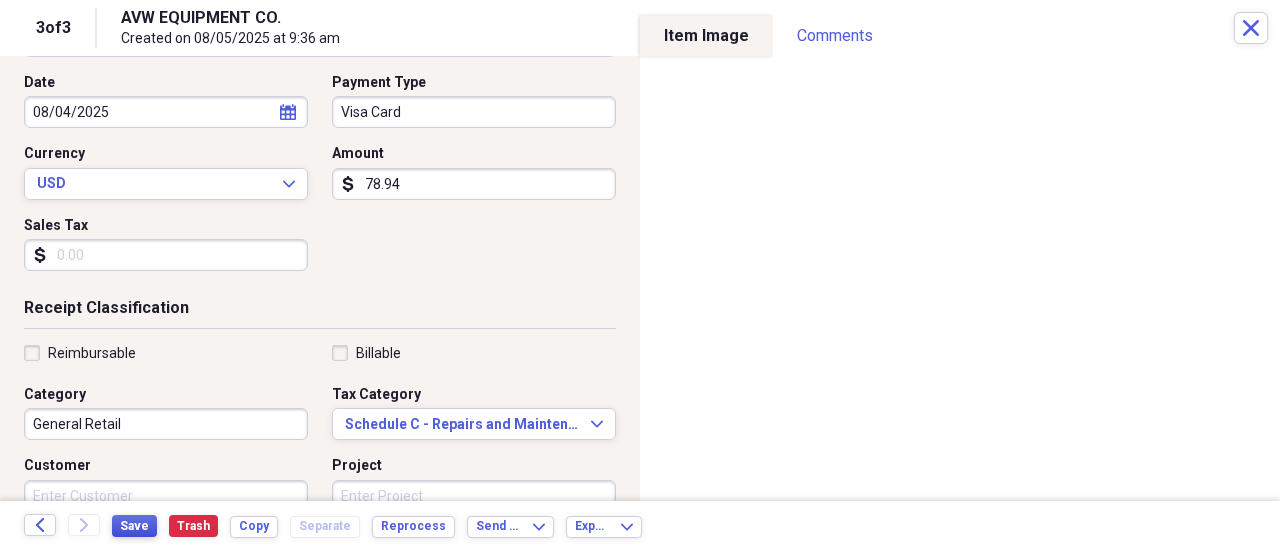 click on "Save" at bounding box center [134, 526] 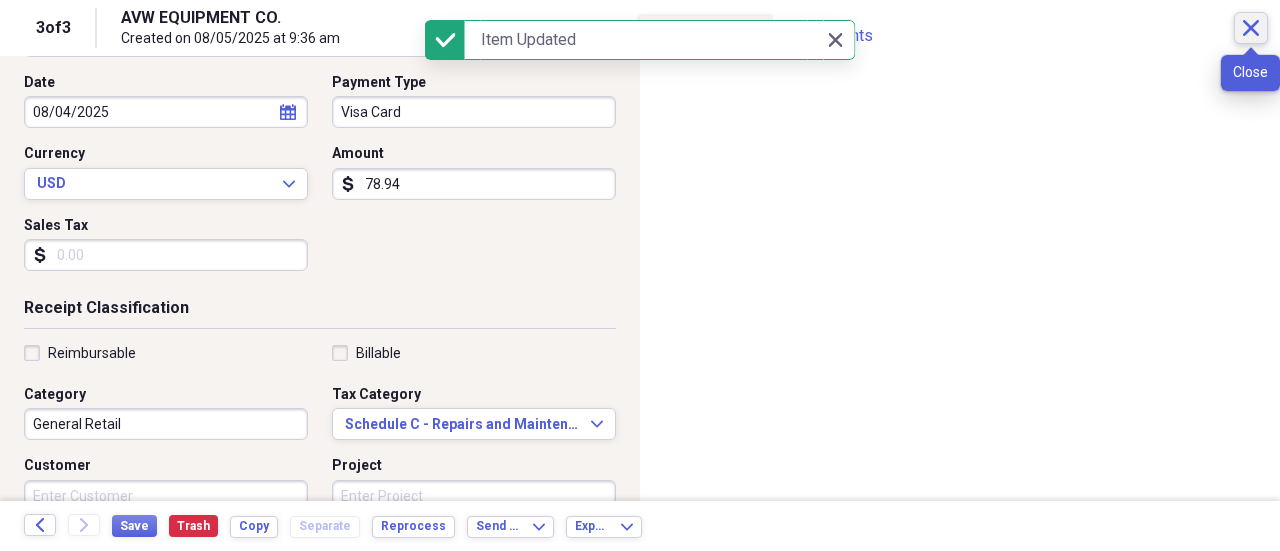 click 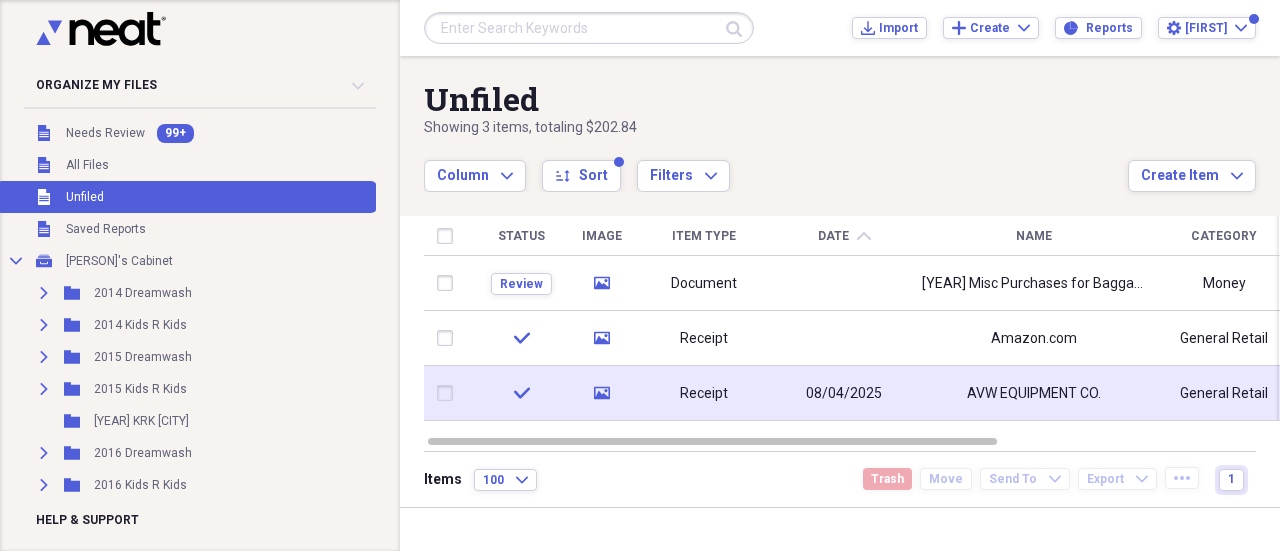 click at bounding box center [449, 393] 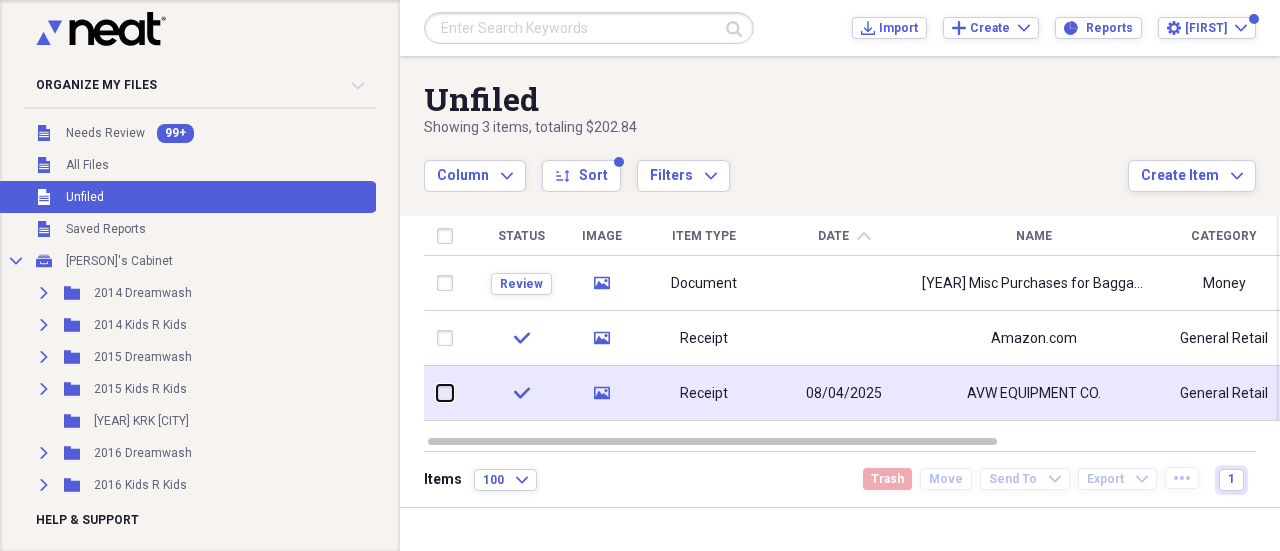 click at bounding box center [437, 393] 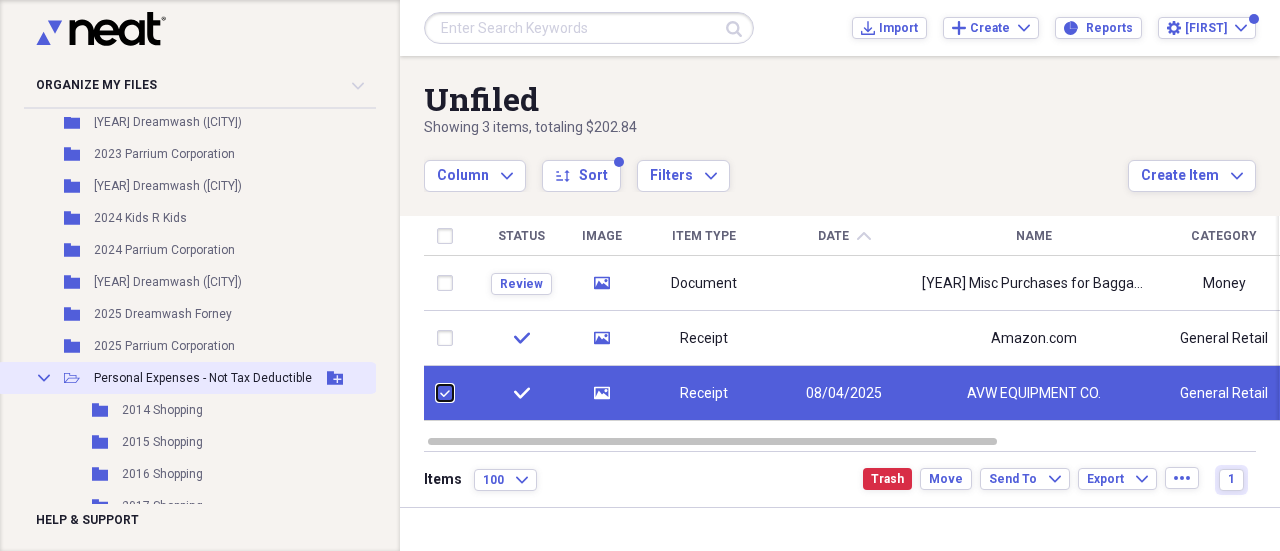 scroll, scrollTop: 800, scrollLeft: 0, axis: vertical 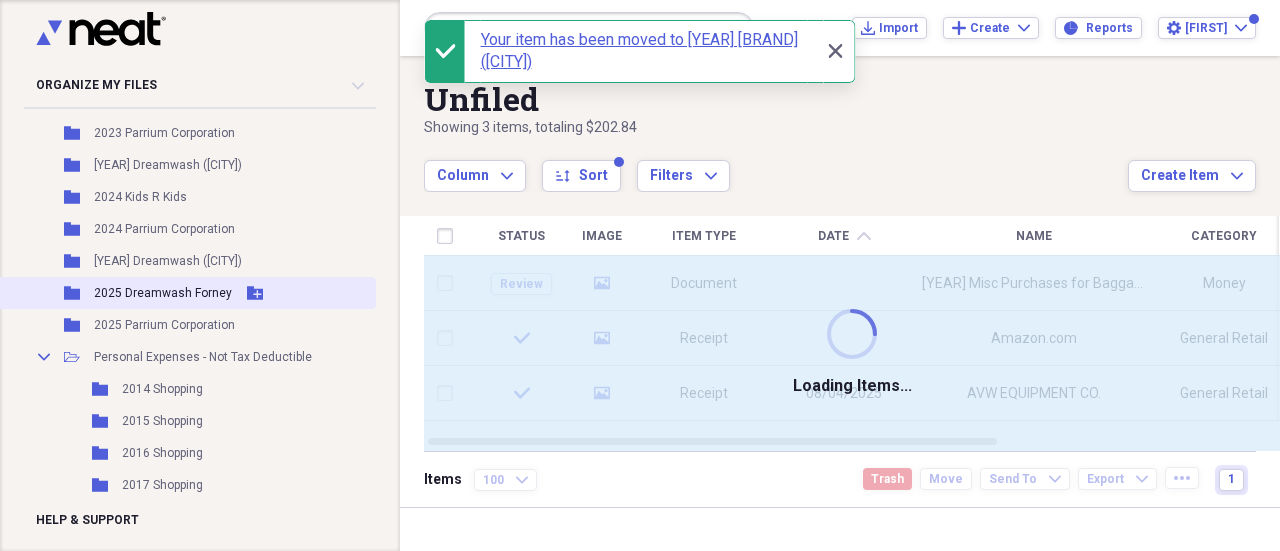 checkbox on "false" 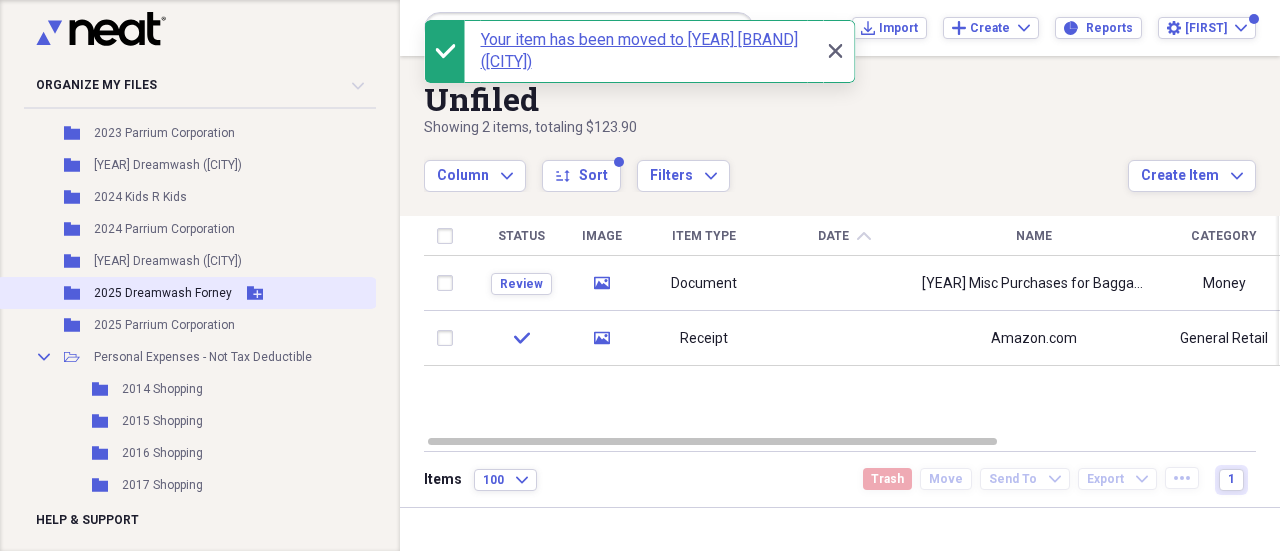 click on "2025 Dreamwash Forney" at bounding box center [163, 293] 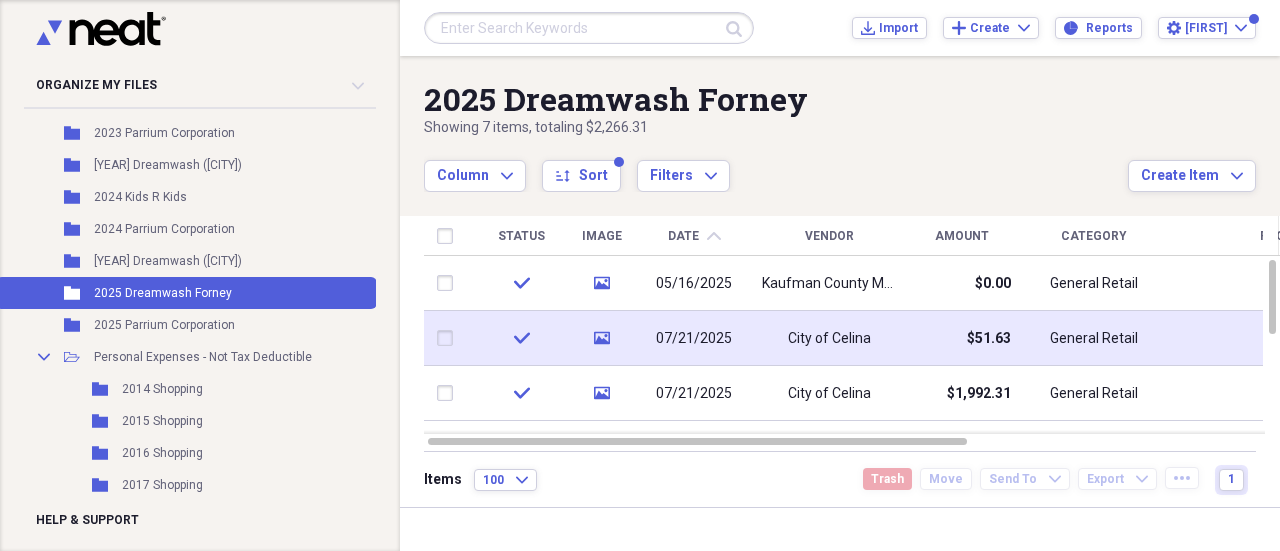 click at bounding box center [449, 338] 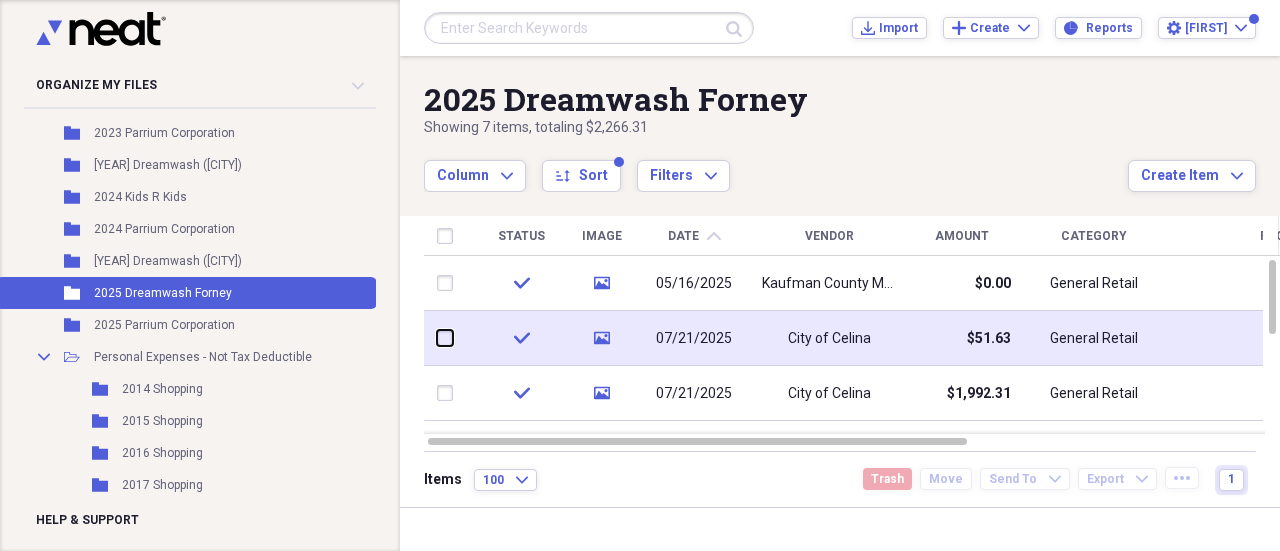 click at bounding box center (437, 338) 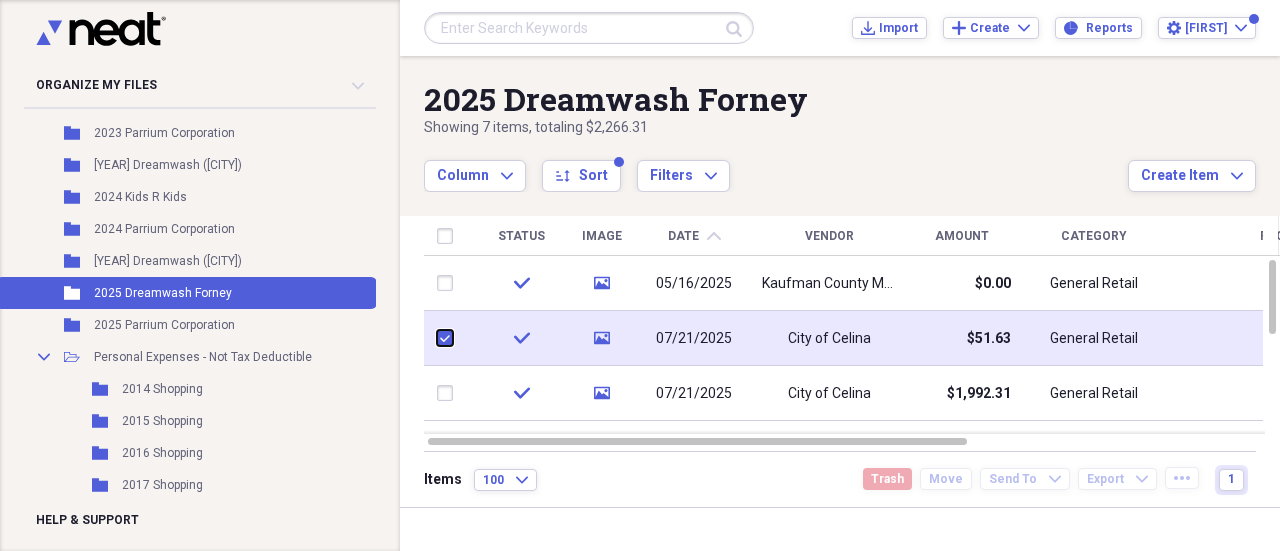 checkbox on "true" 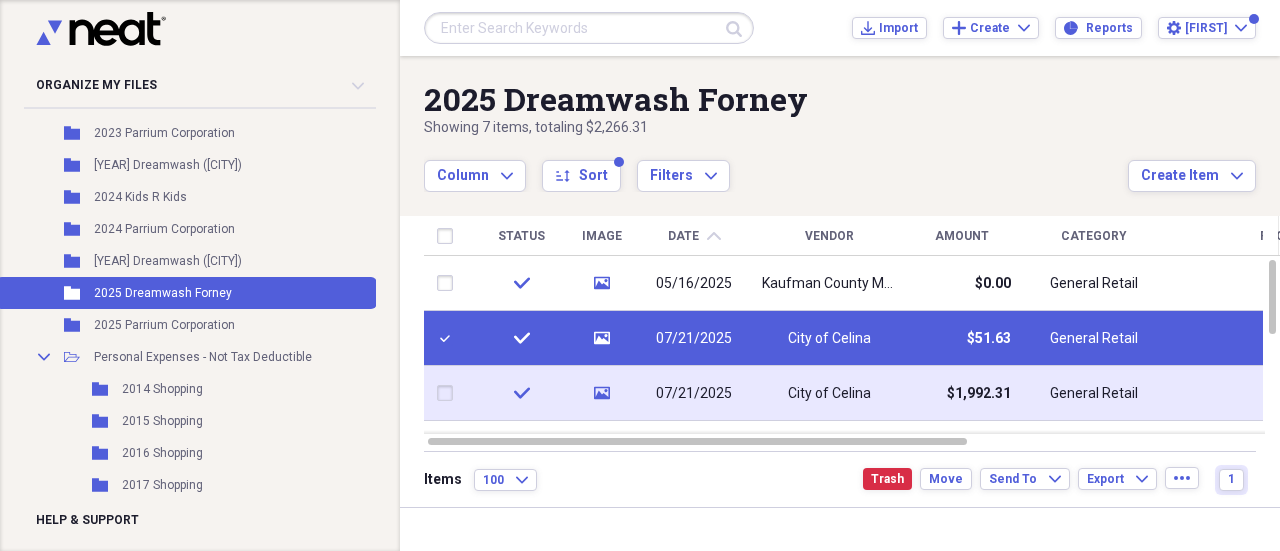 click at bounding box center [449, 393] 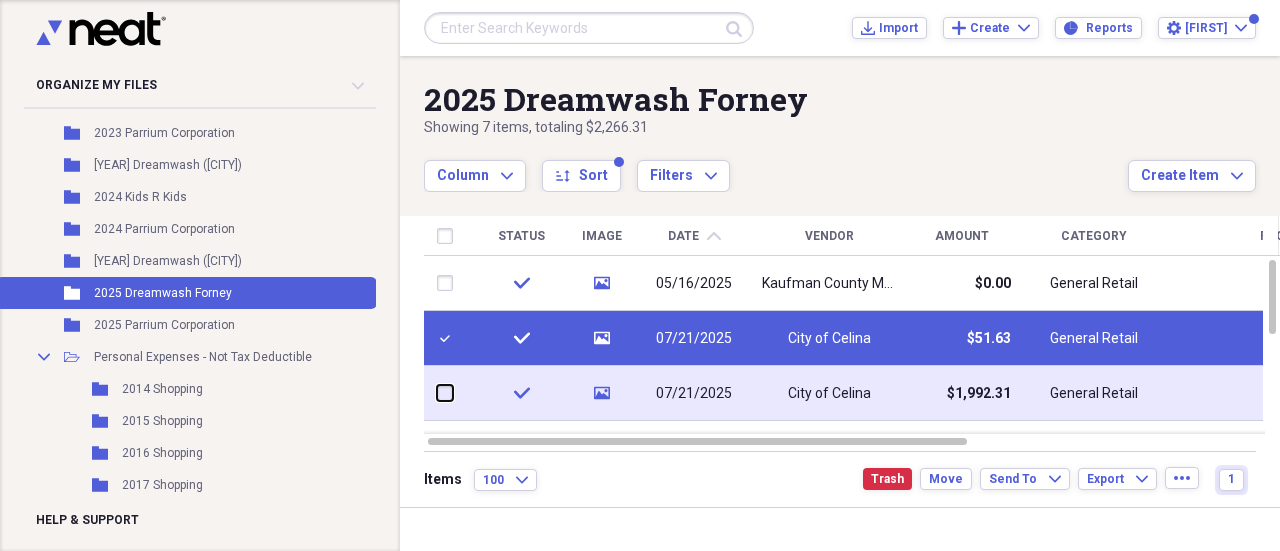 click at bounding box center [437, 393] 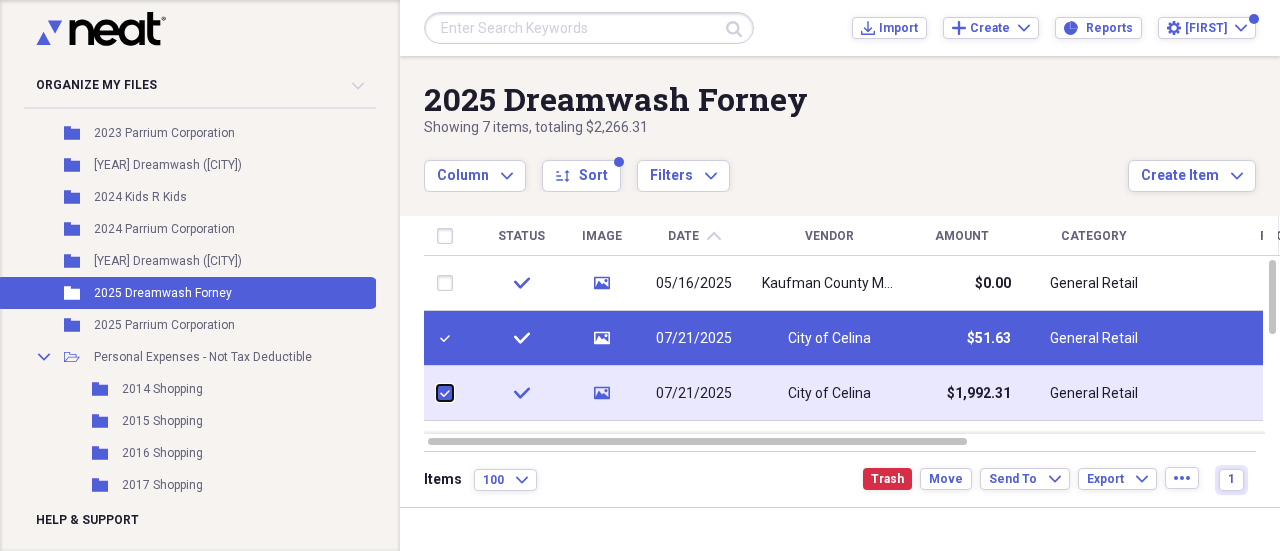 checkbox on "true" 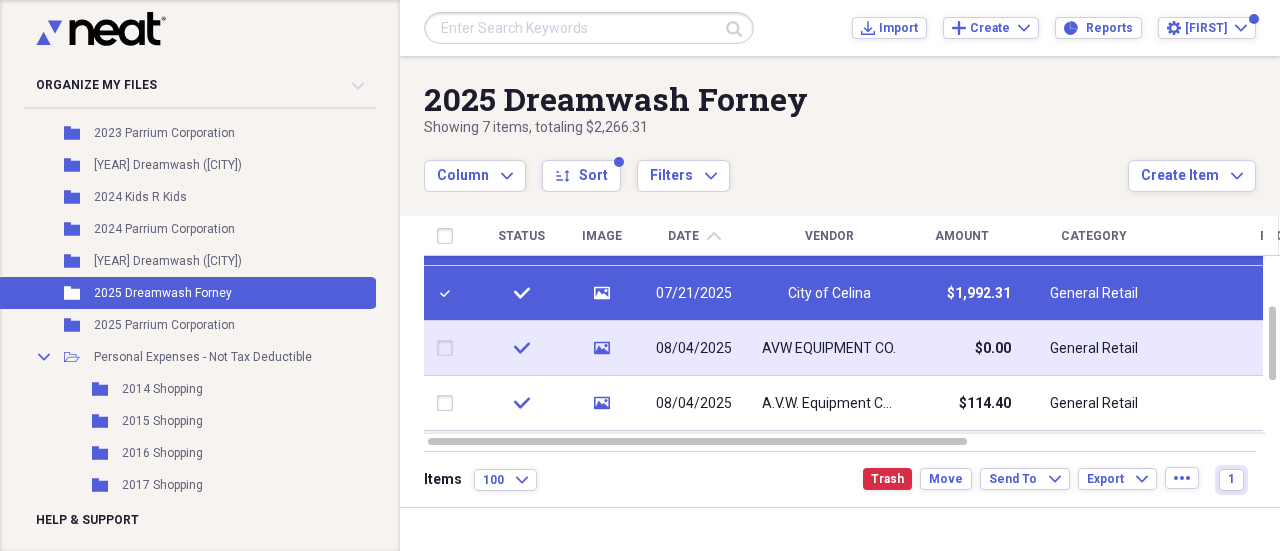 click at bounding box center (449, 348) 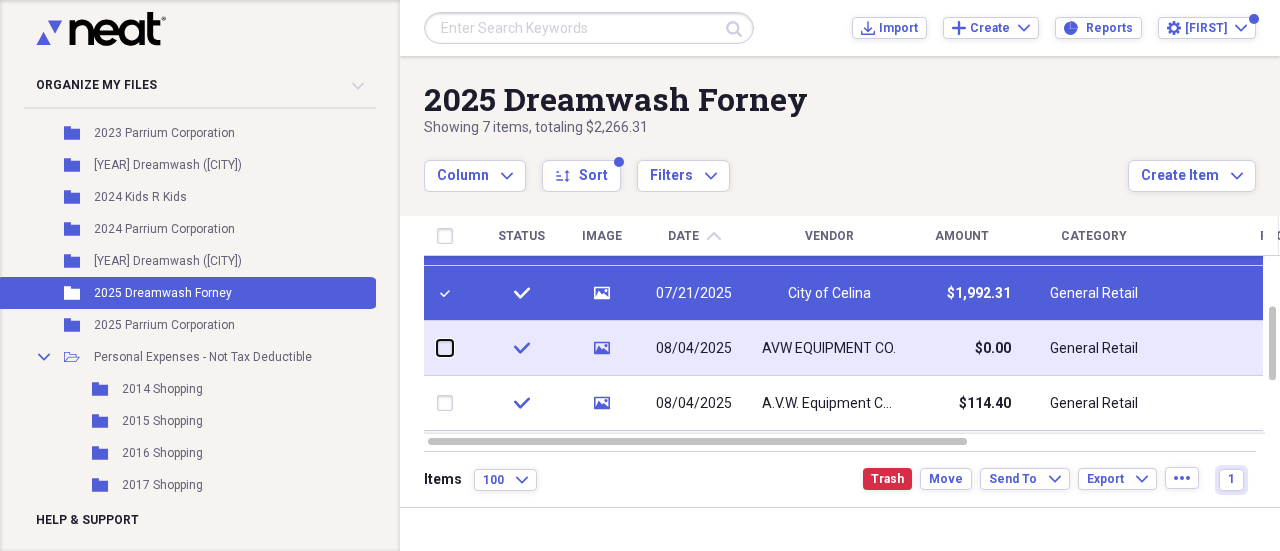 click at bounding box center (437, 348) 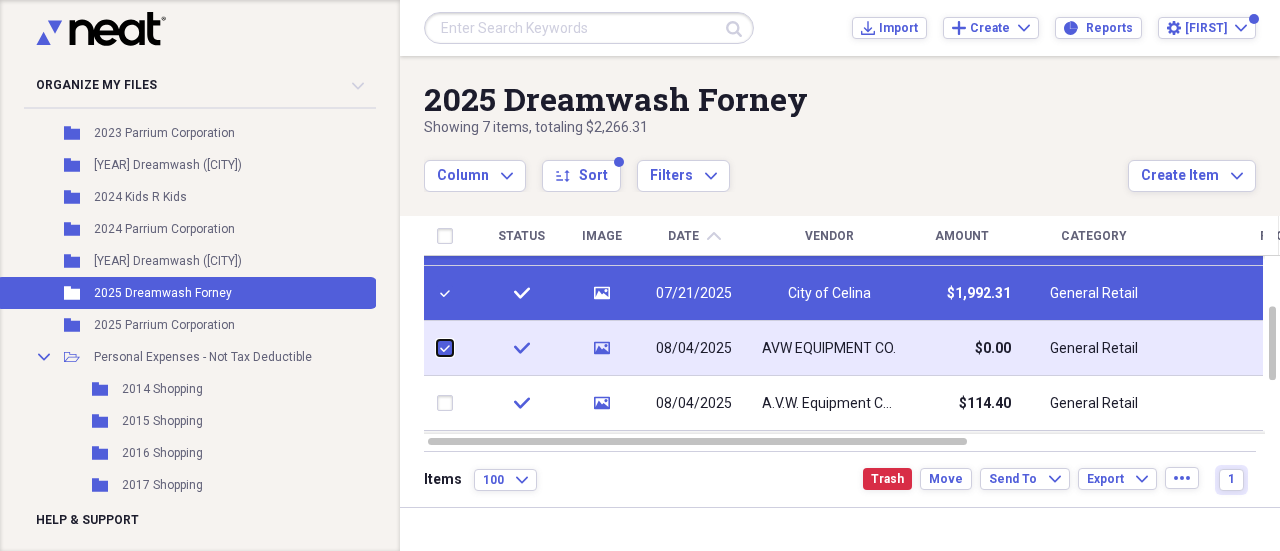 checkbox on "true" 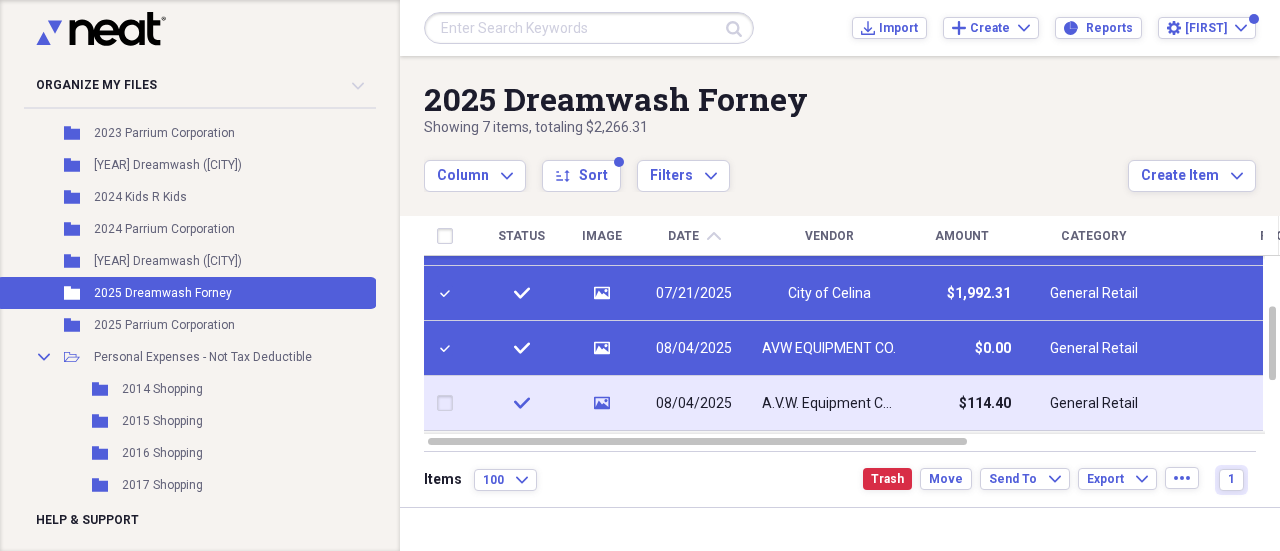 drag, startPoint x: 447, startPoint y: 404, endPoint x: 457, endPoint y: 397, distance: 12.206555 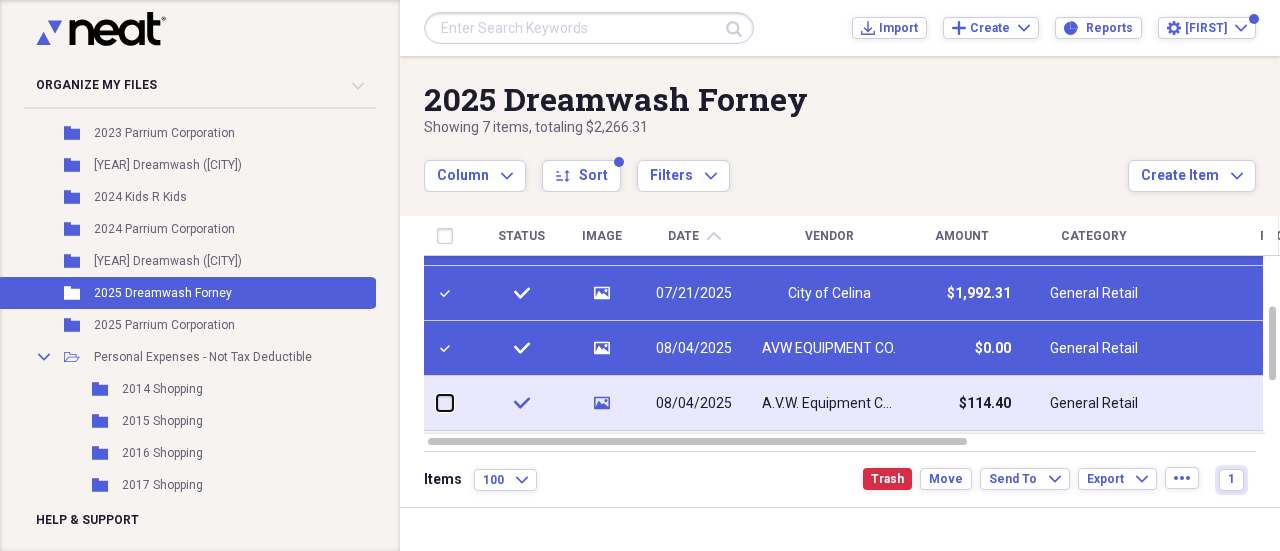 click at bounding box center (437, 403) 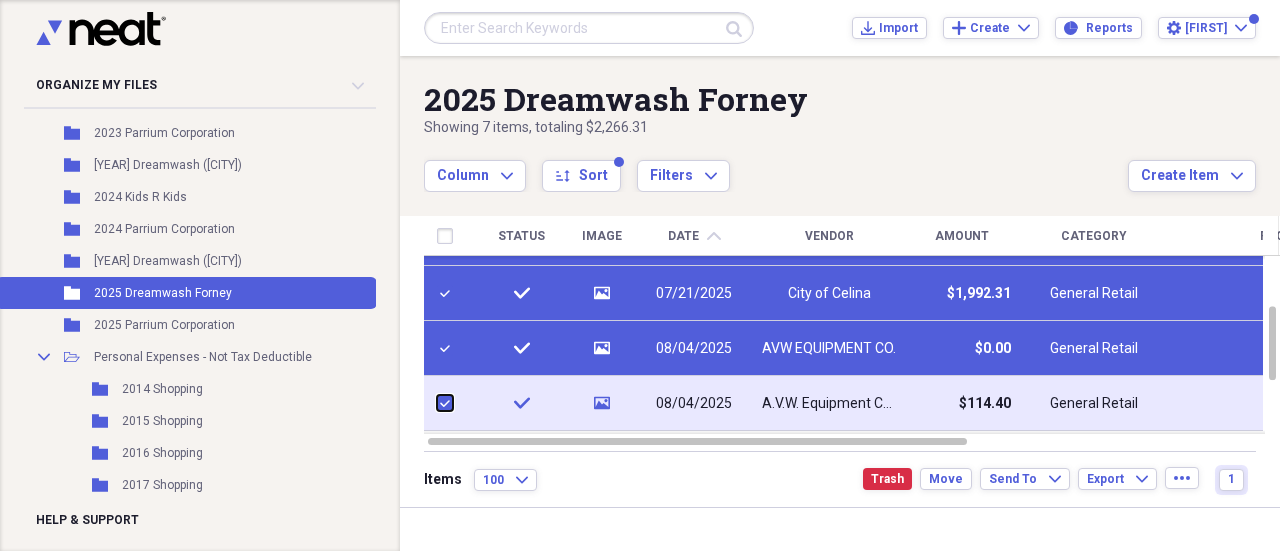 checkbox on "true" 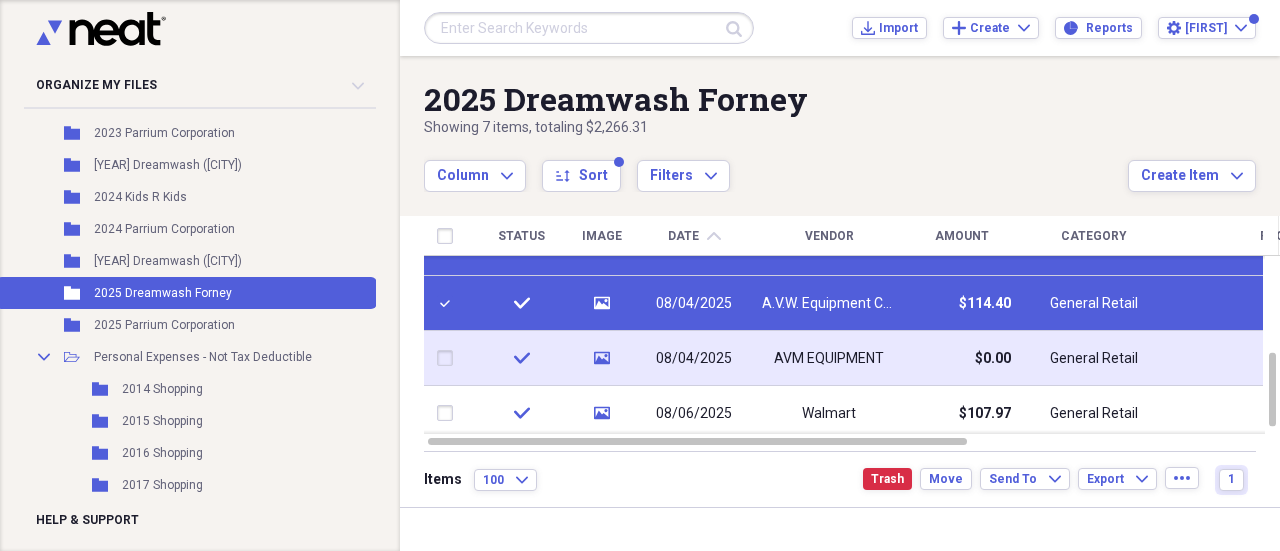 click at bounding box center (449, 358) 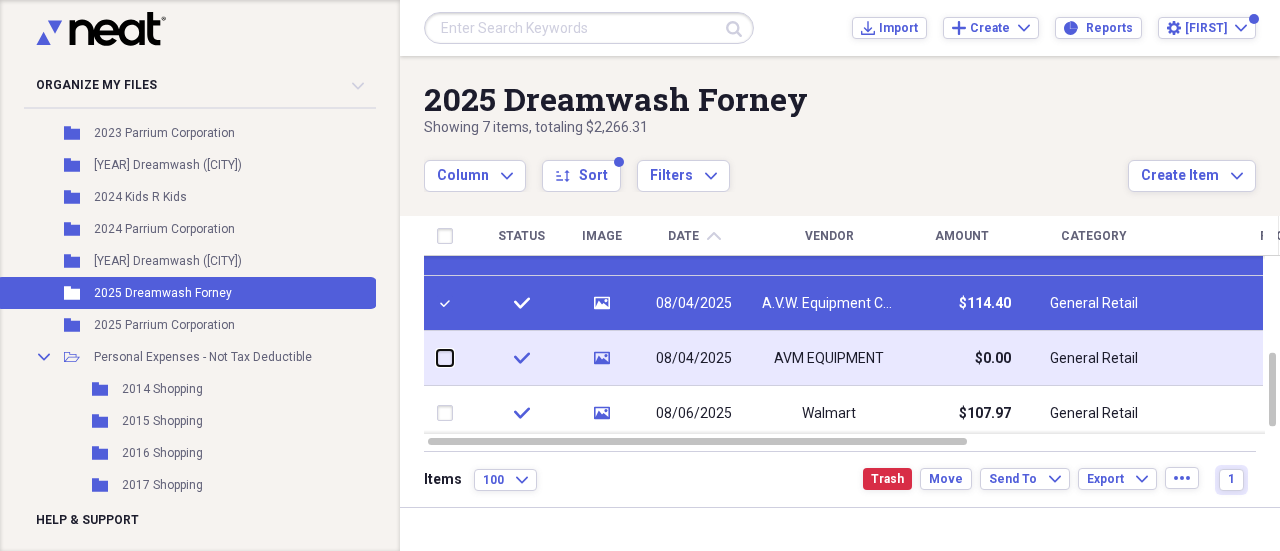 click at bounding box center [437, 358] 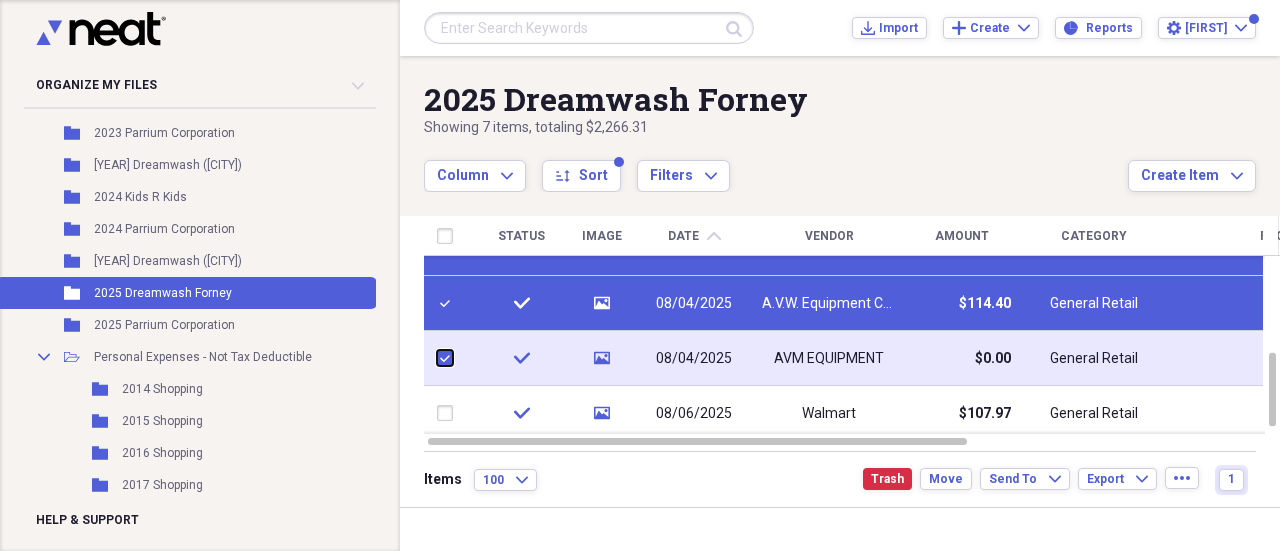 checkbox on "true" 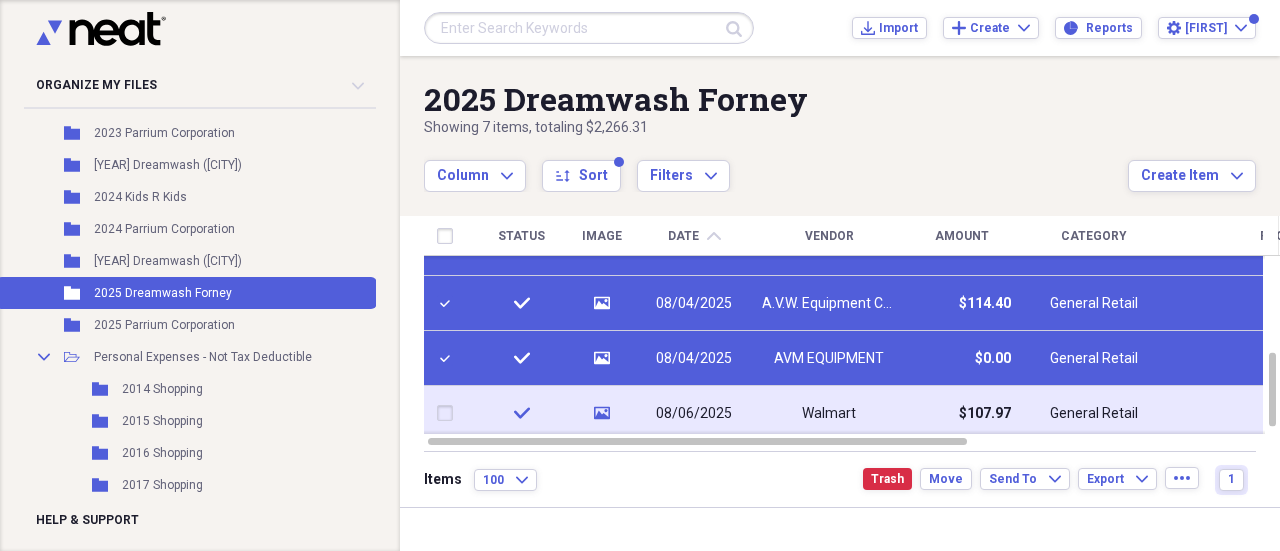 click at bounding box center [449, 413] 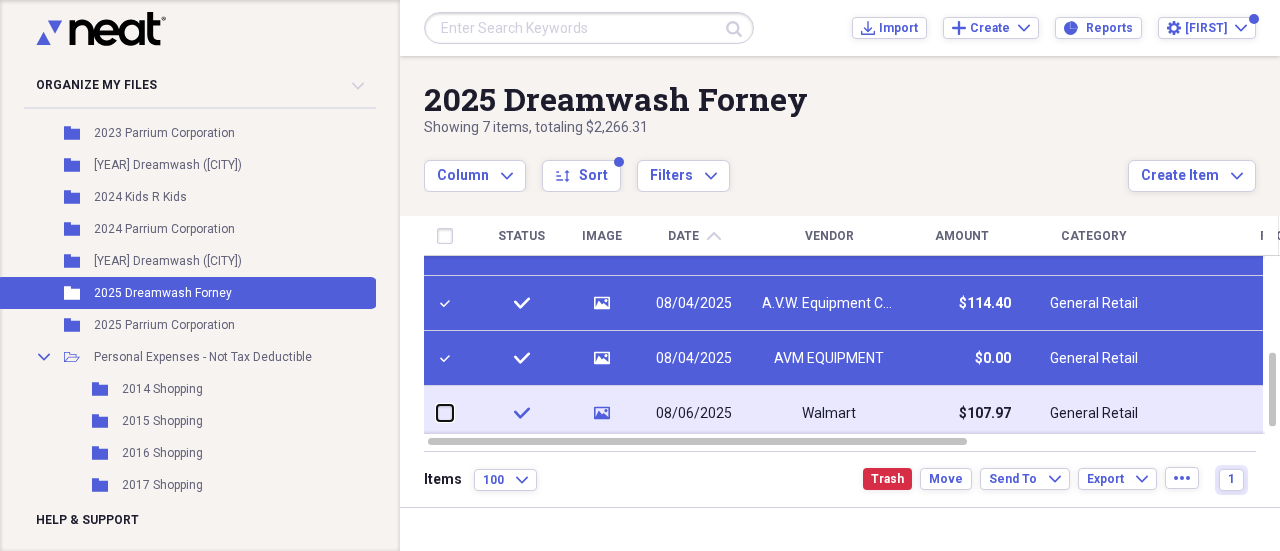 click at bounding box center (437, 413) 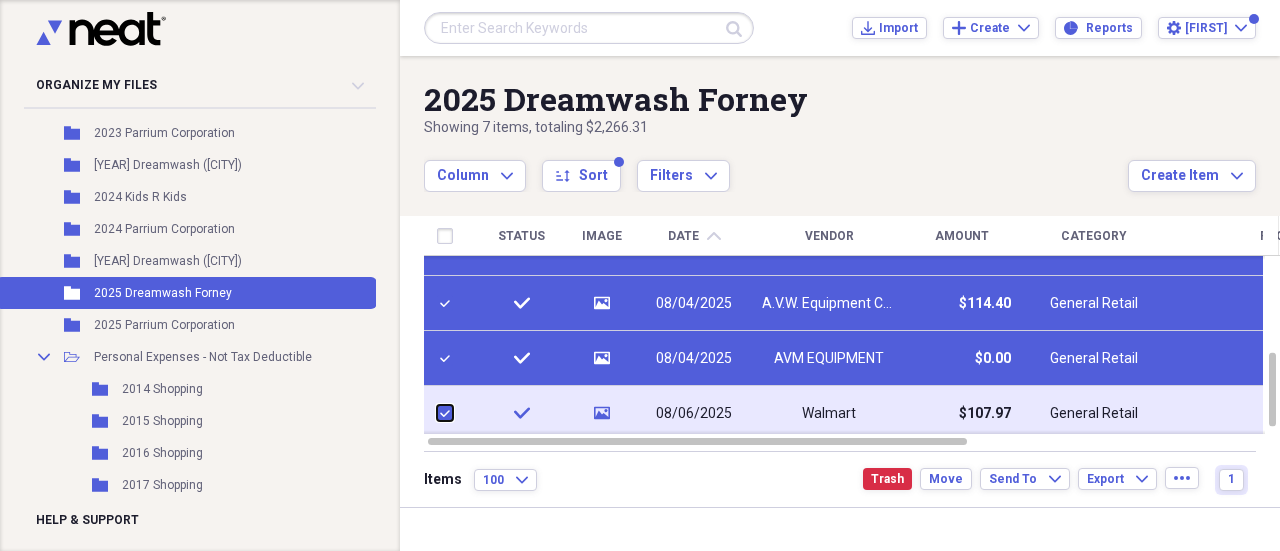 checkbox on "true" 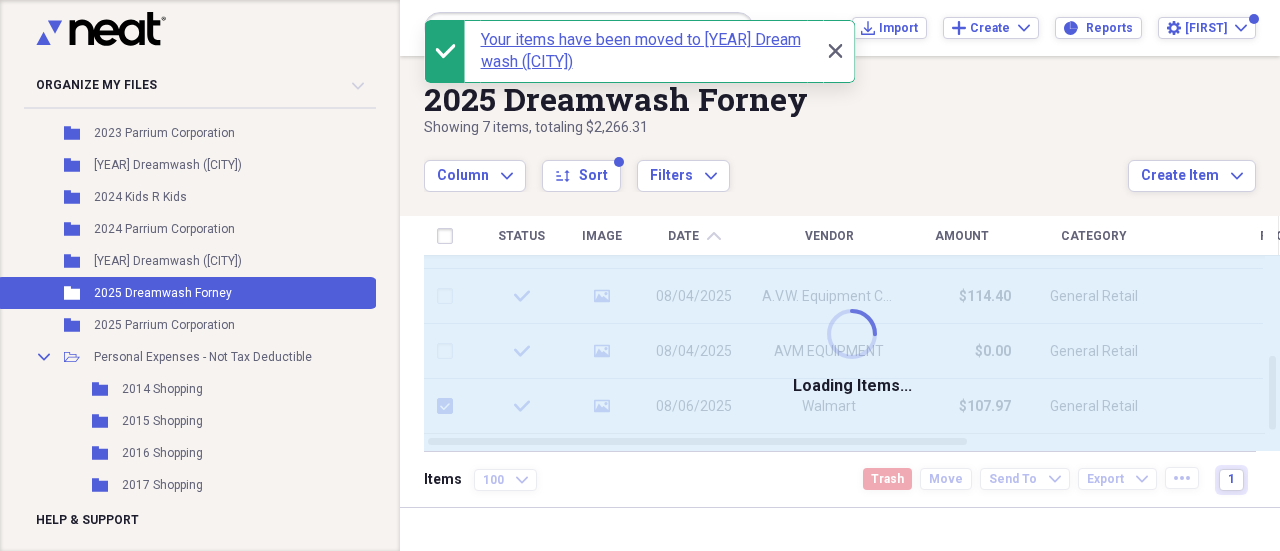 checkbox on "false" 